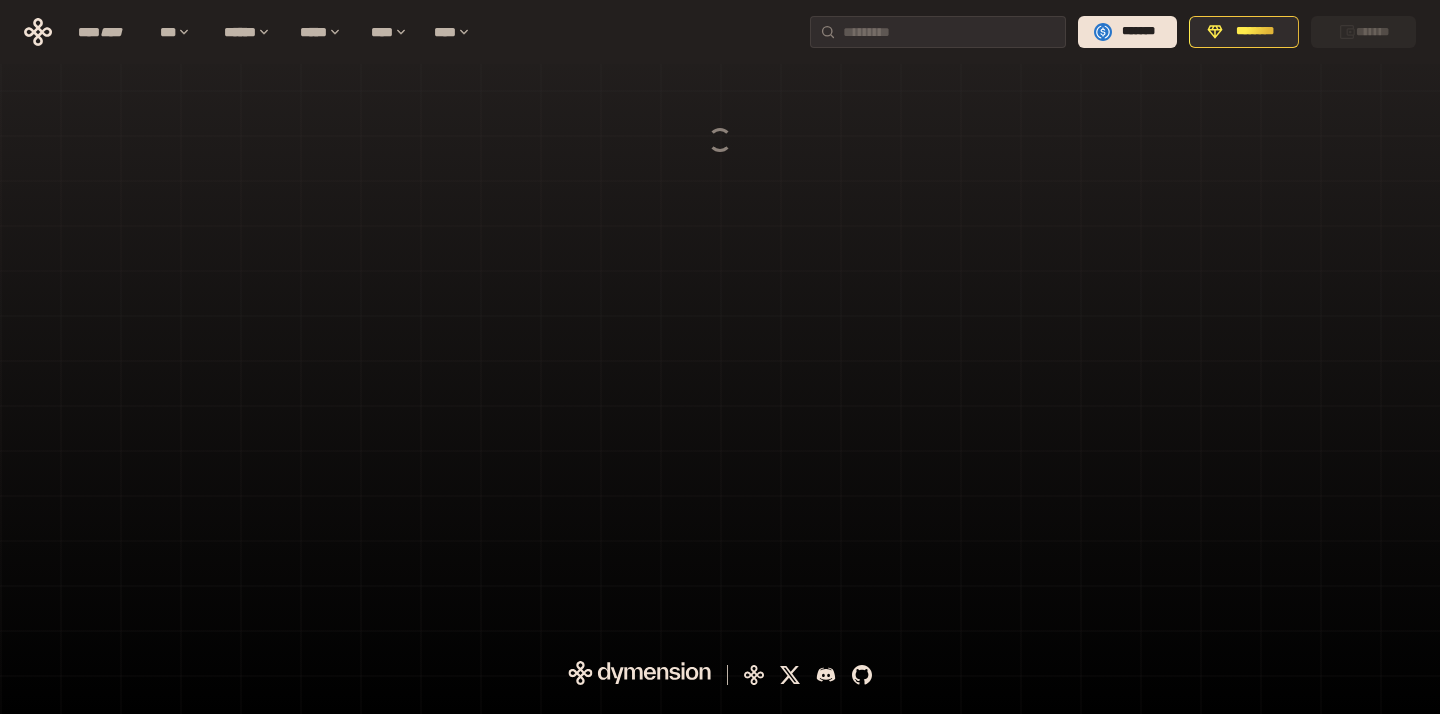 scroll, scrollTop: 0, scrollLeft: 0, axis: both 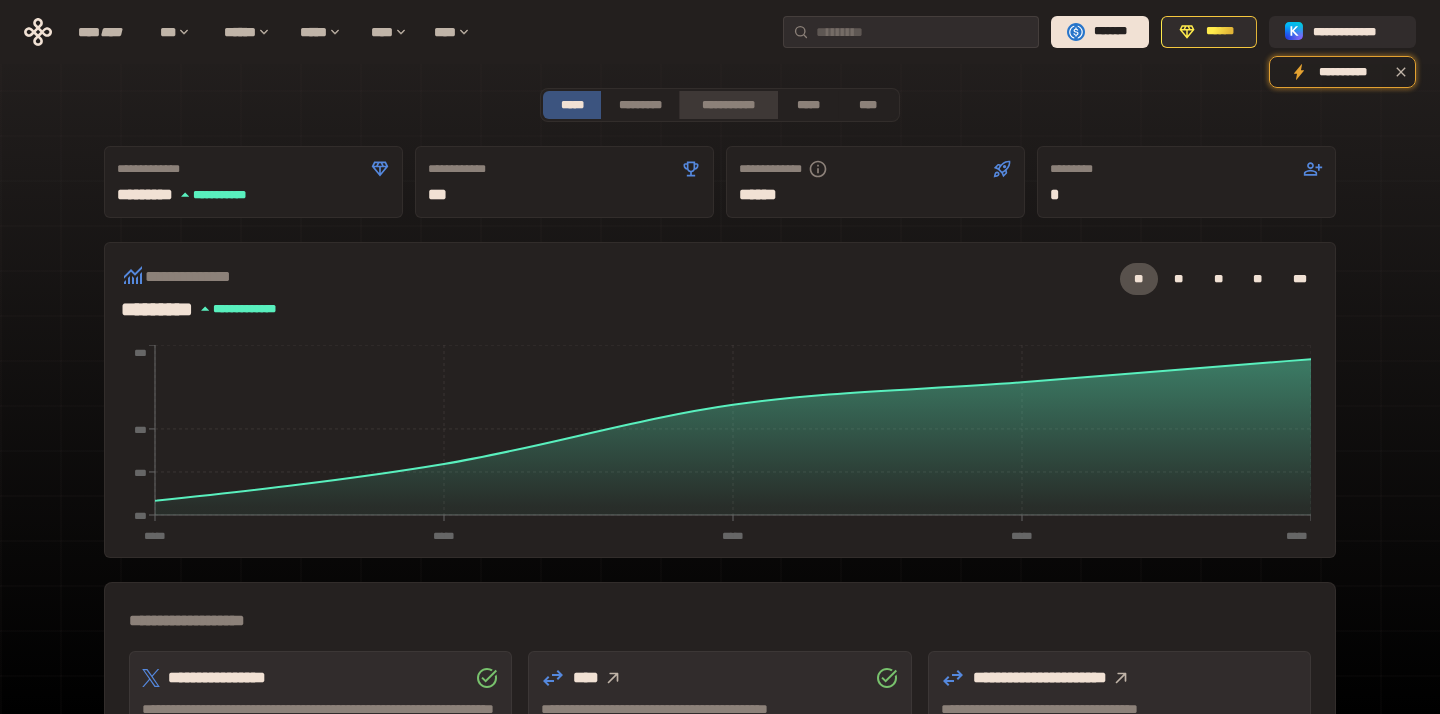 click on "**********" at bounding box center (728, 105) 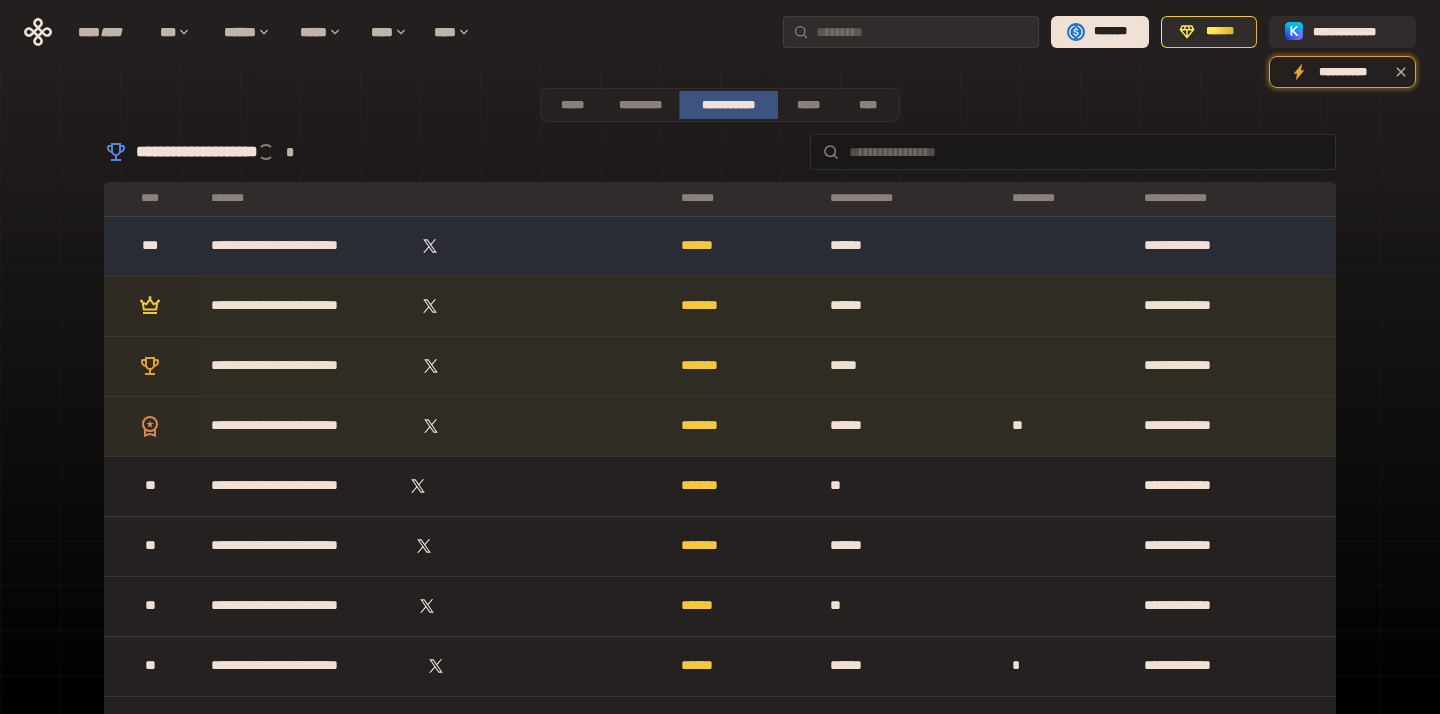 click on "**********" at bounding box center [720, 3155] 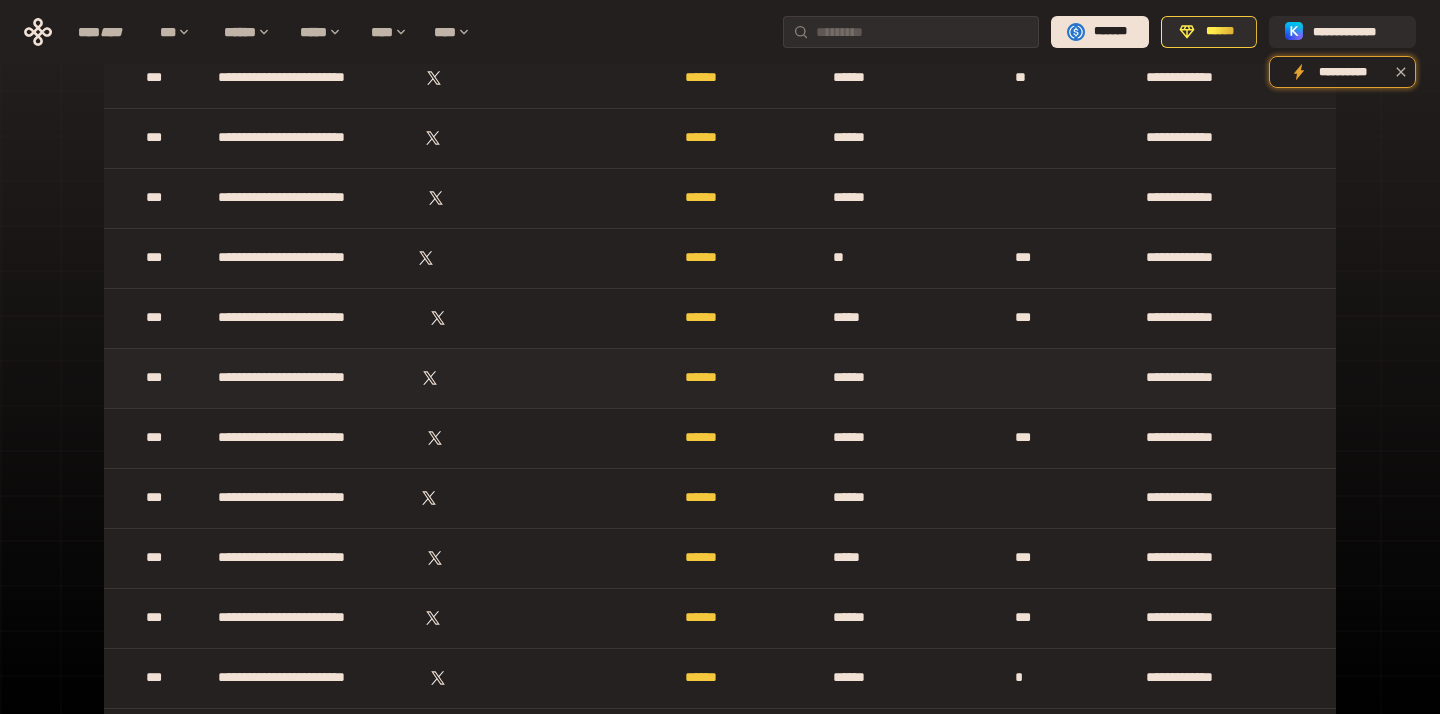 scroll, scrollTop: 1358, scrollLeft: 0, axis: vertical 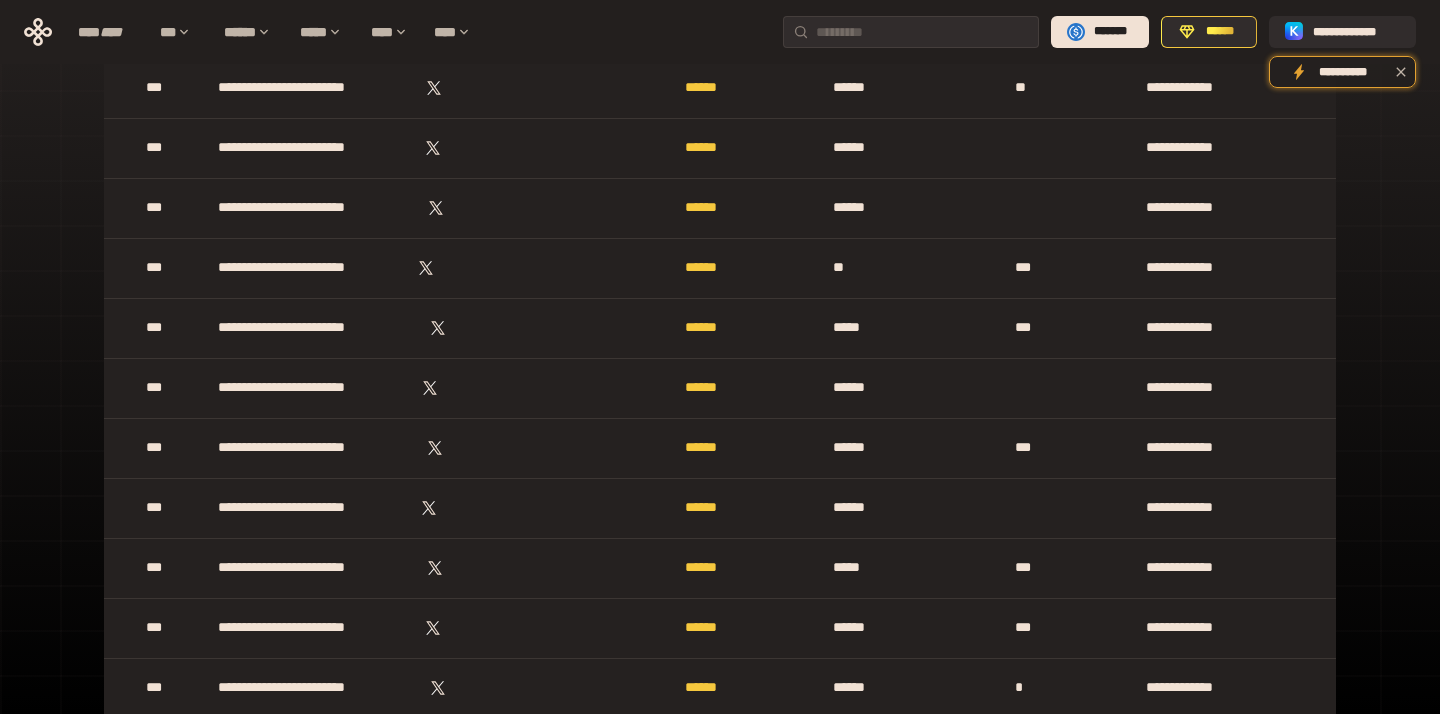 click 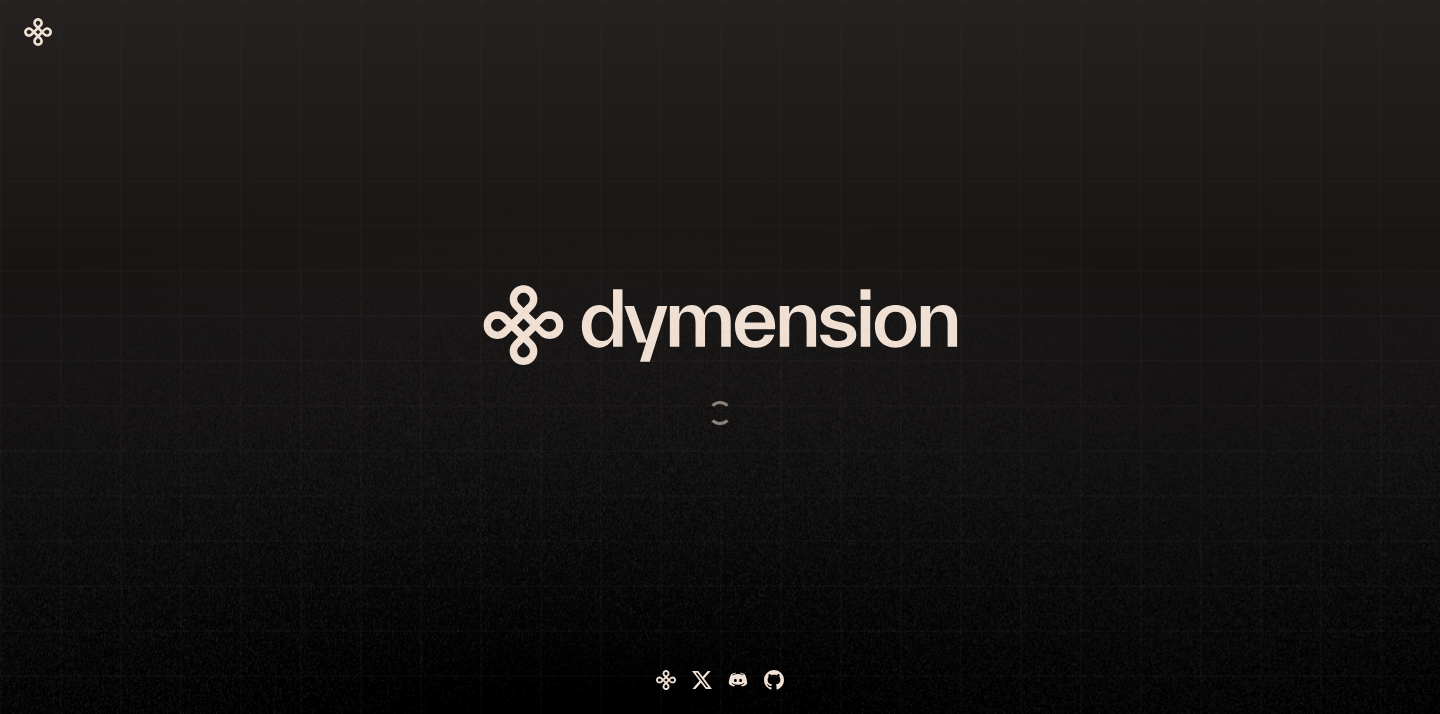 scroll, scrollTop: 0, scrollLeft: 0, axis: both 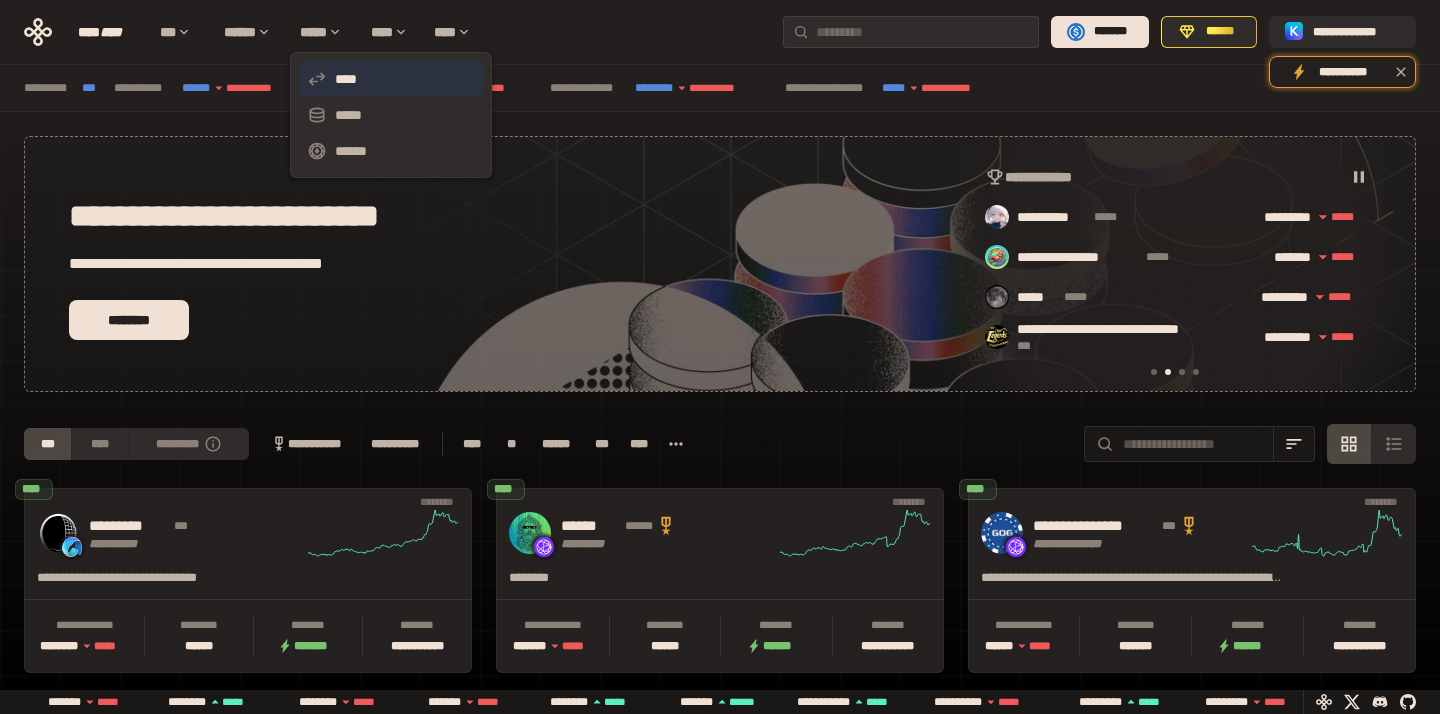 click on "****" at bounding box center [391, 79] 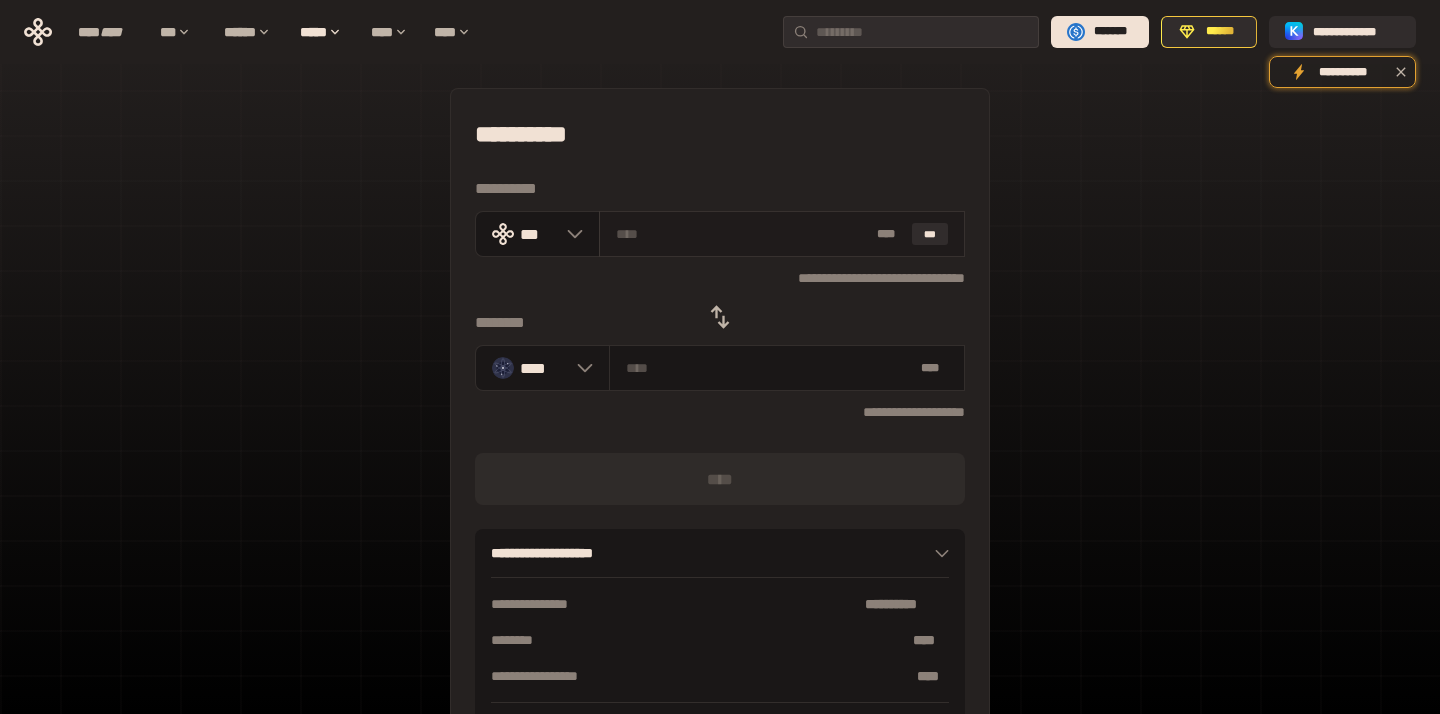 click on "* ** ***" at bounding box center (782, 234) 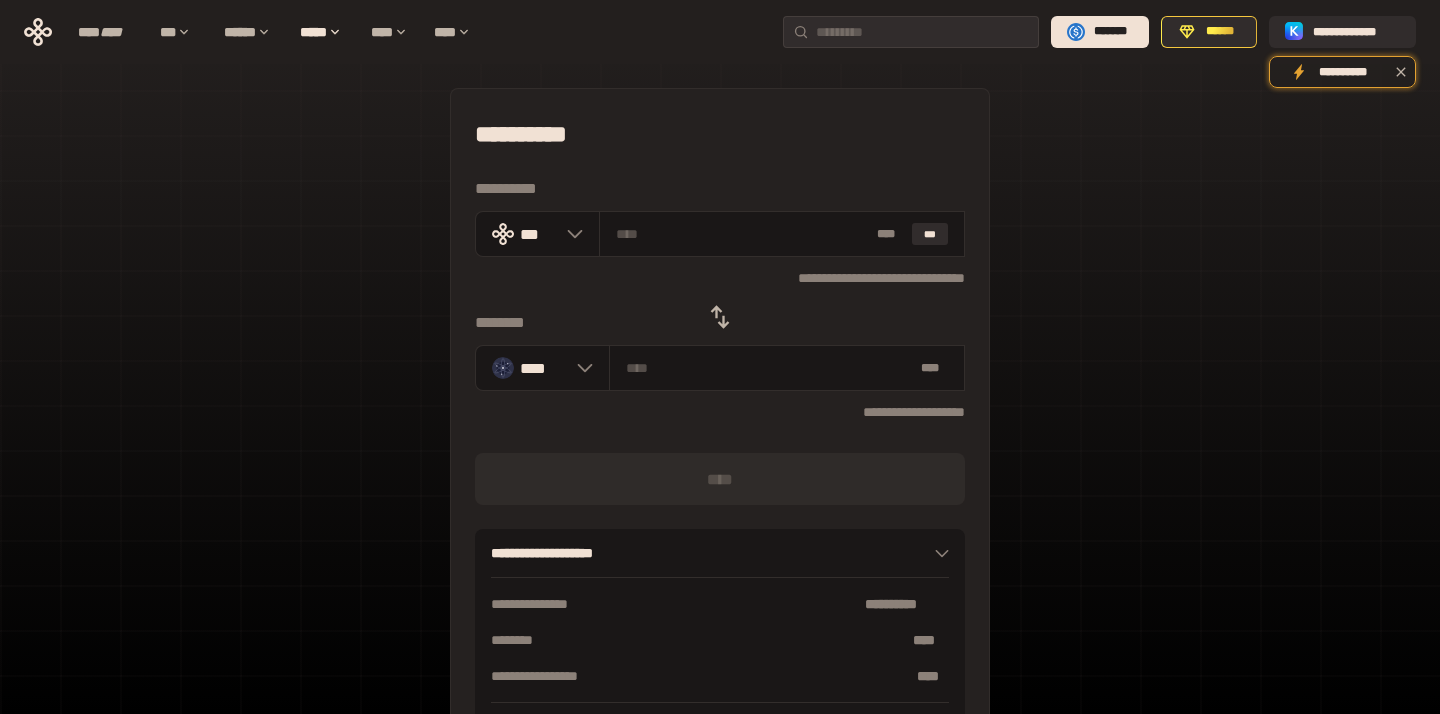 type on "*" 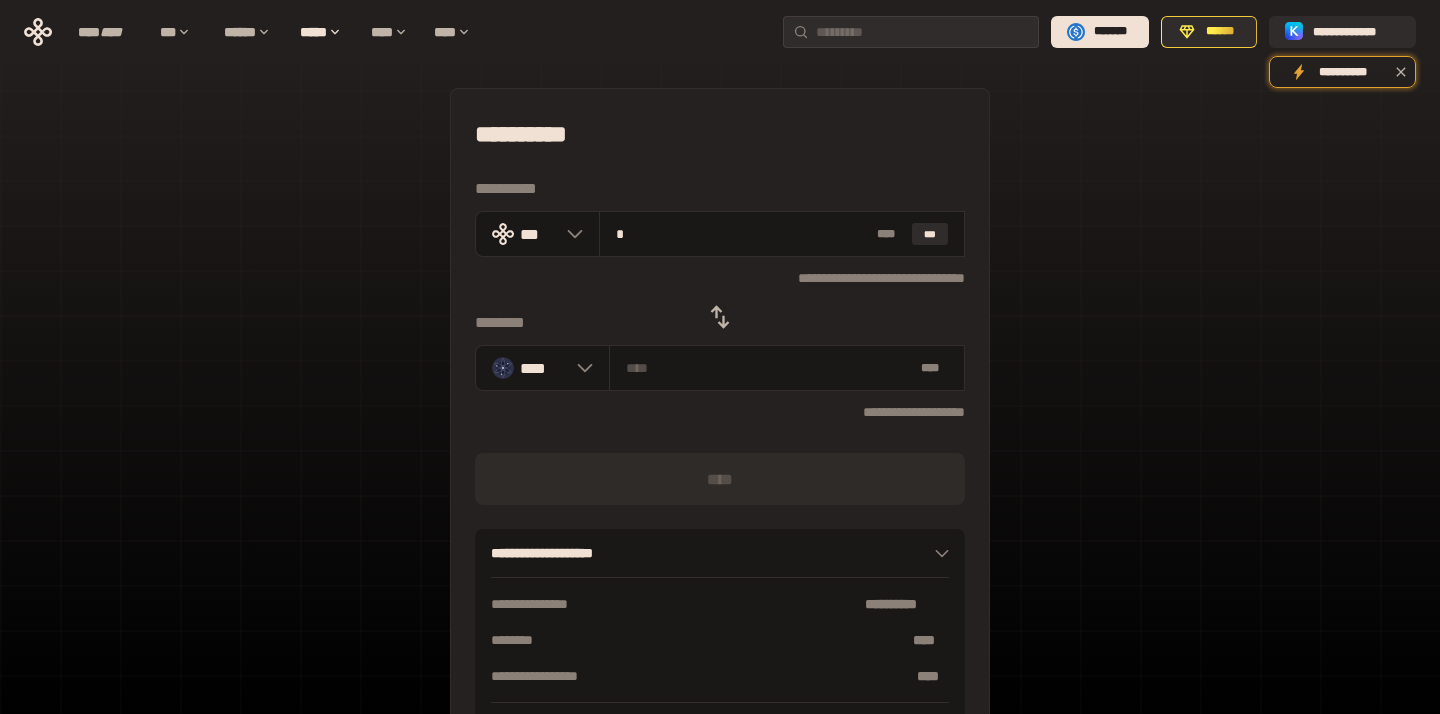 type on "********" 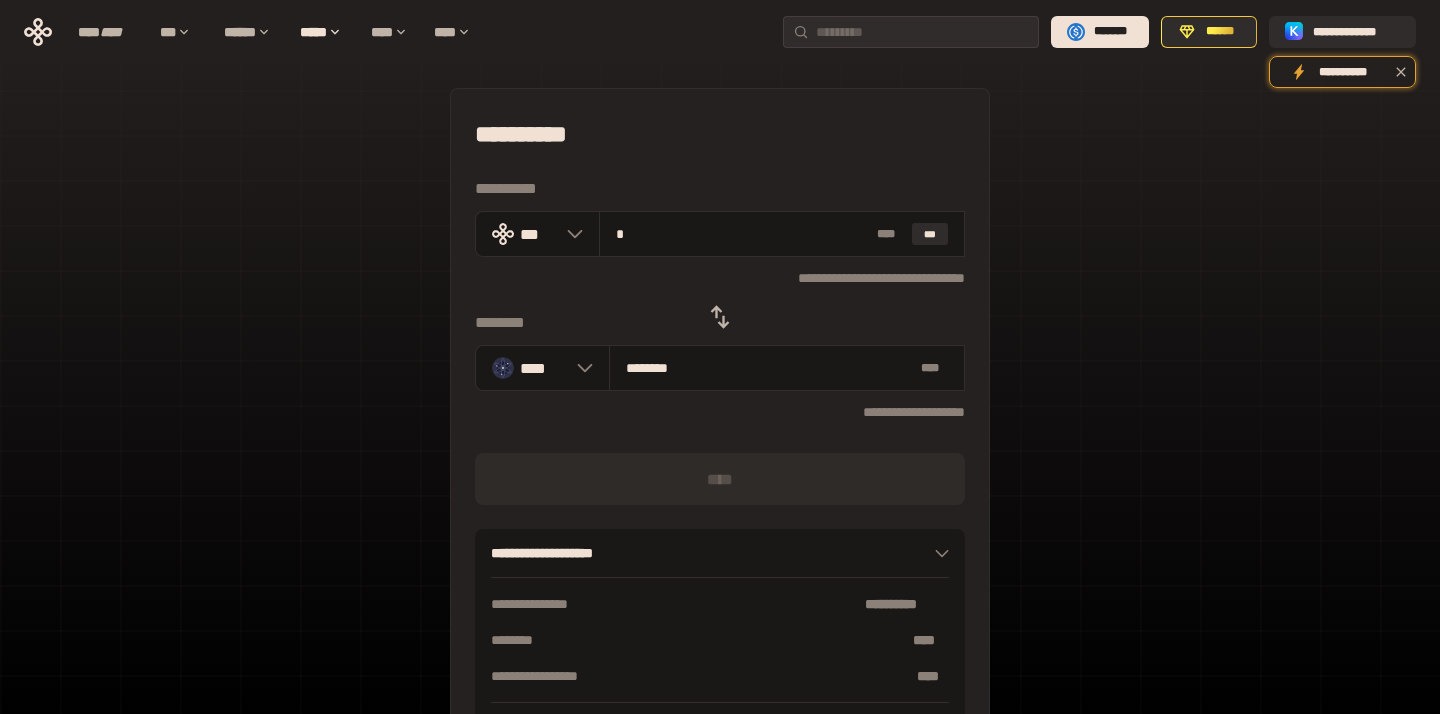 type on "**" 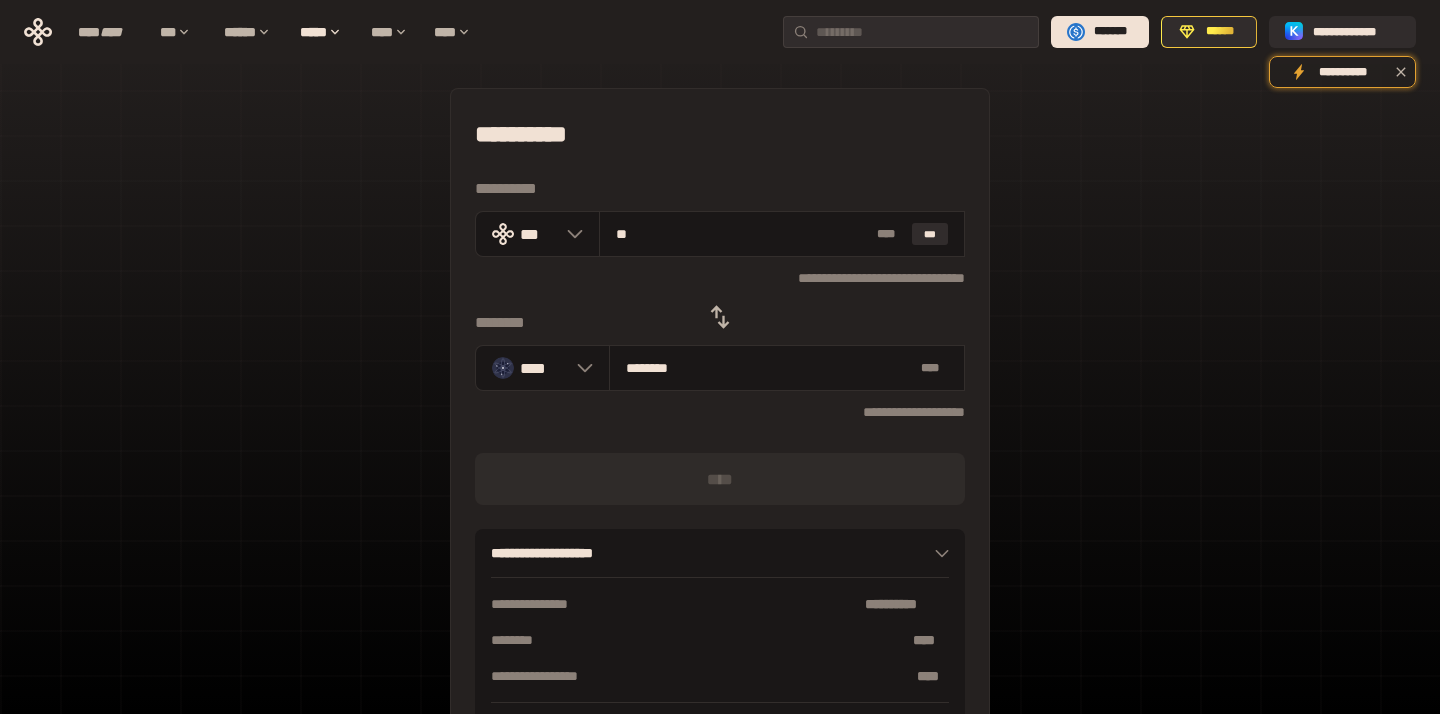type on "********" 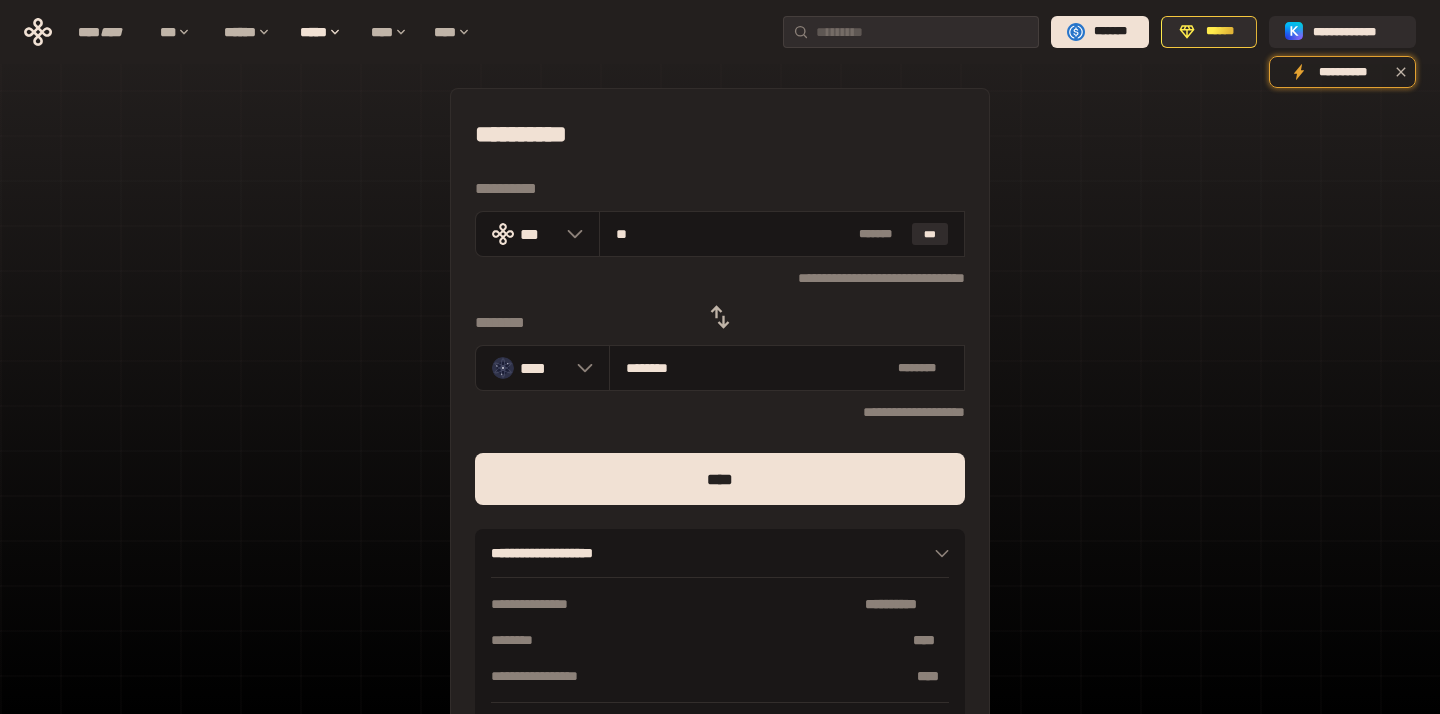 type on "***" 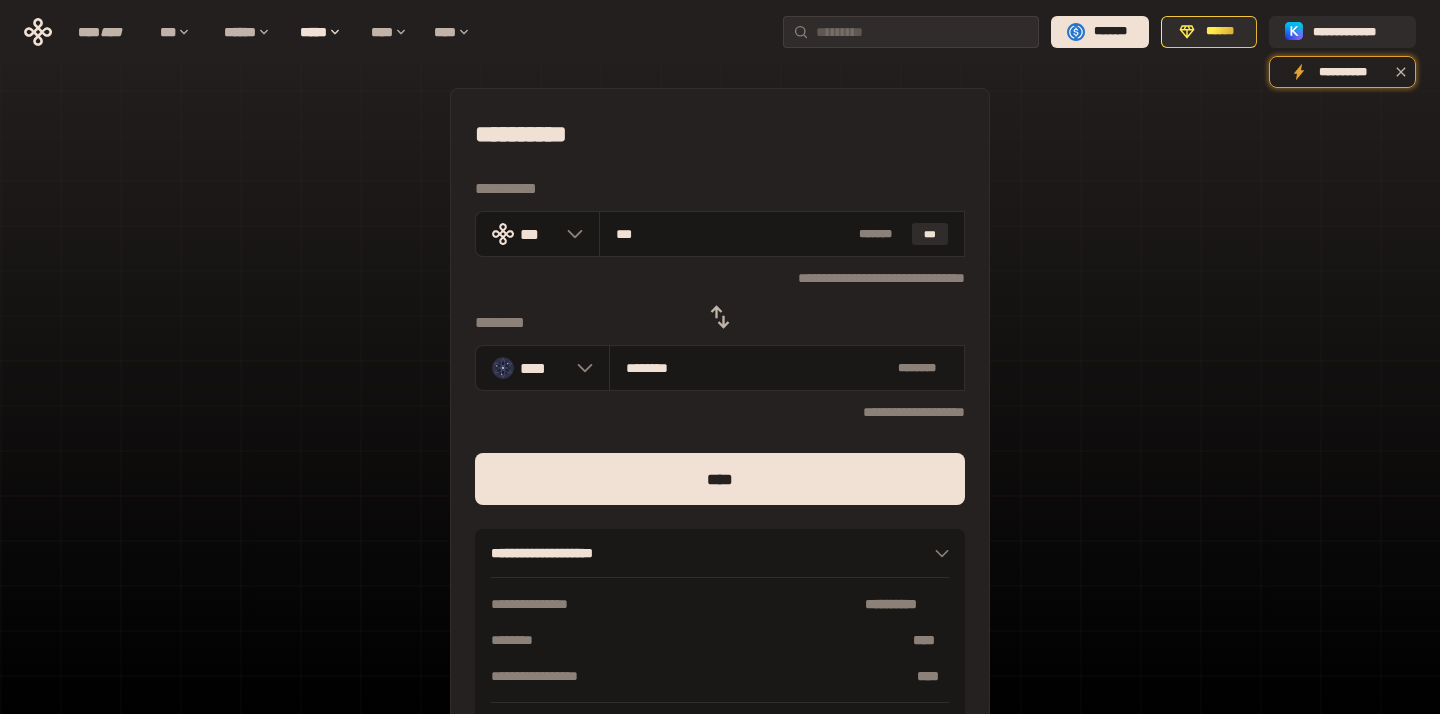 type on "********" 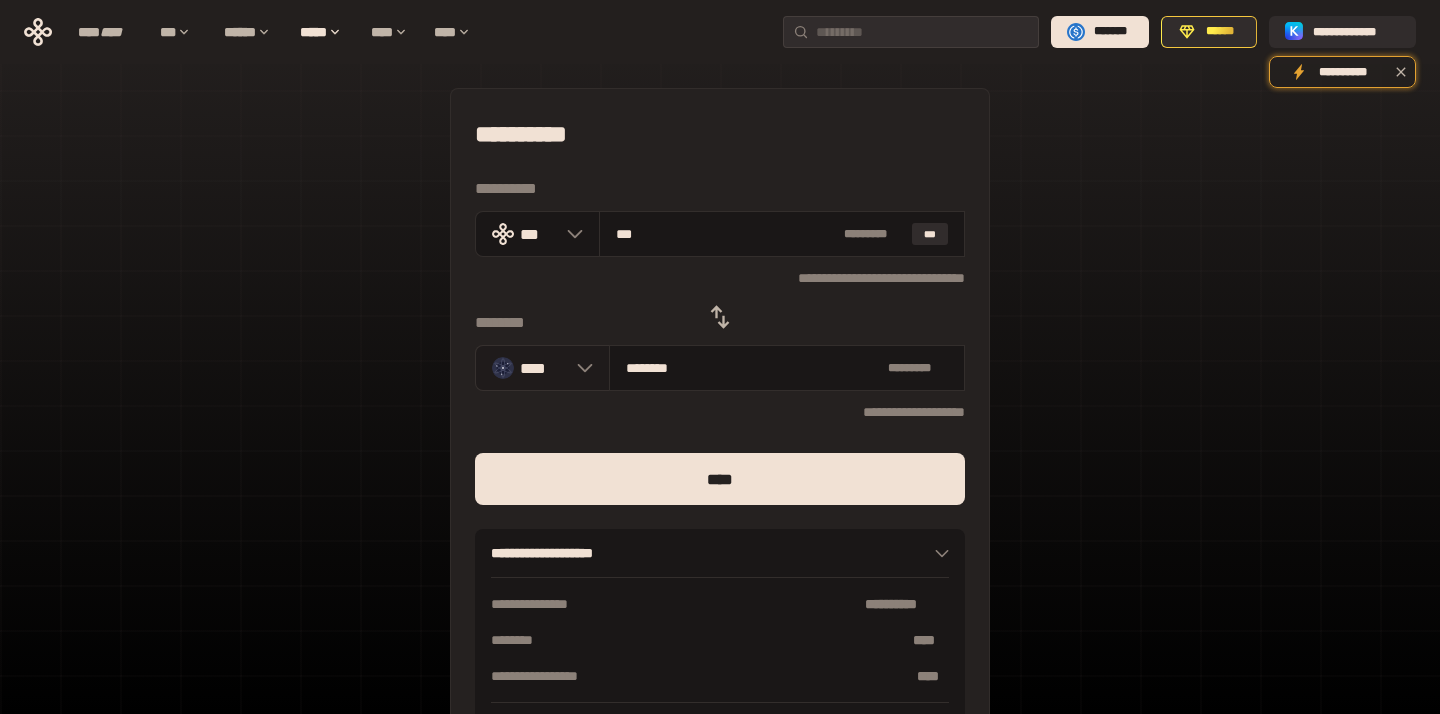 type on "***" 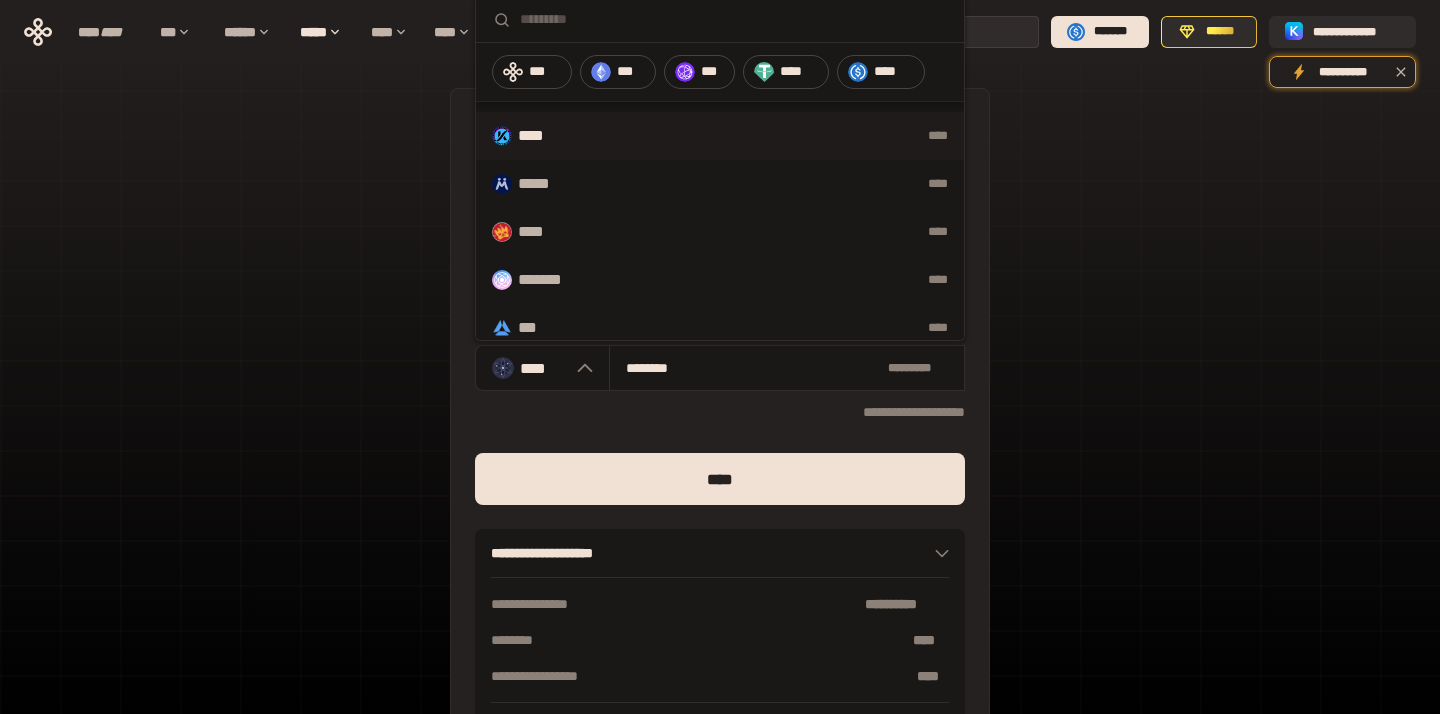 scroll, scrollTop: 423, scrollLeft: 0, axis: vertical 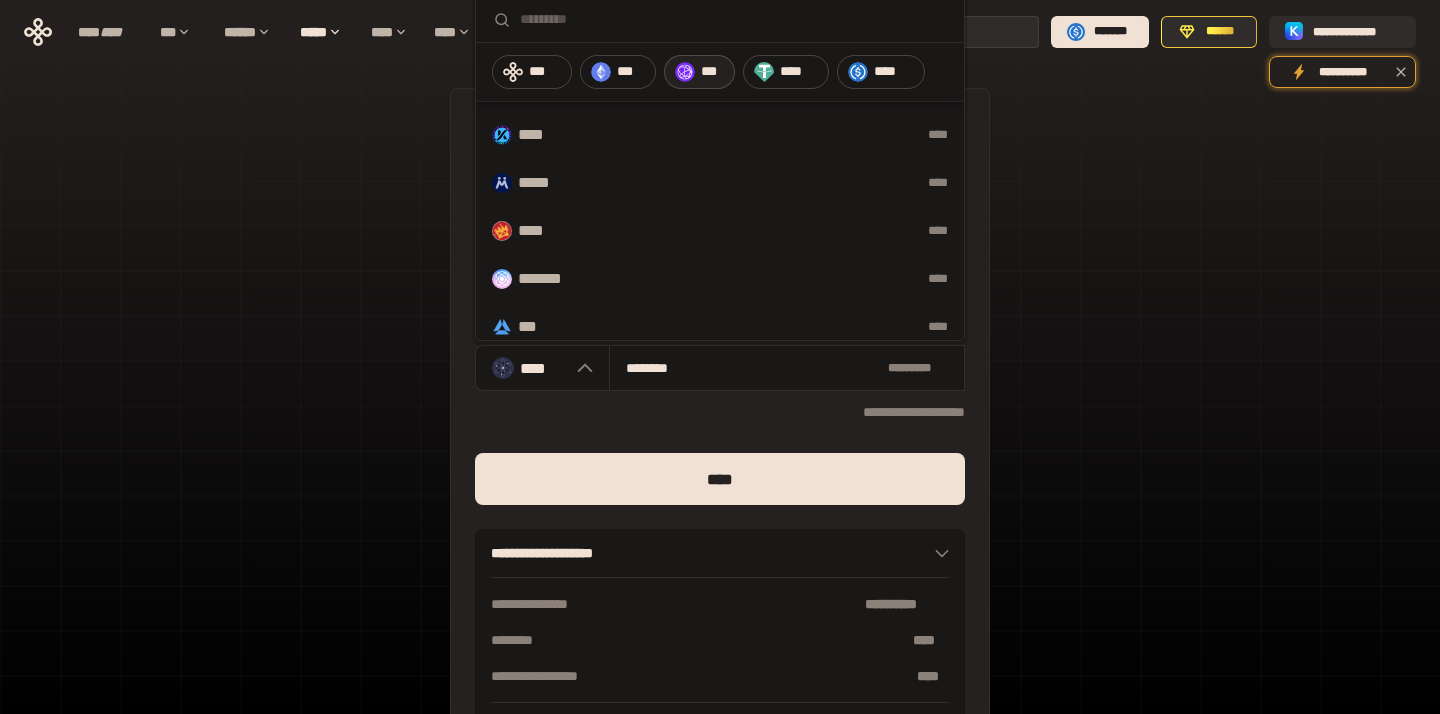 click at bounding box center [685, 72] 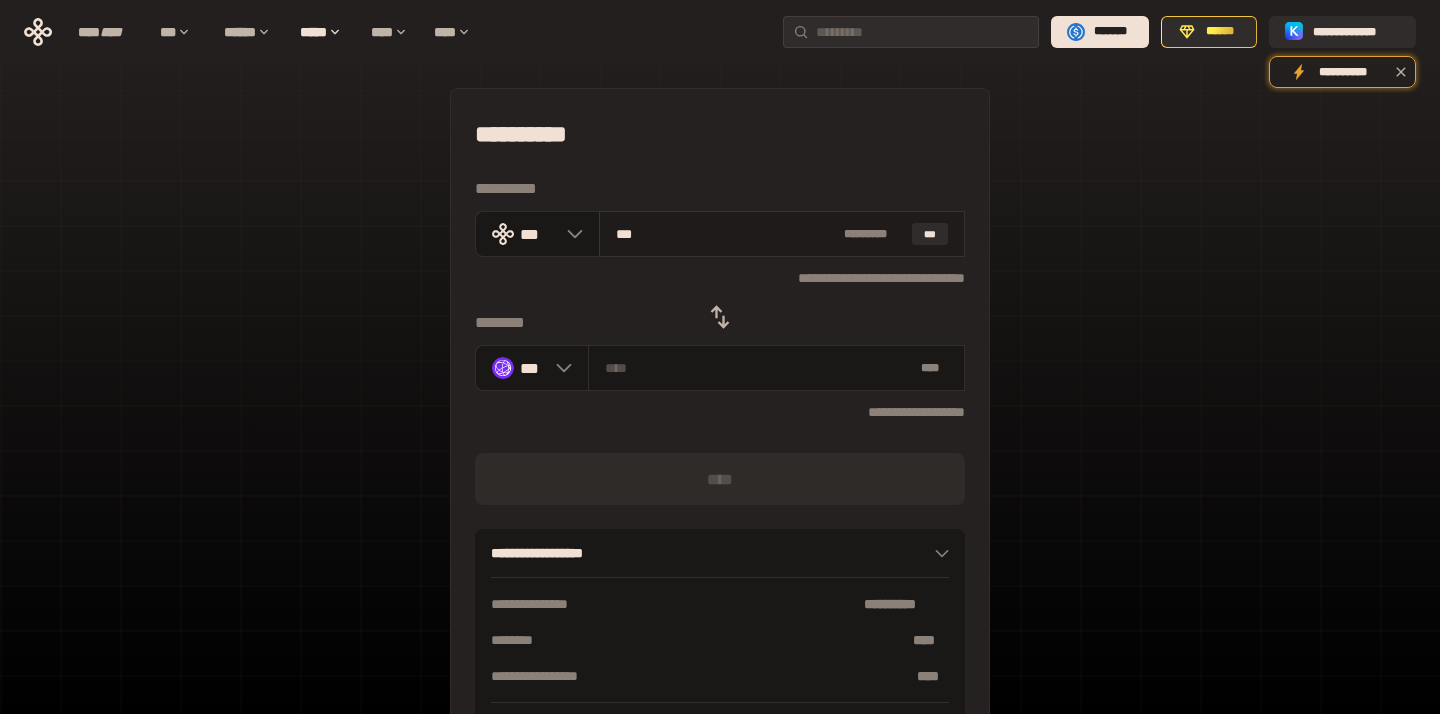 click on "*** * ******* ***" at bounding box center (782, 234) 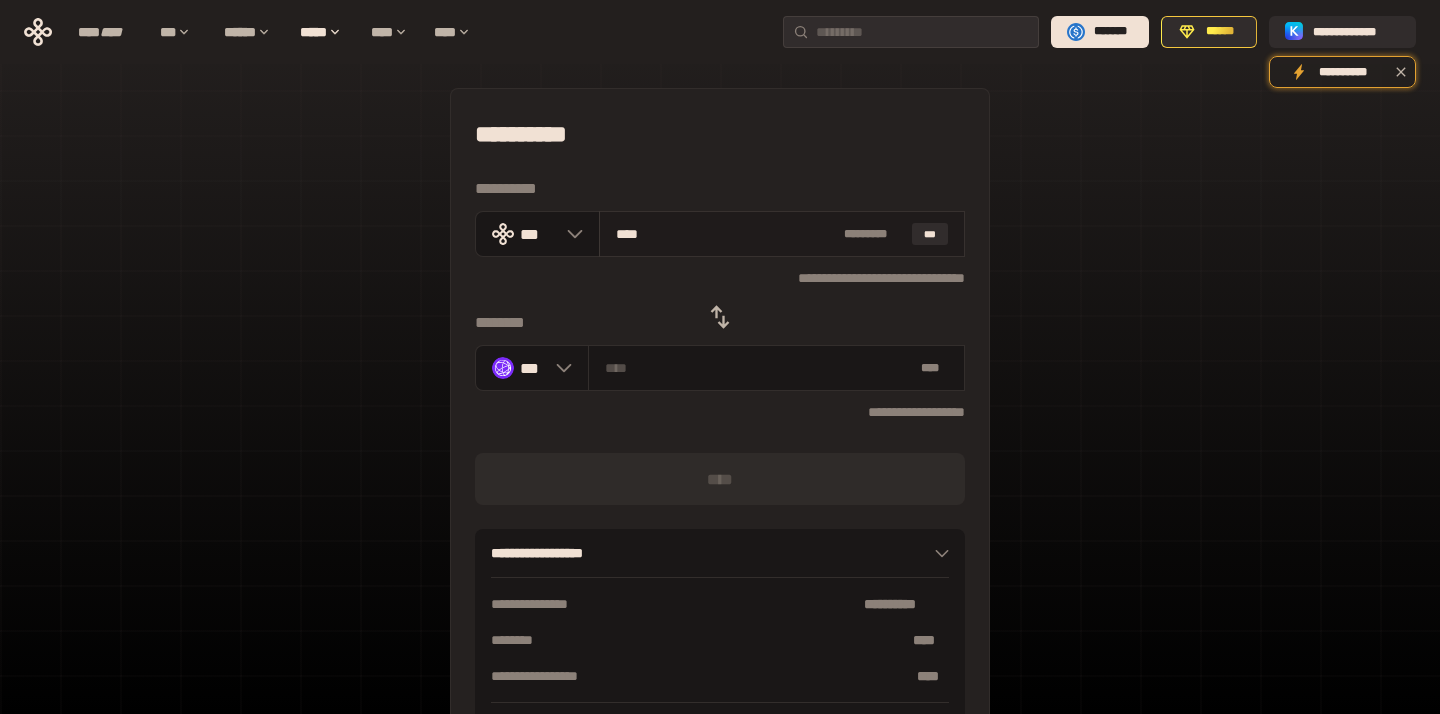 type on "*********" 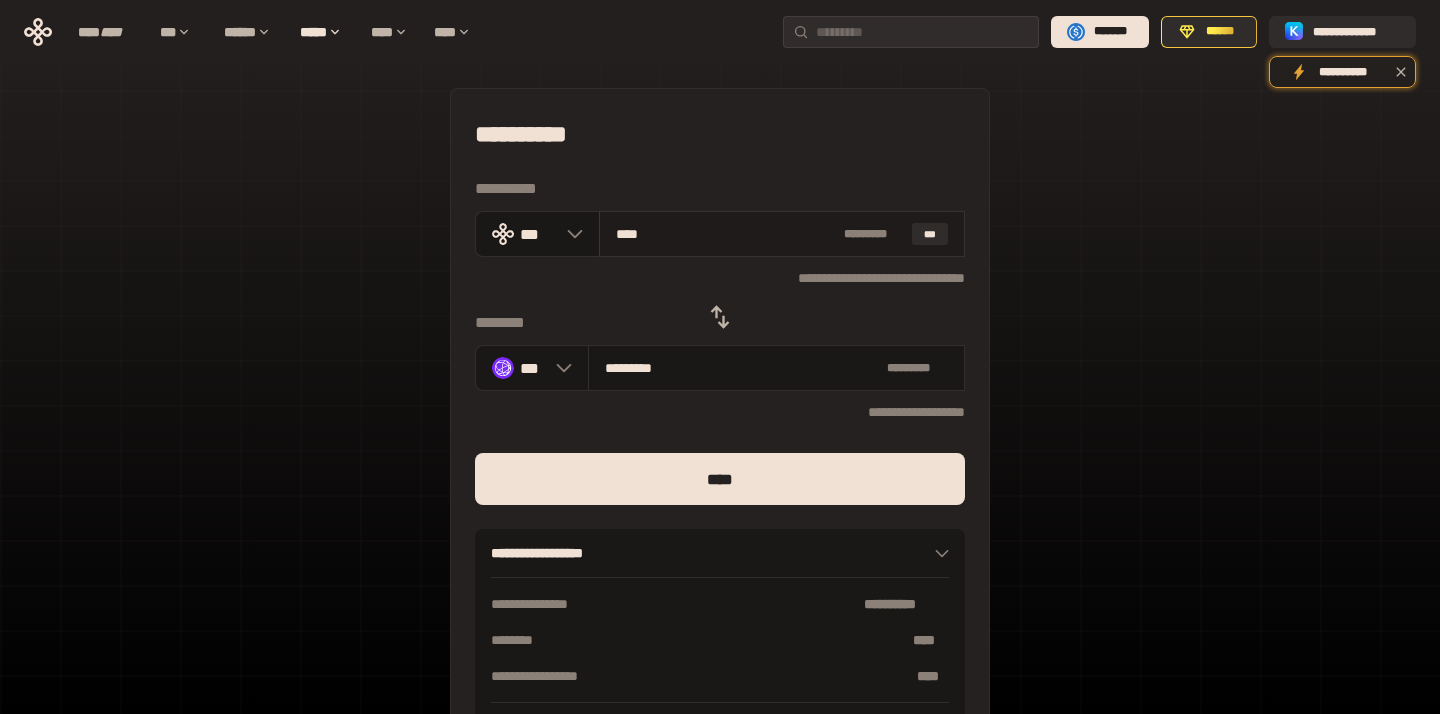 type on "***" 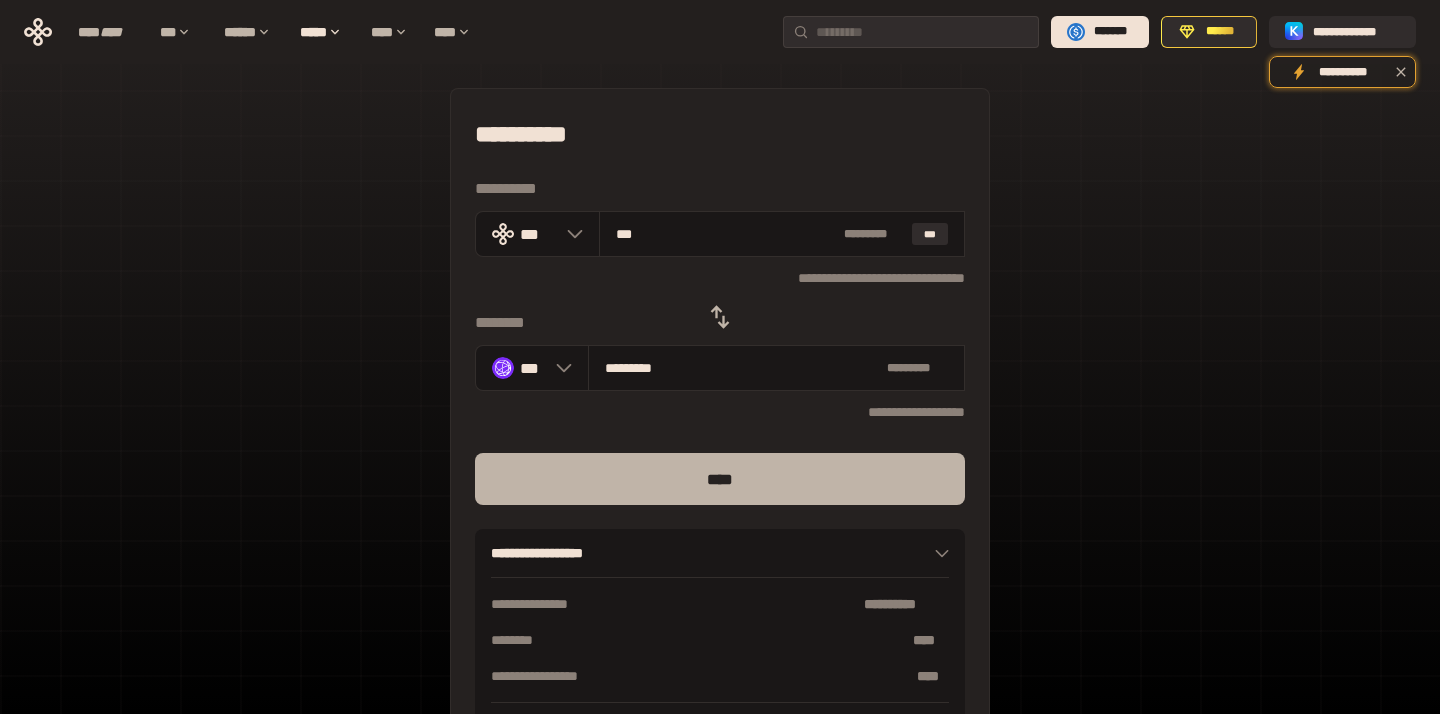 click on "****" at bounding box center [720, 479] 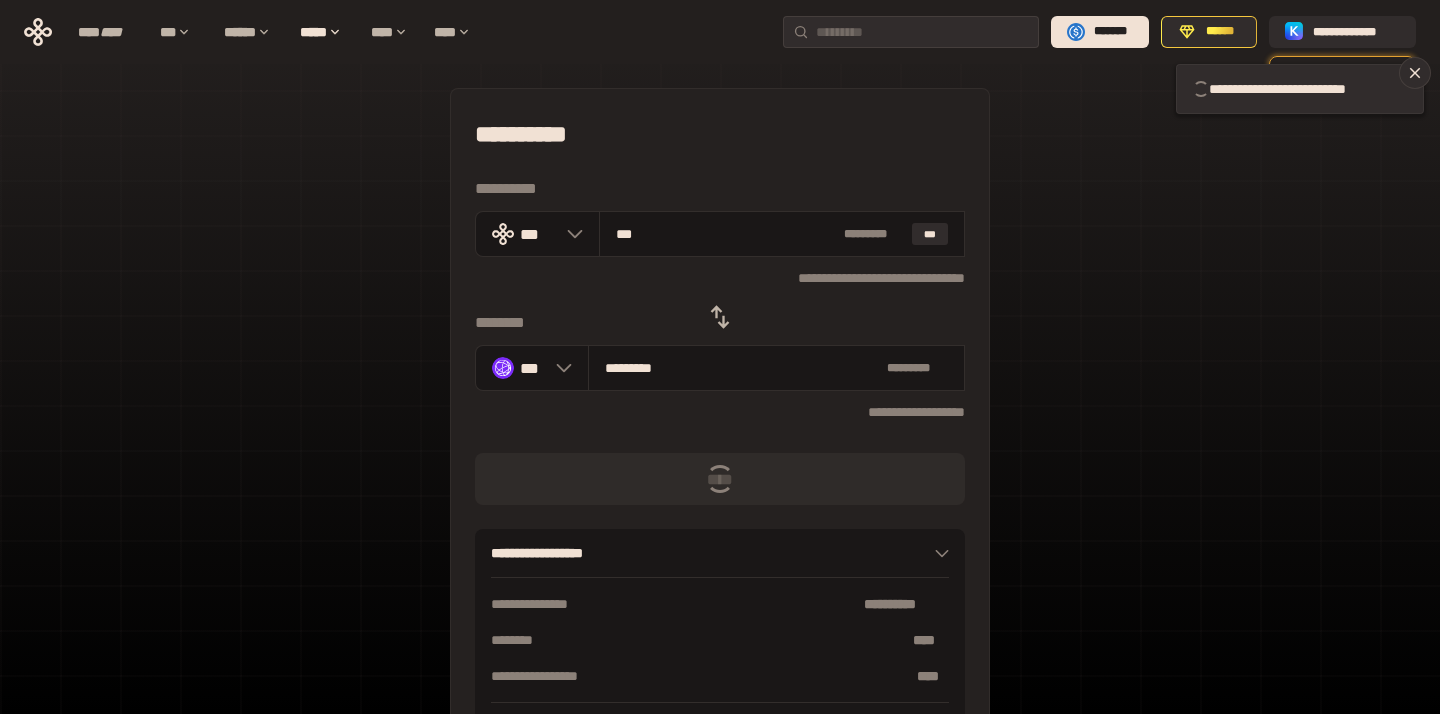 type 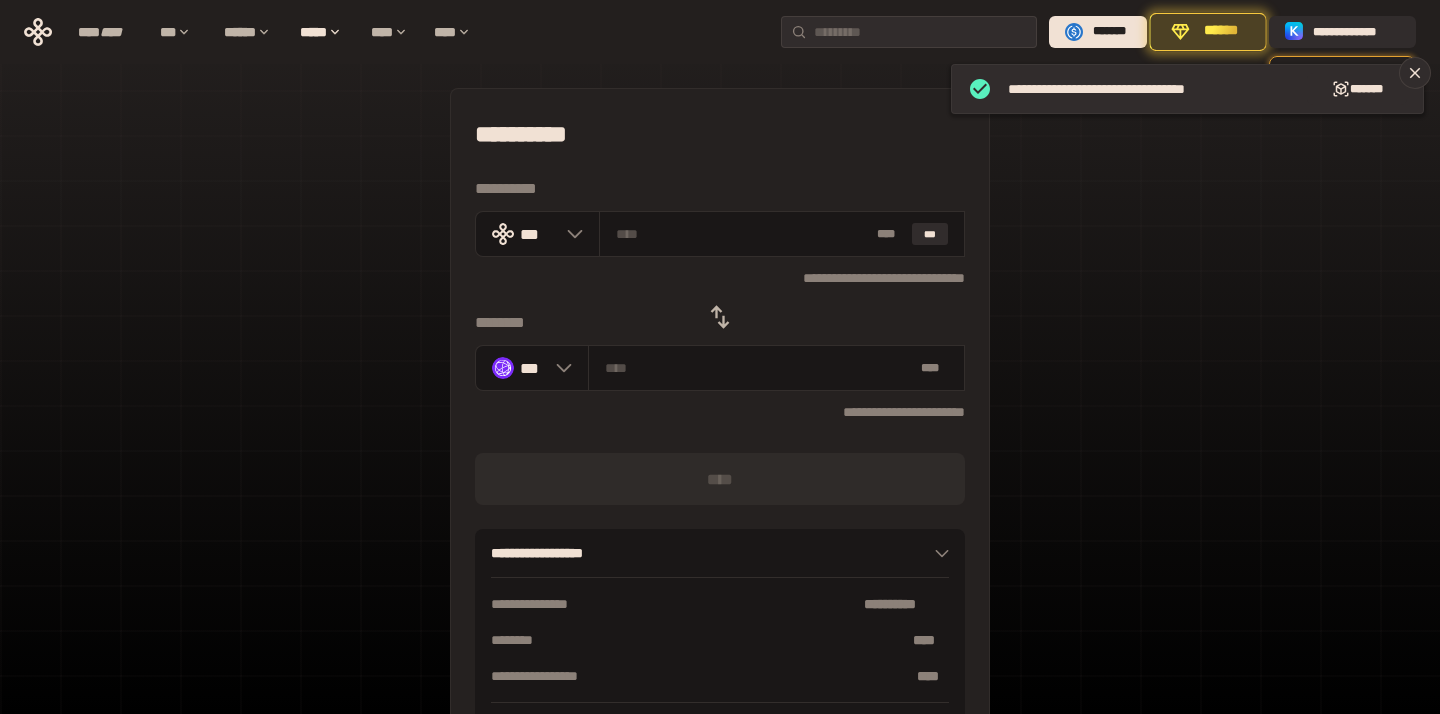 click 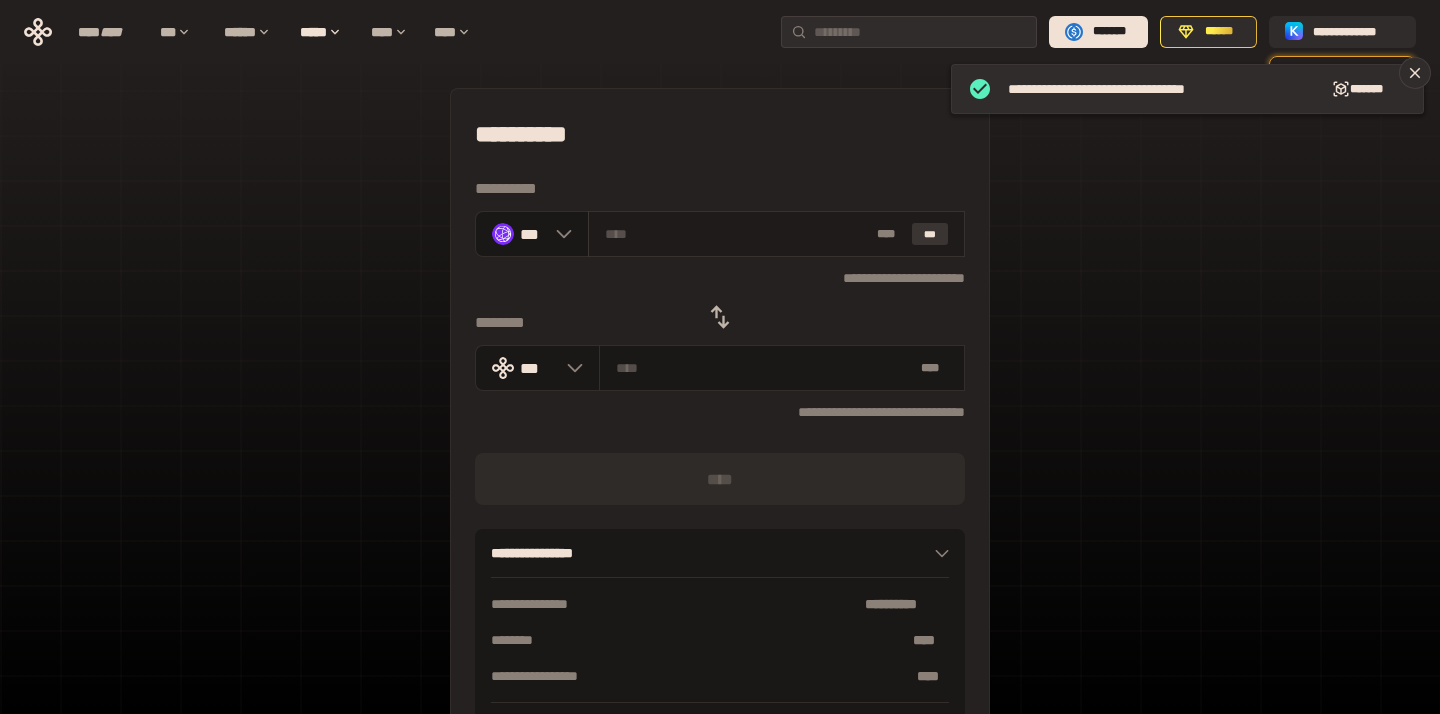 click on "* ** ***" at bounding box center [776, 234] 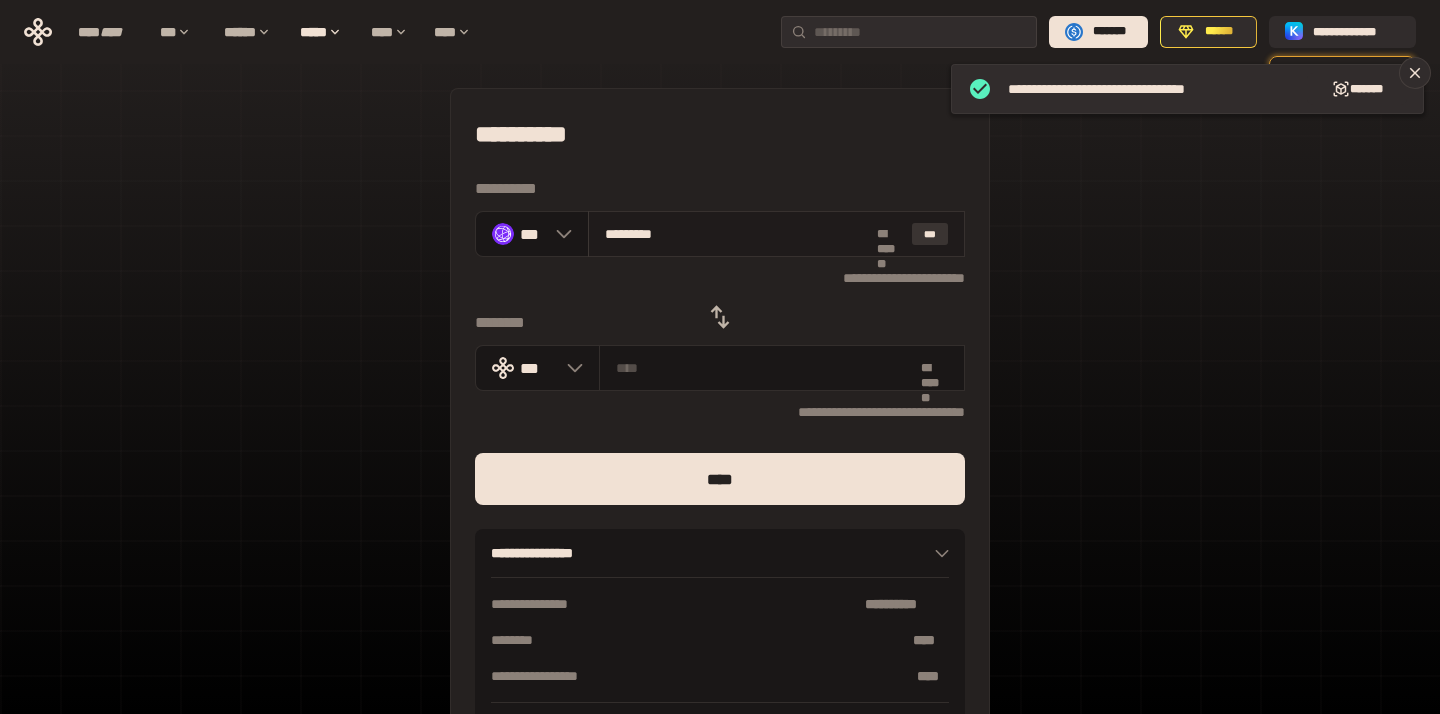 type on "**********" 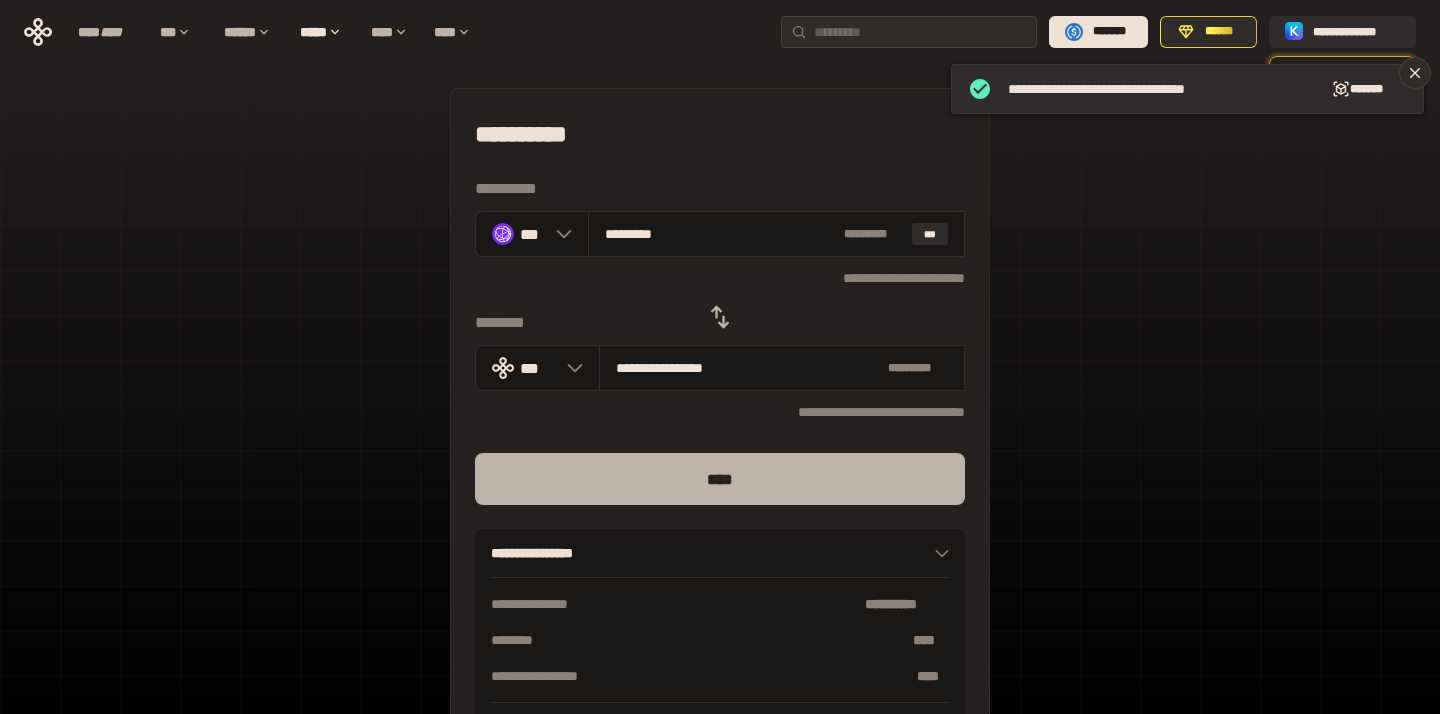 click on "****" at bounding box center (720, 479) 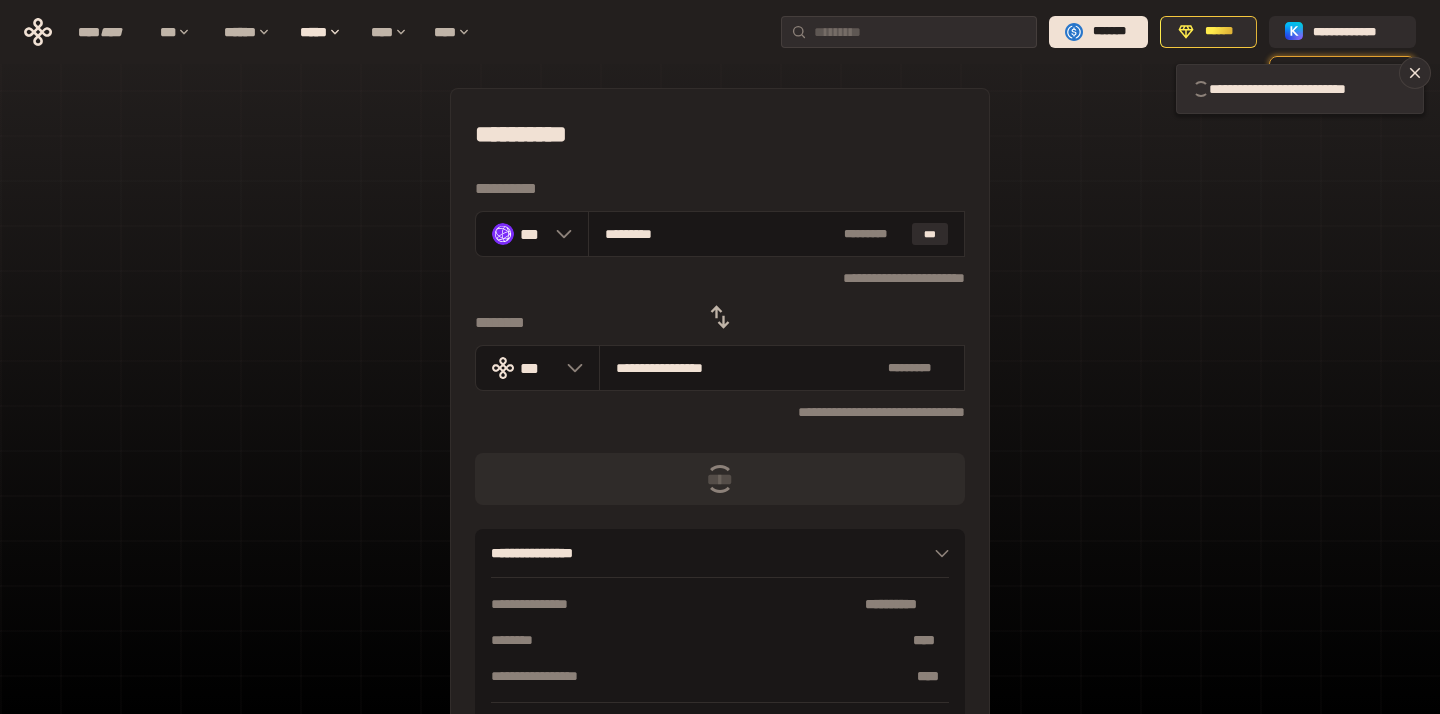 click 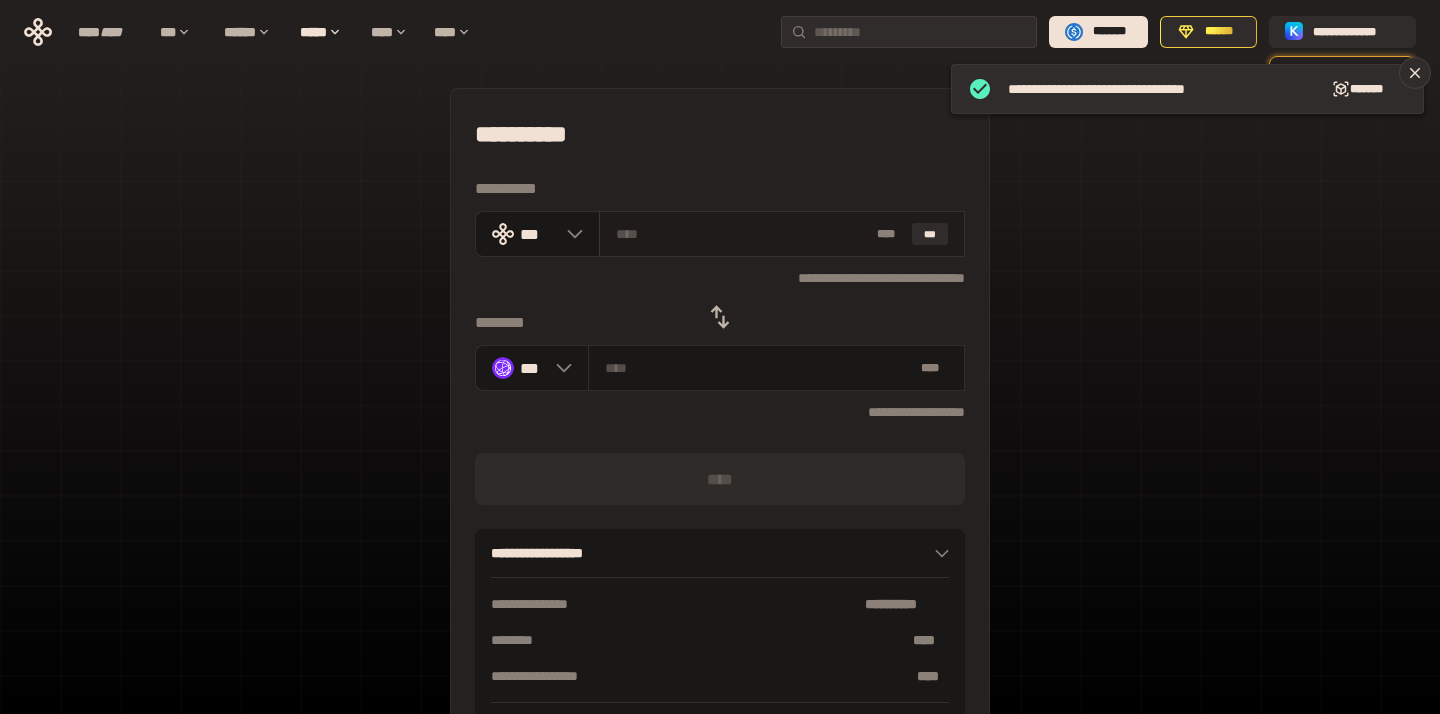click at bounding box center [743, 234] 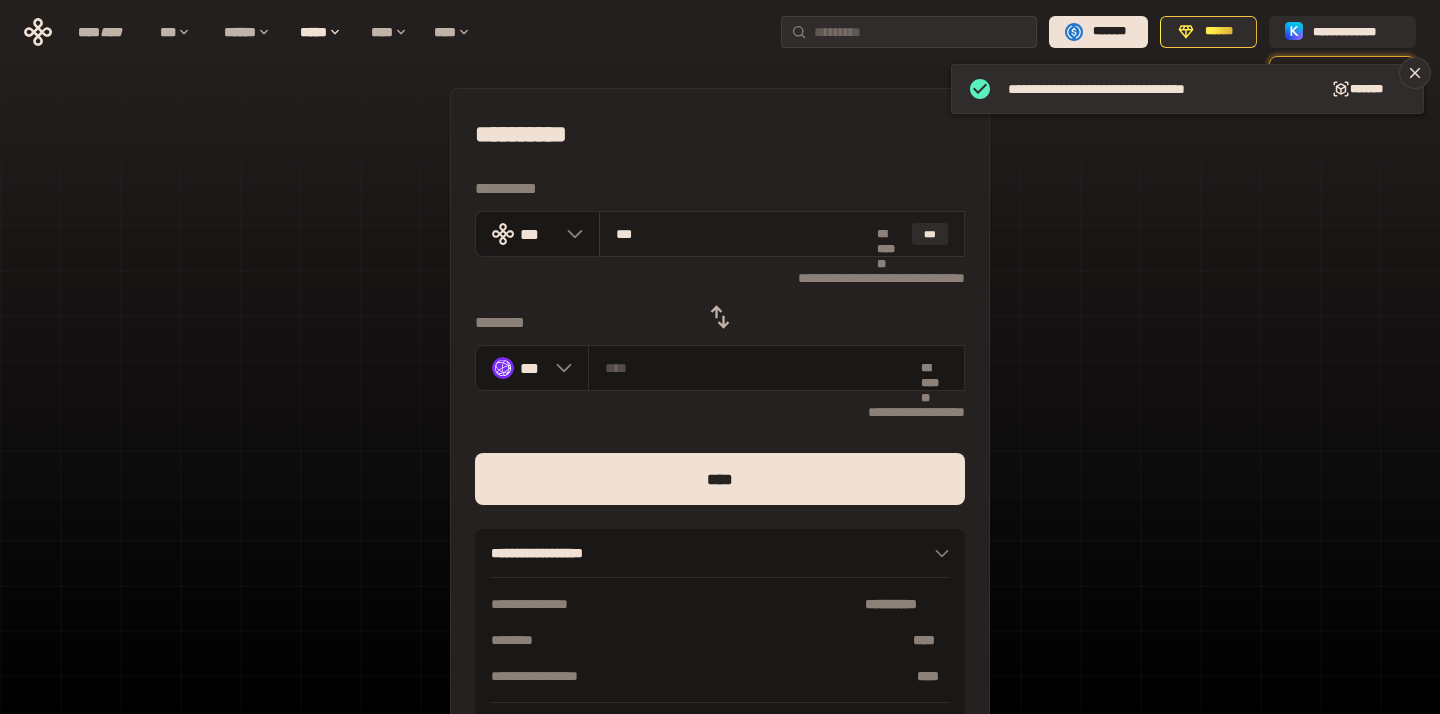 type on "*********" 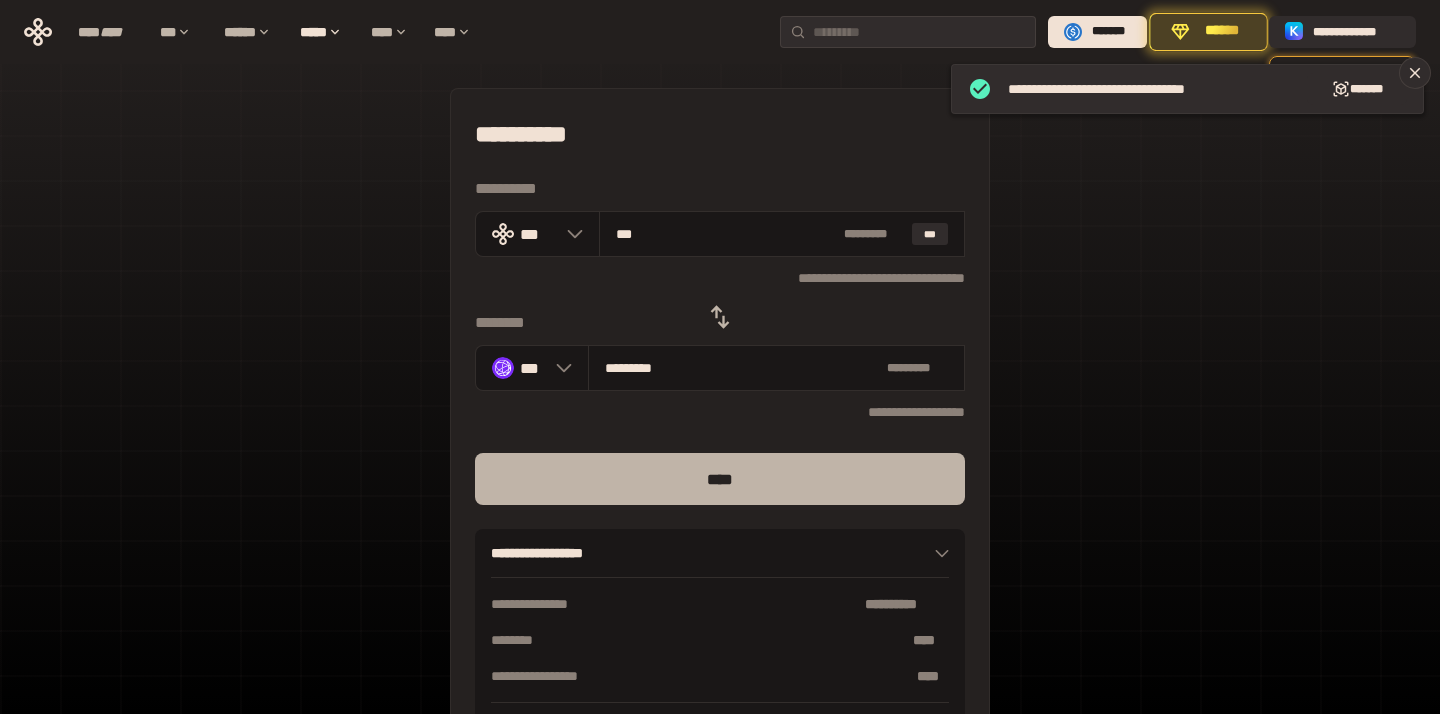 type on "***" 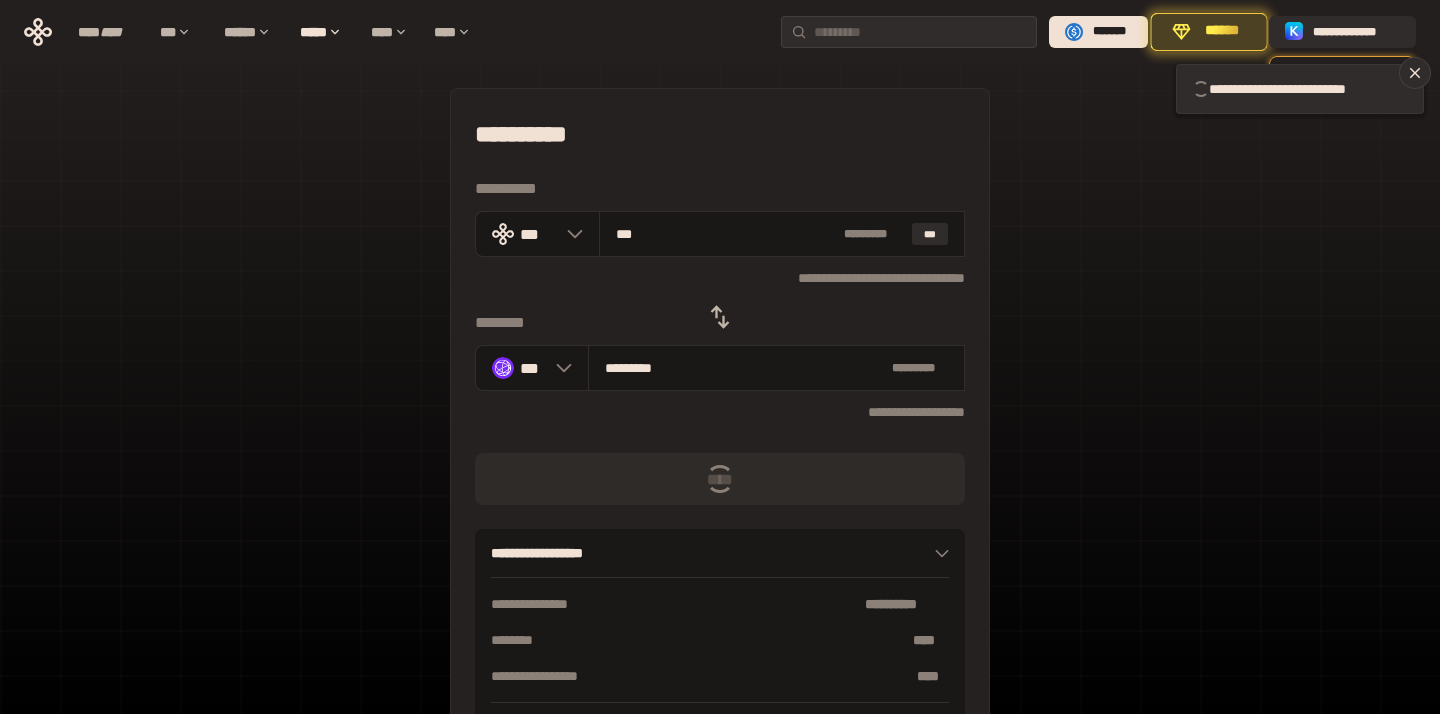 type 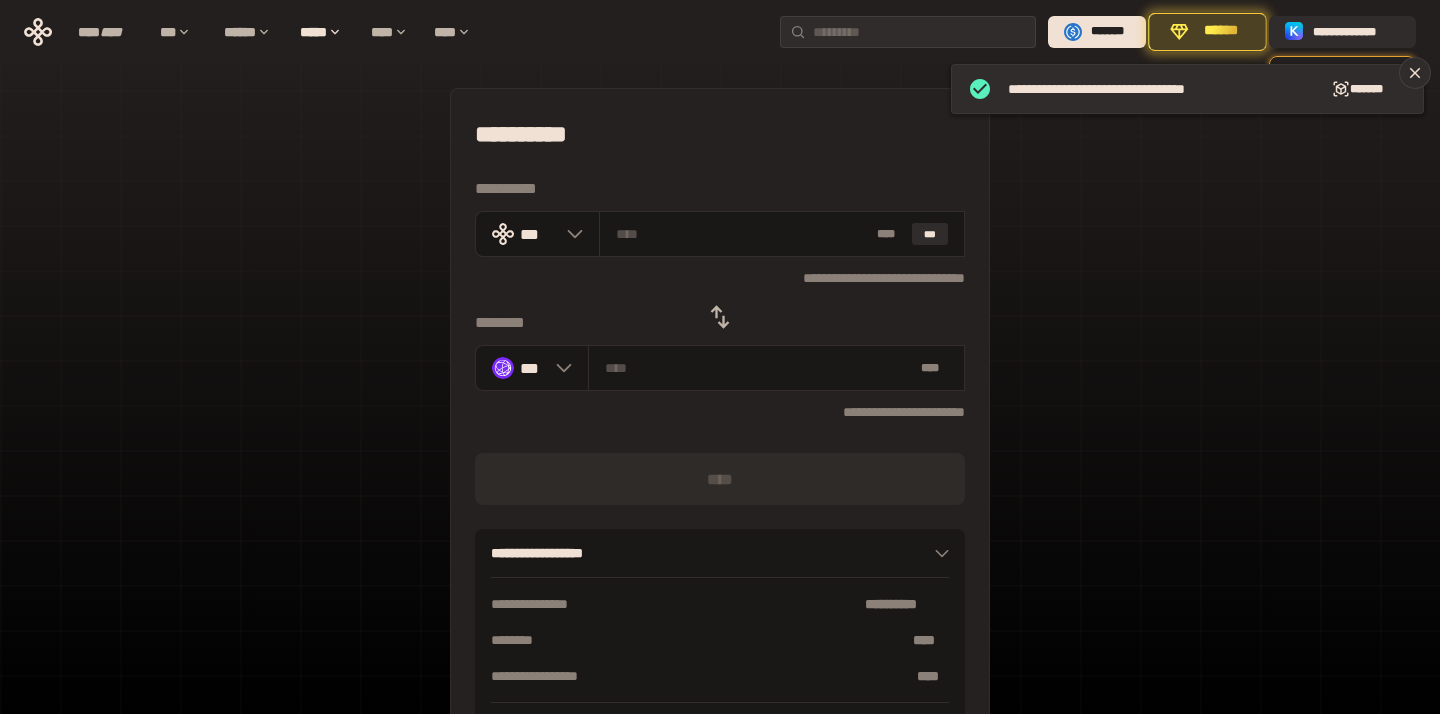 click 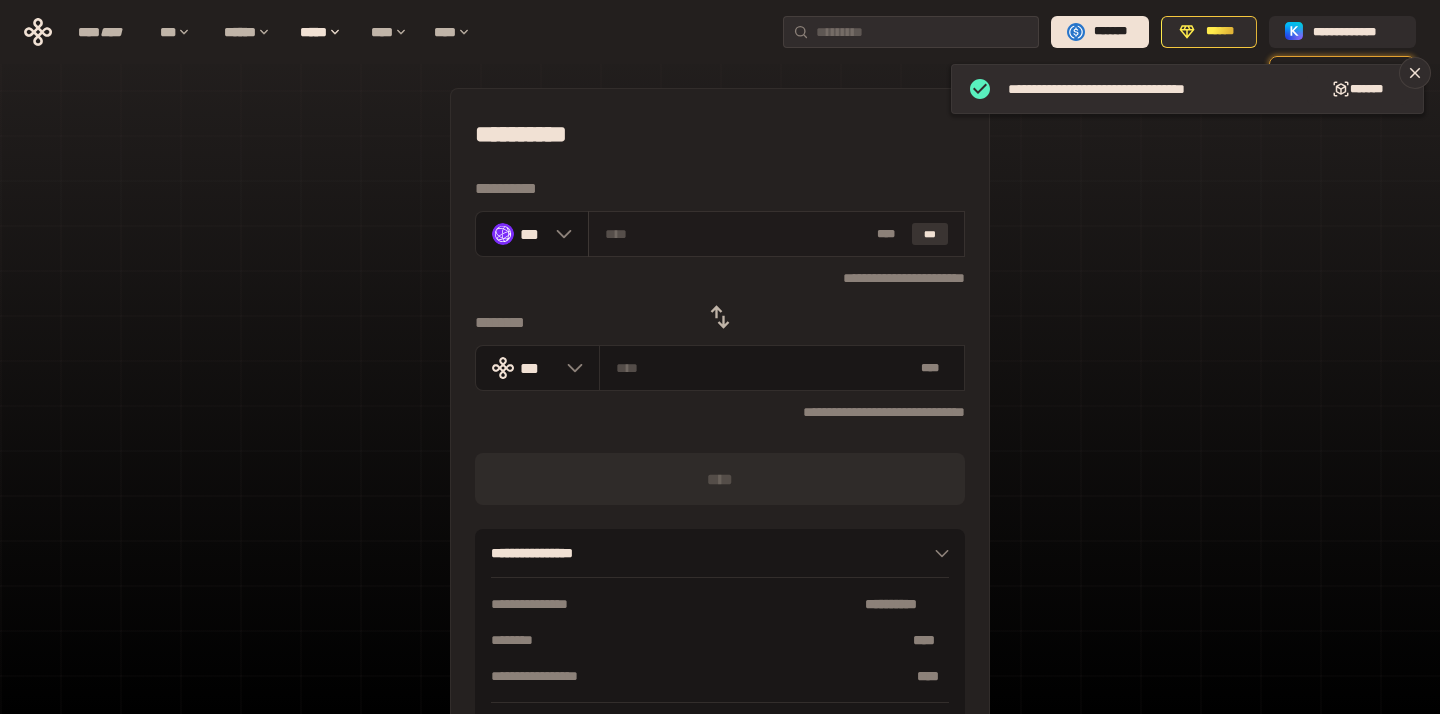 click on "***" at bounding box center (930, 234) 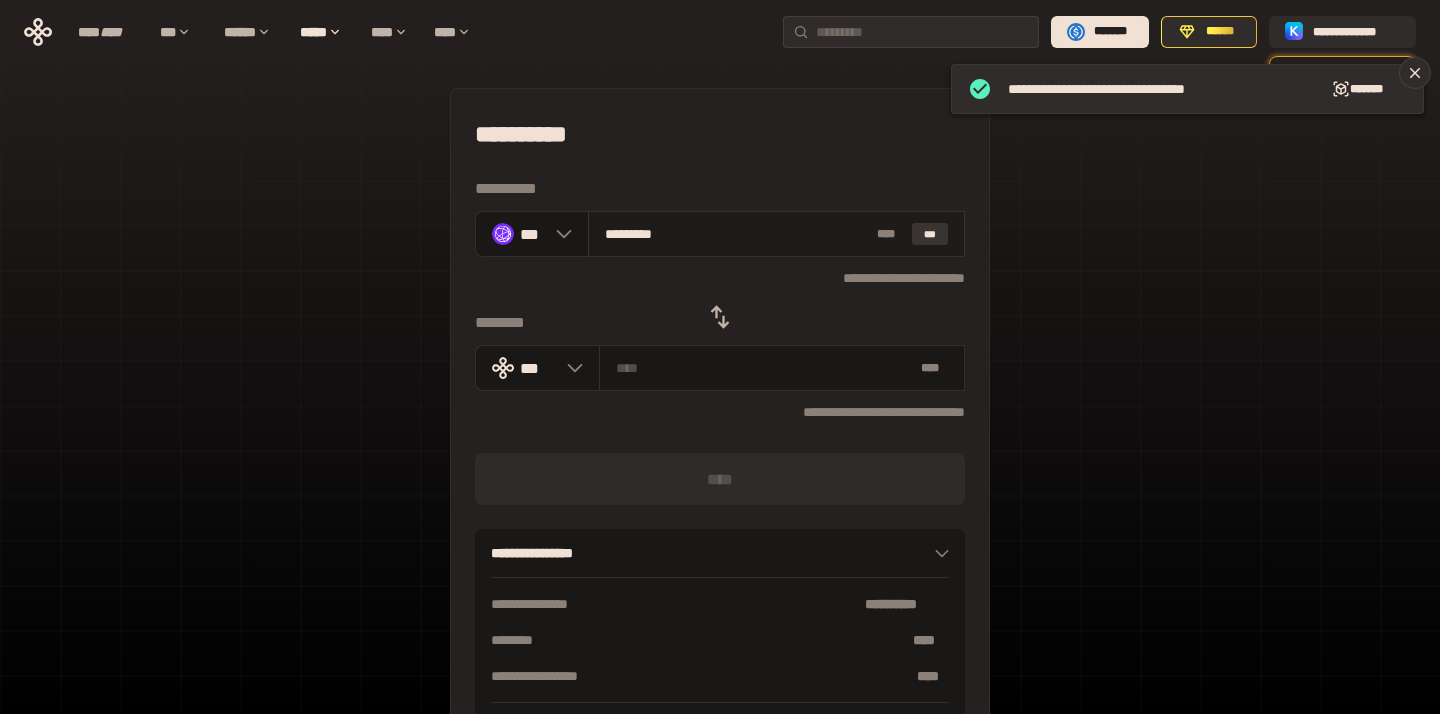 type on "**********" 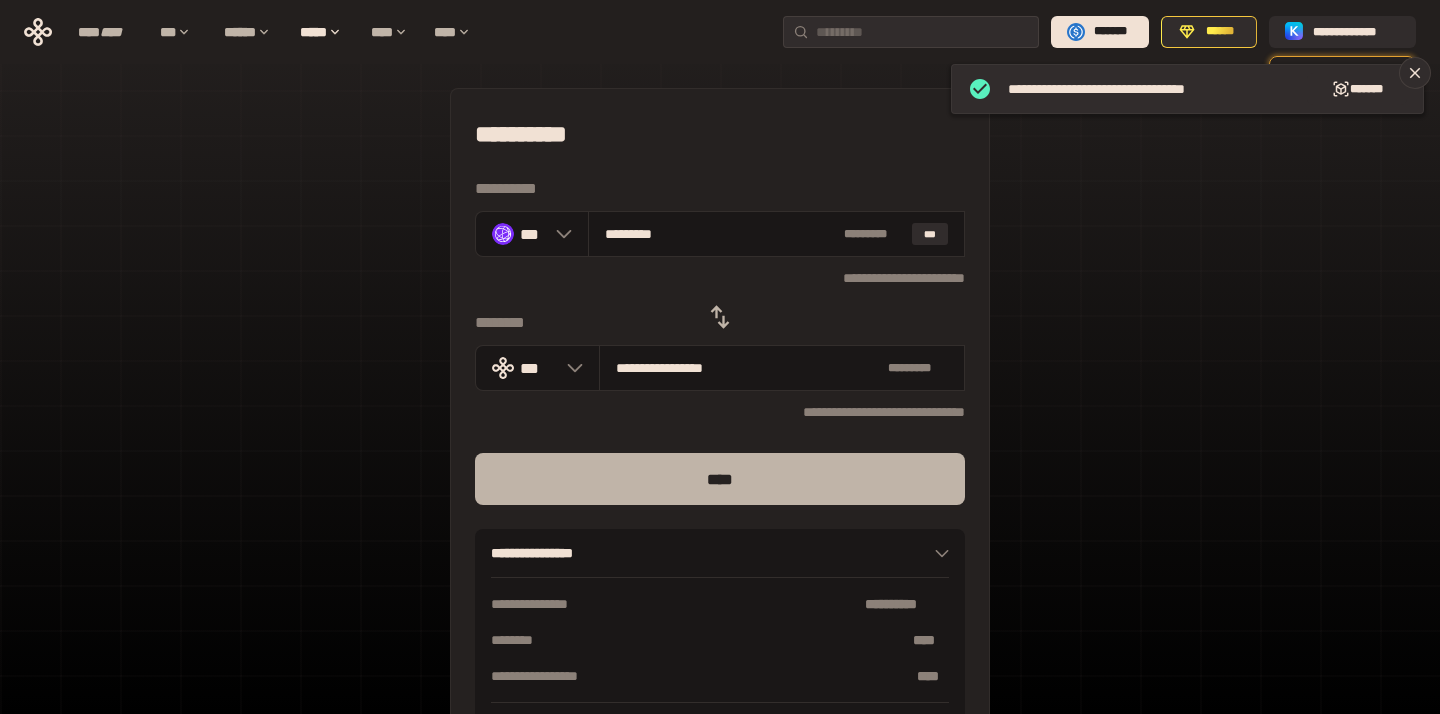 click on "****" at bounding box center [720, 479] 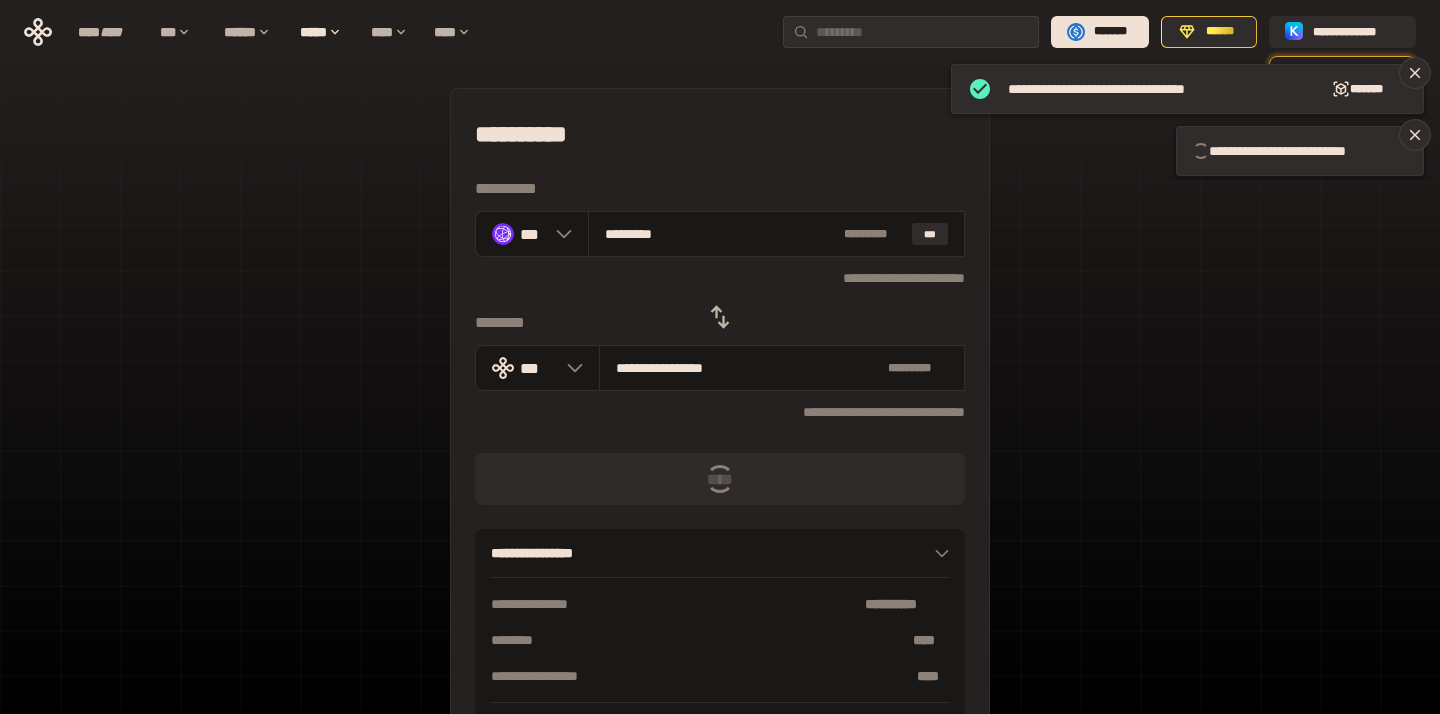 type 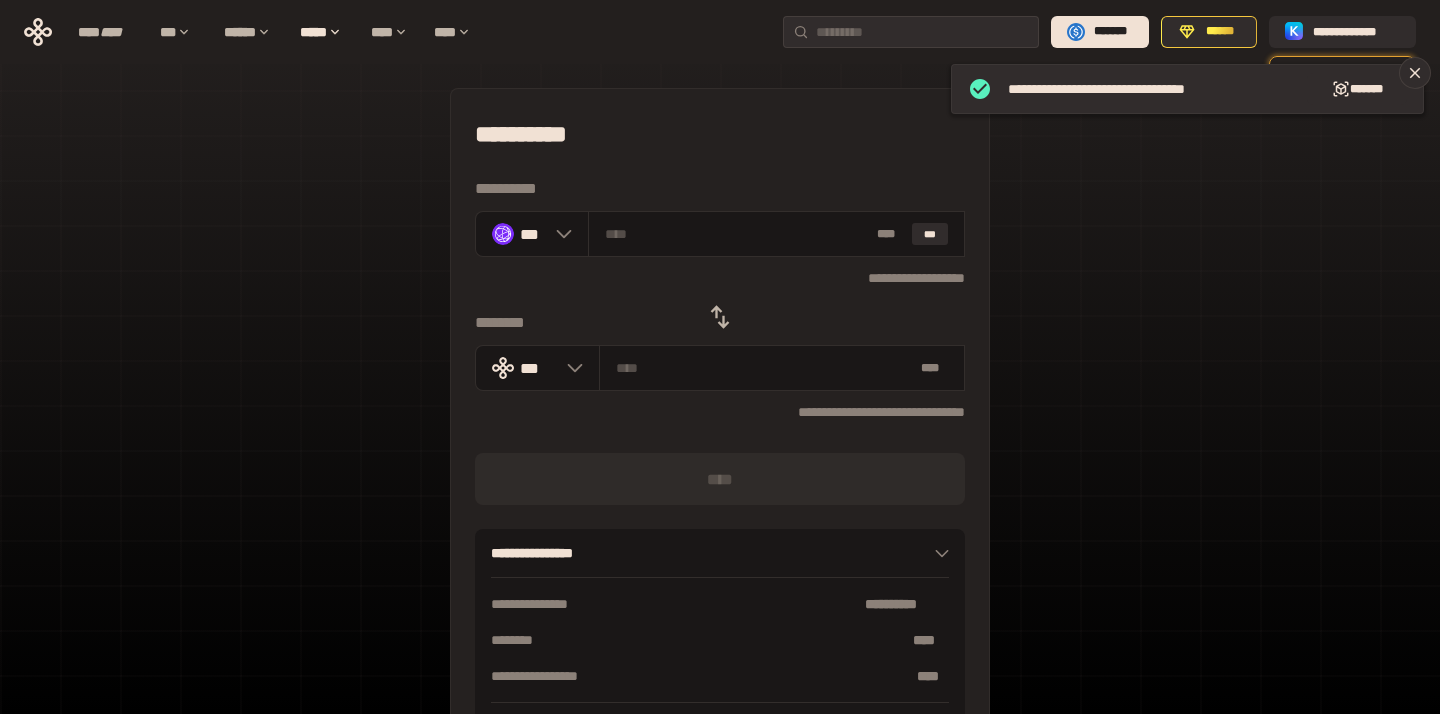 click 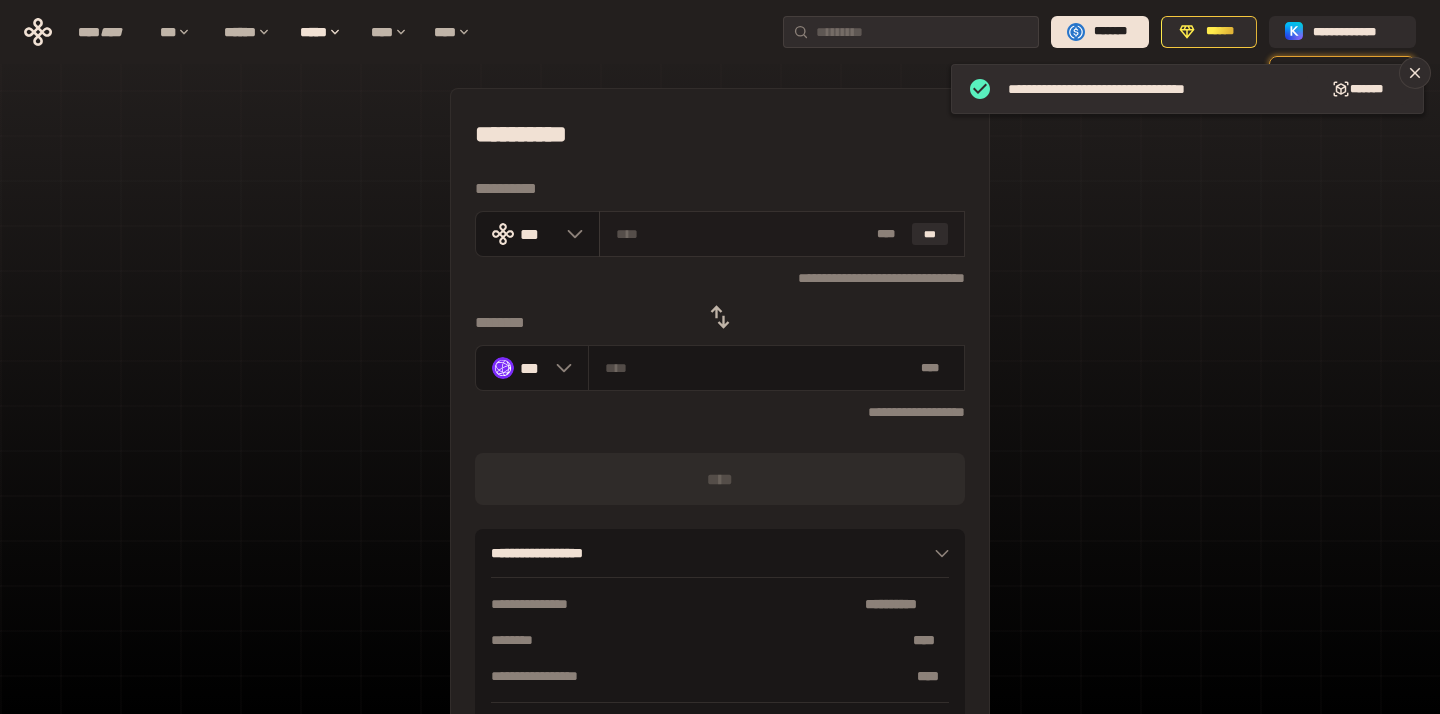 click on "* ** ***" at bounding box center (782, 234) 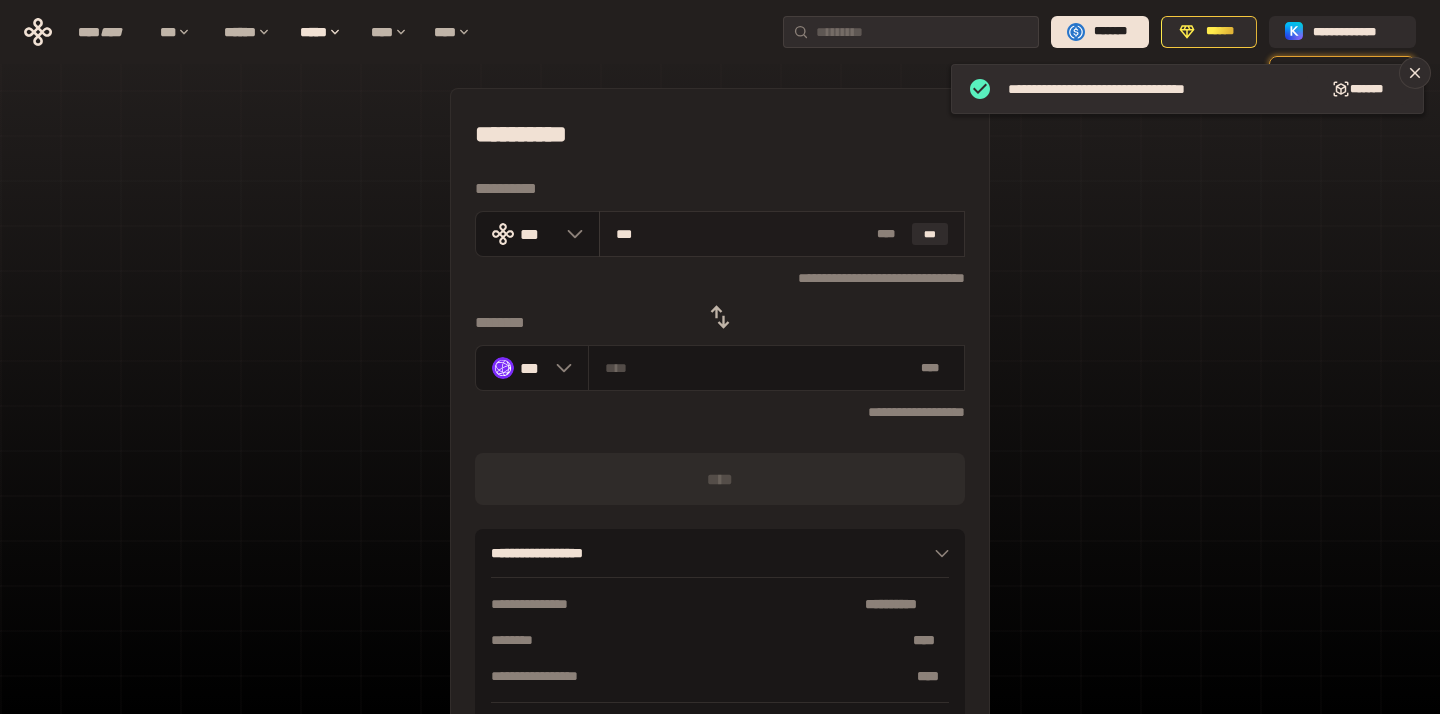 type on "*********" 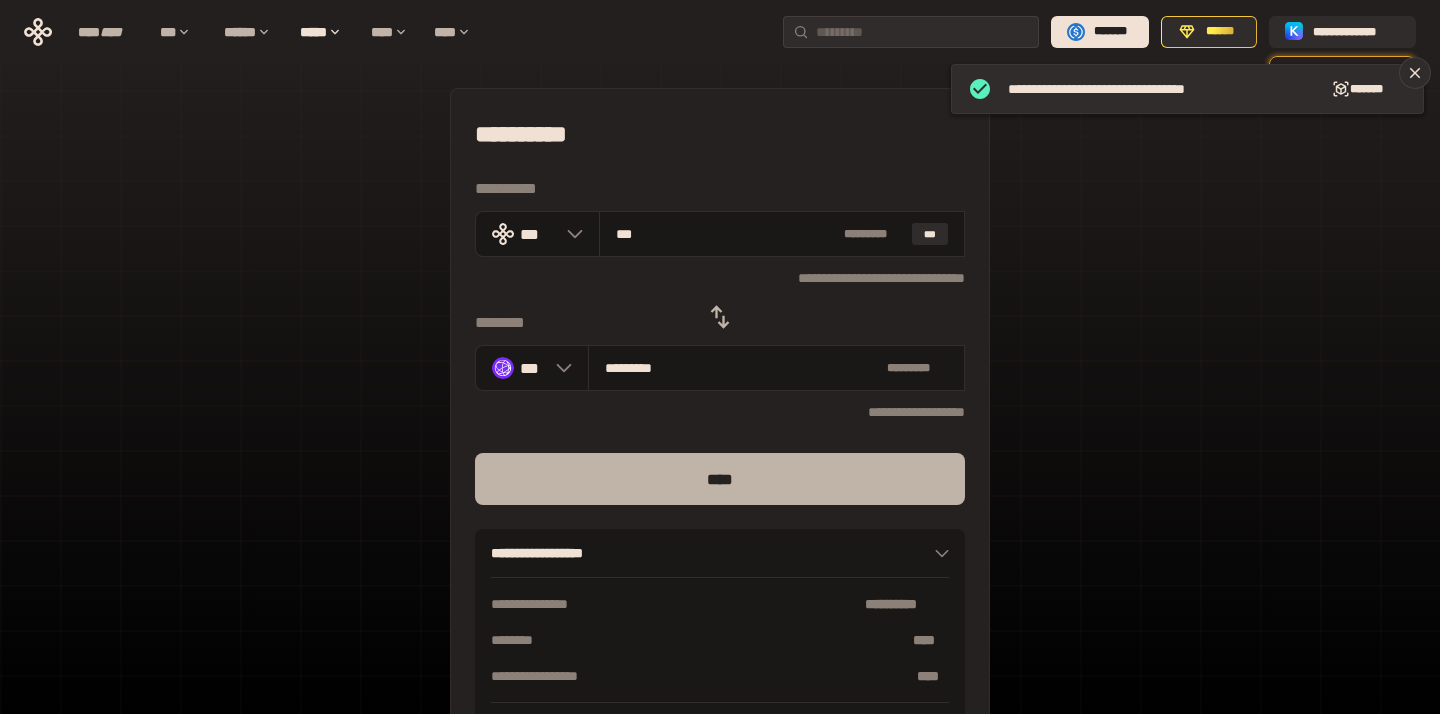 type on "***" 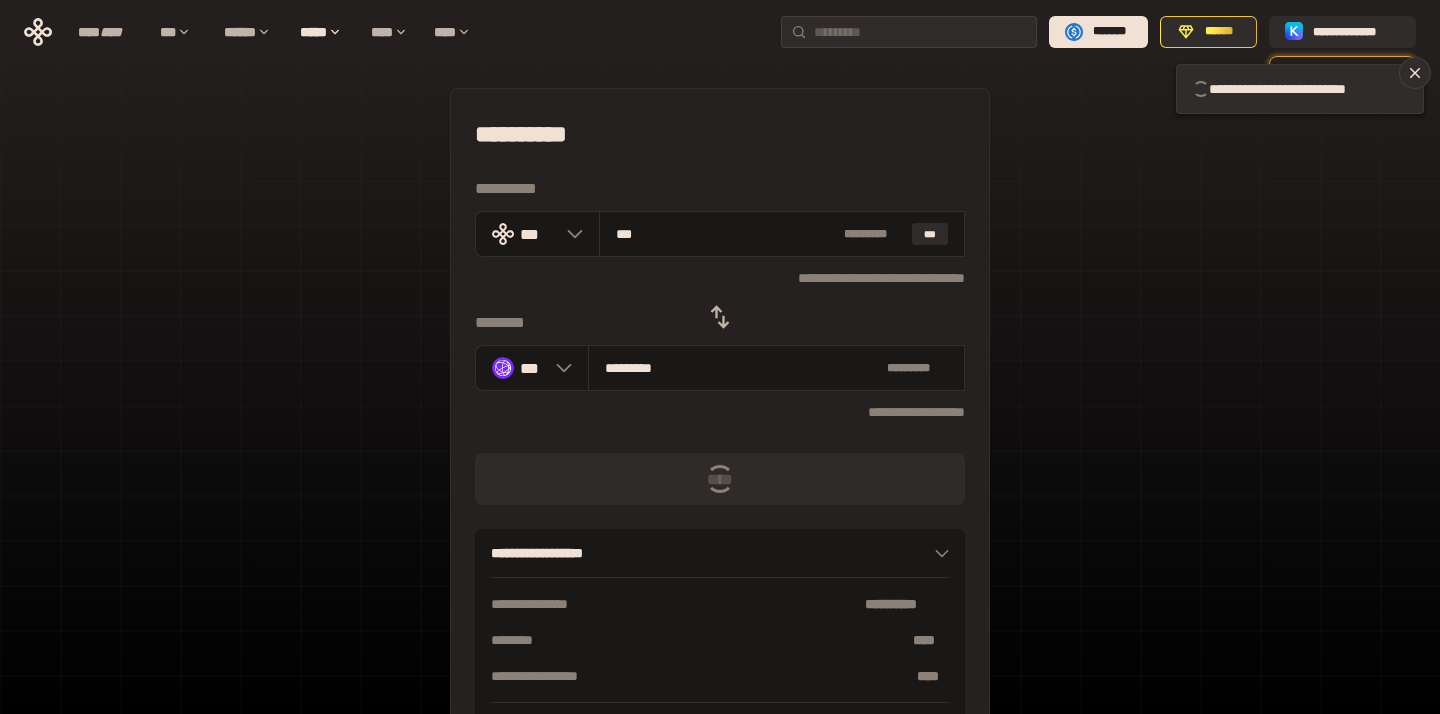 type 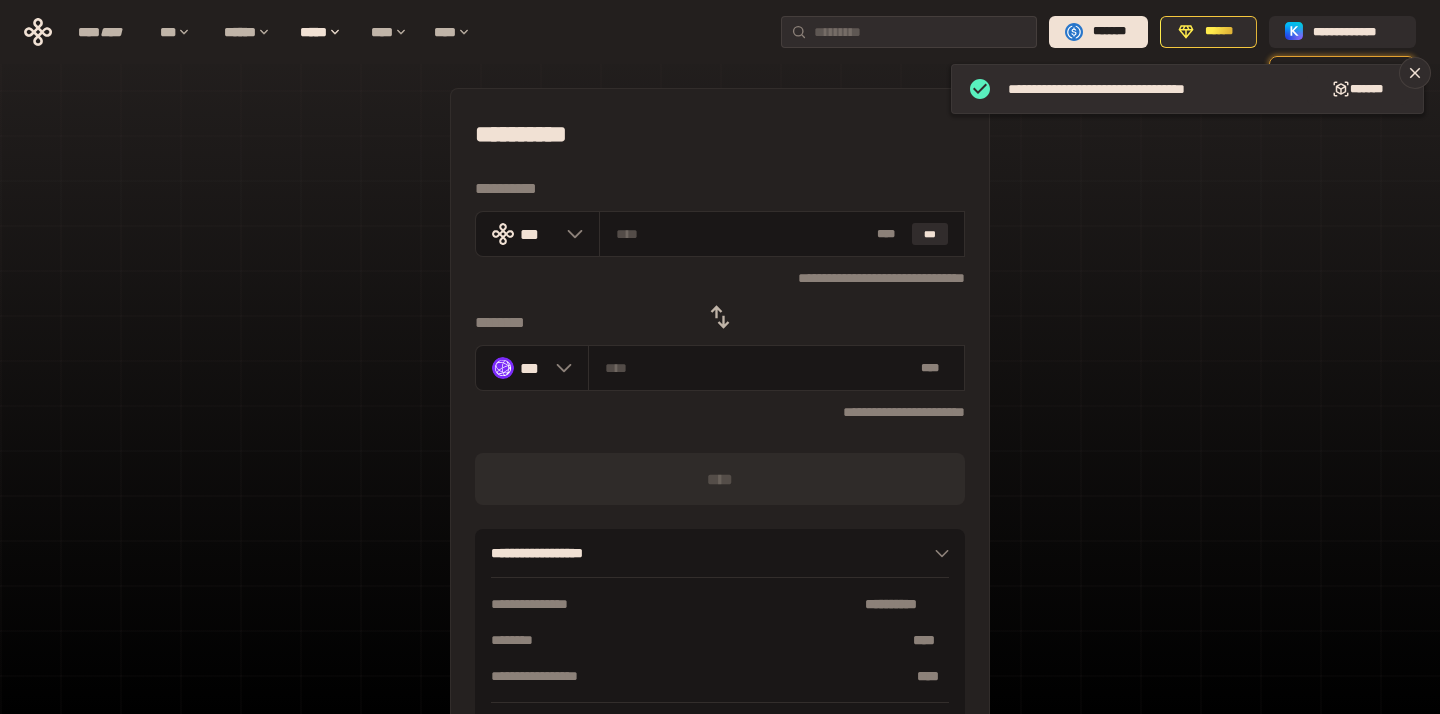 click 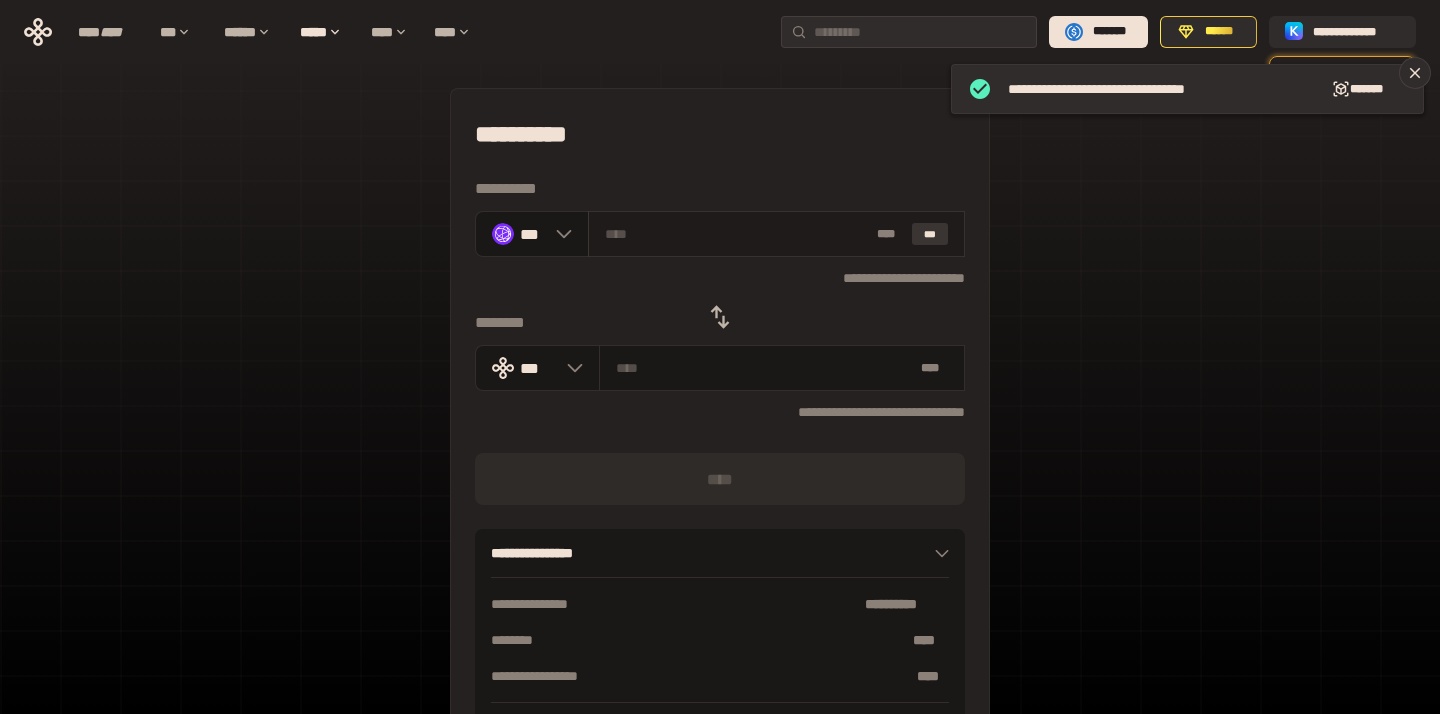 click on "***" at bounding box center (930, 234) 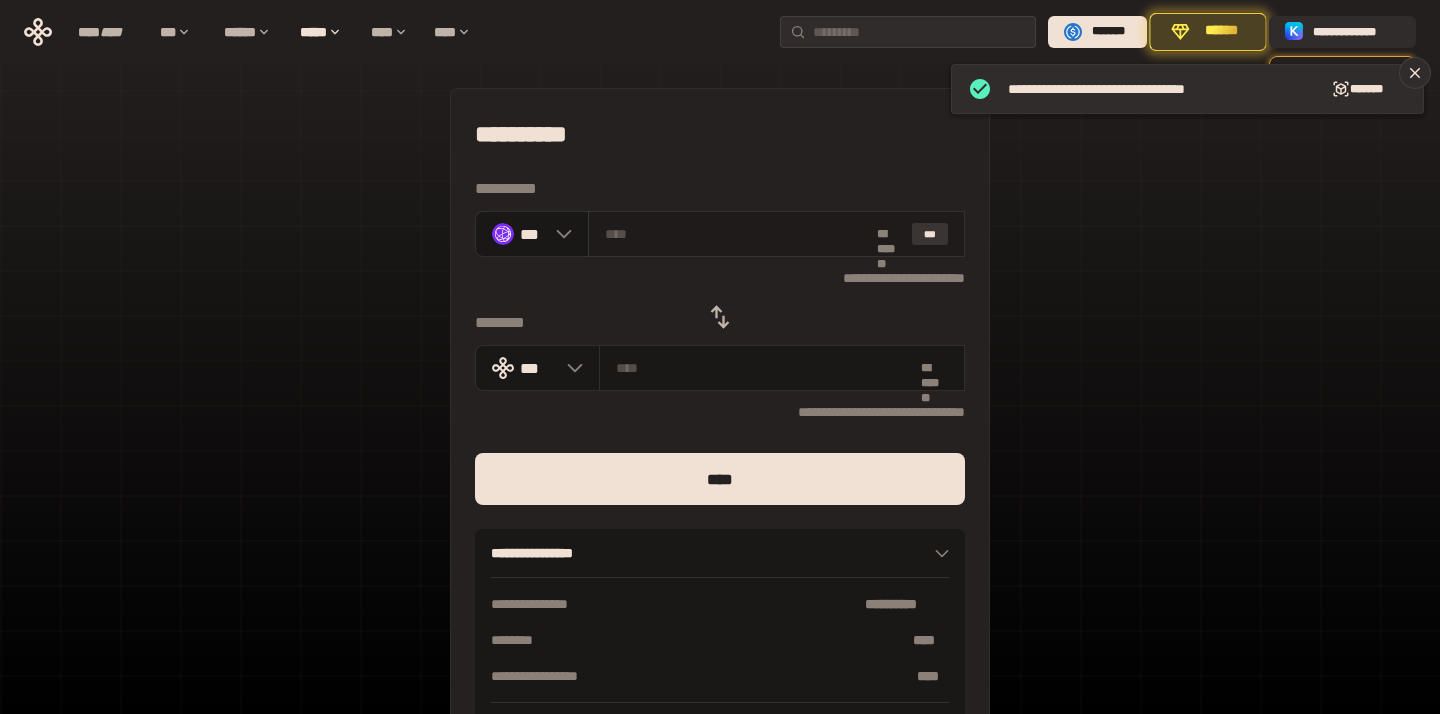 type on "*********" 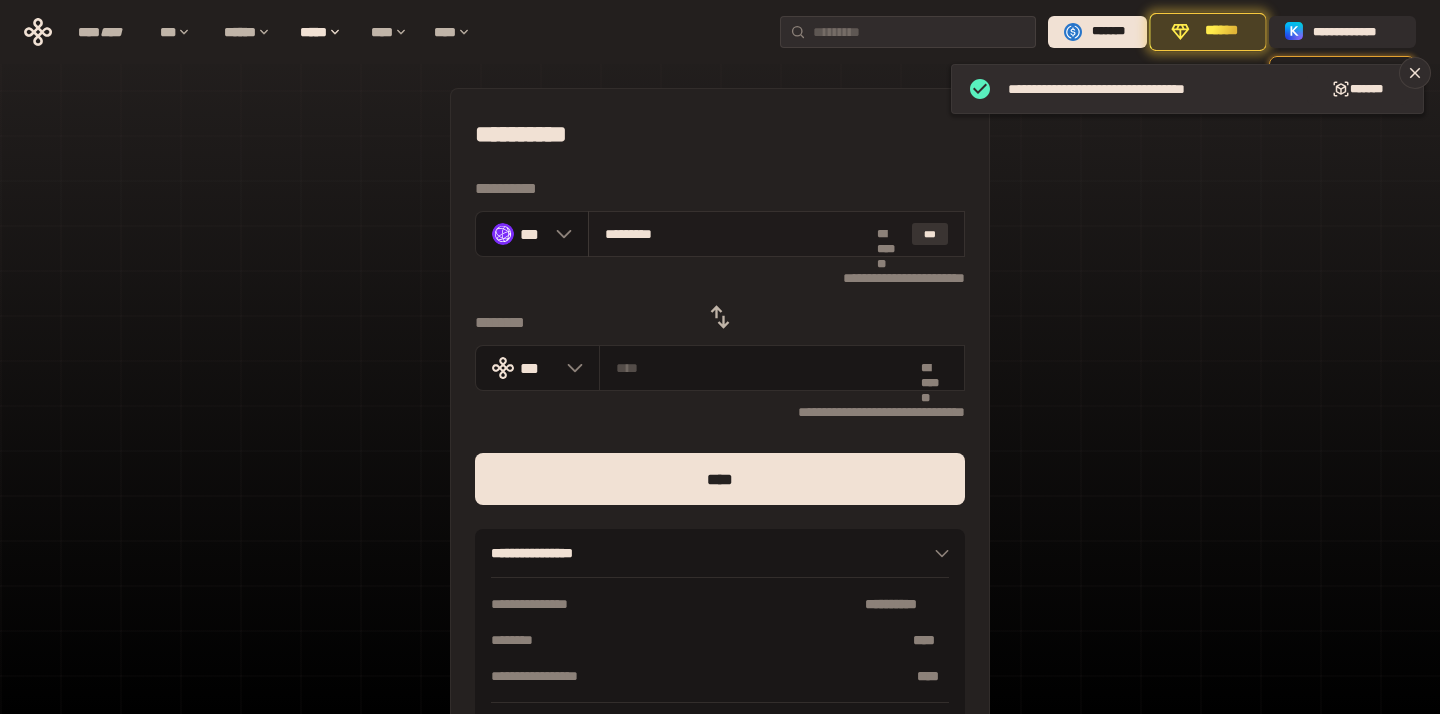 type on "**********" 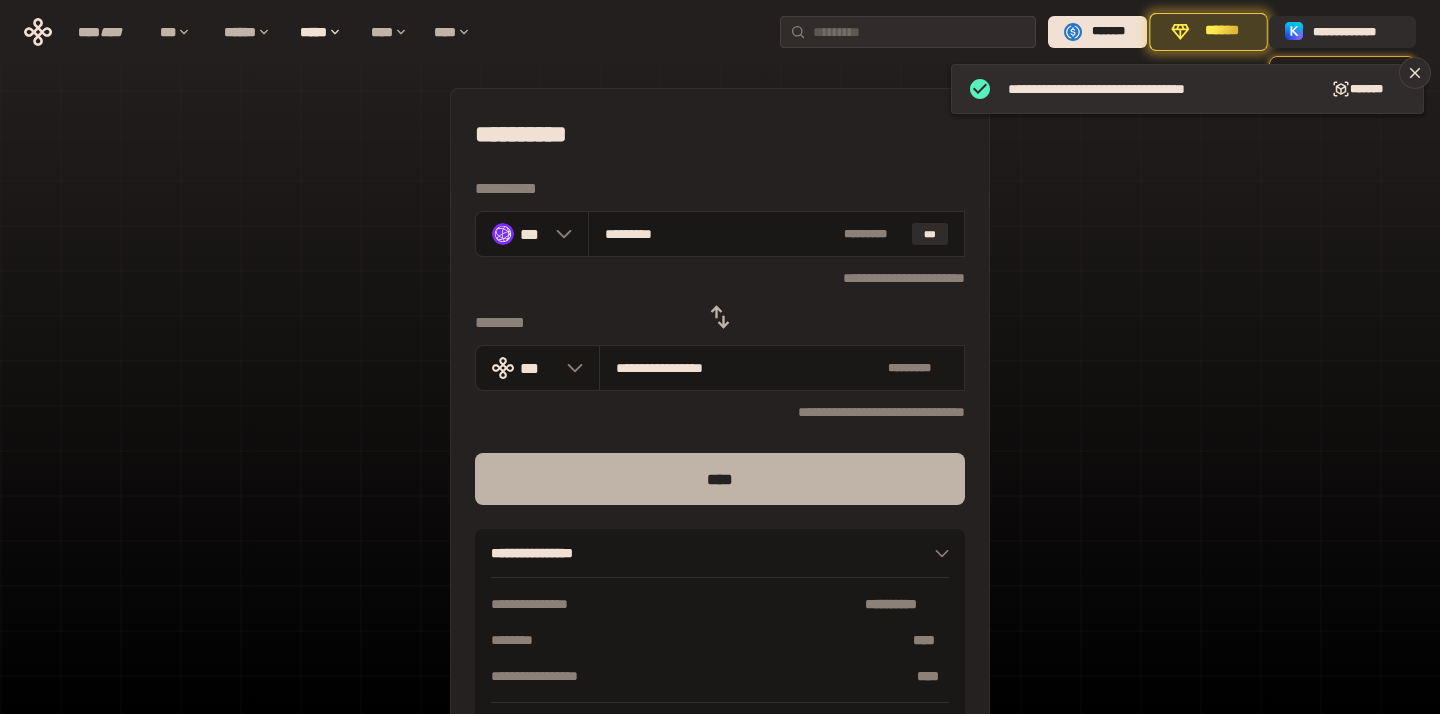 click on "****" at bounding box center (720, 479) 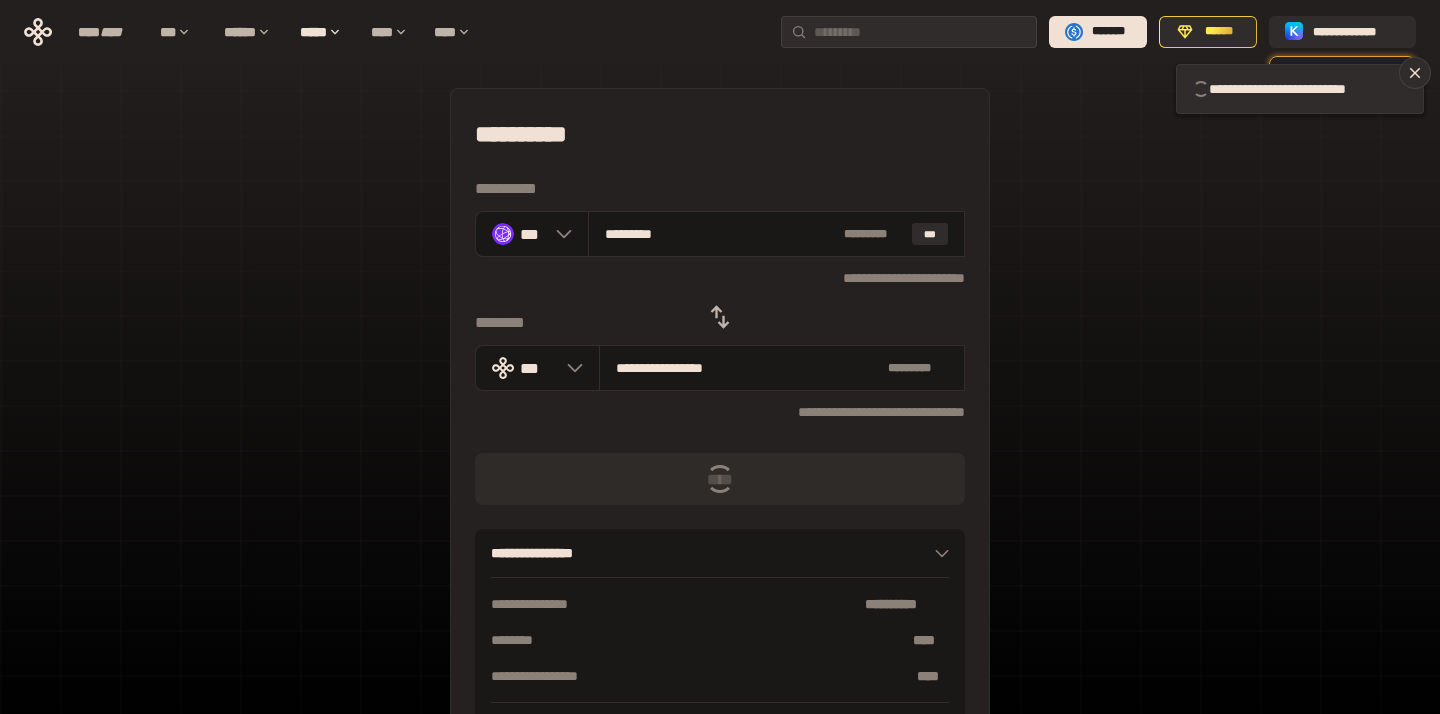 type 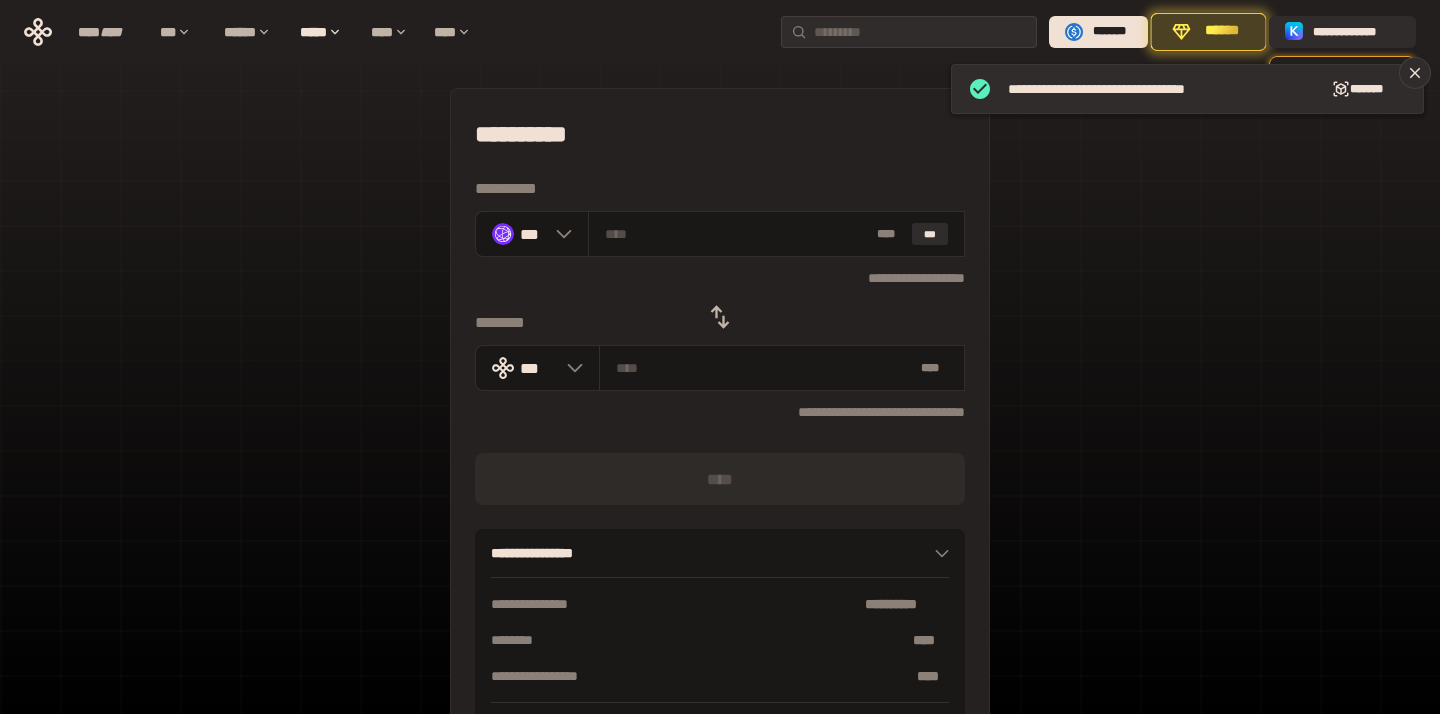 click 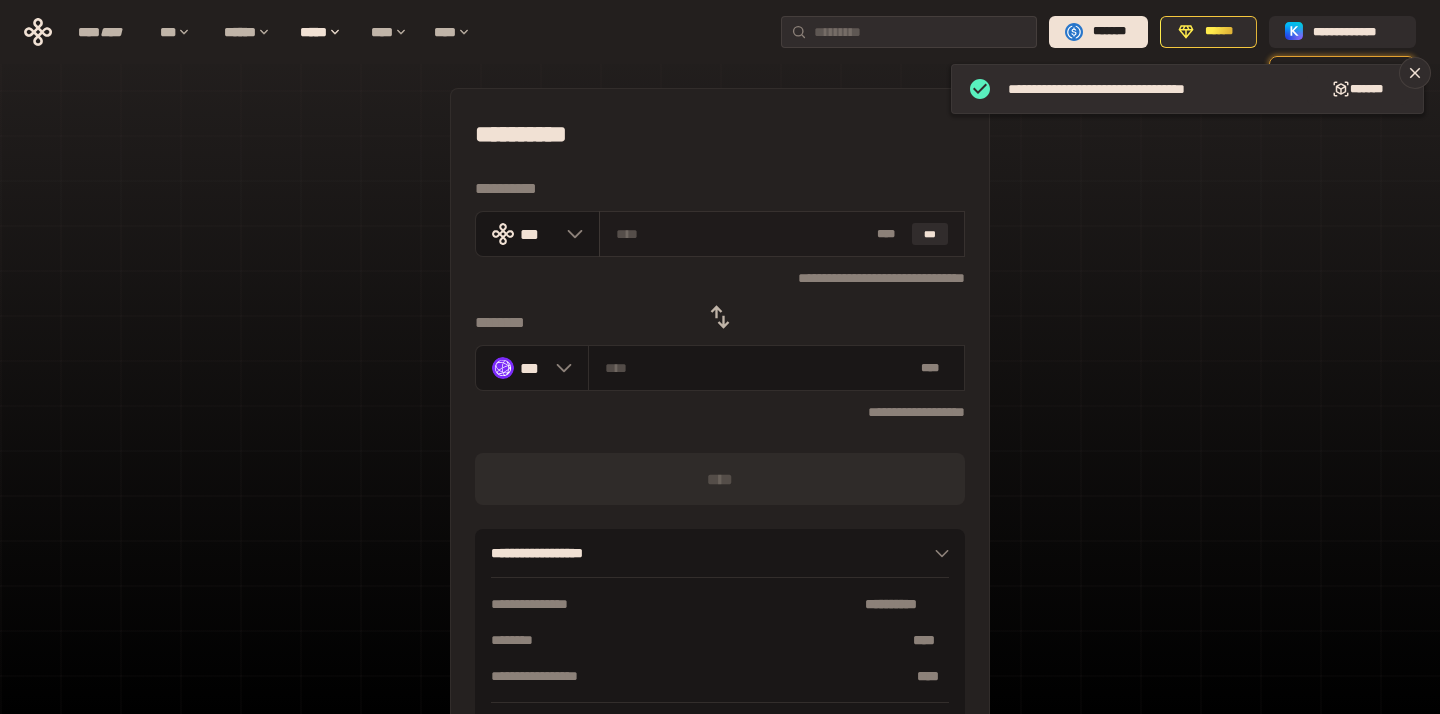 click at bounding box center [743, 234] 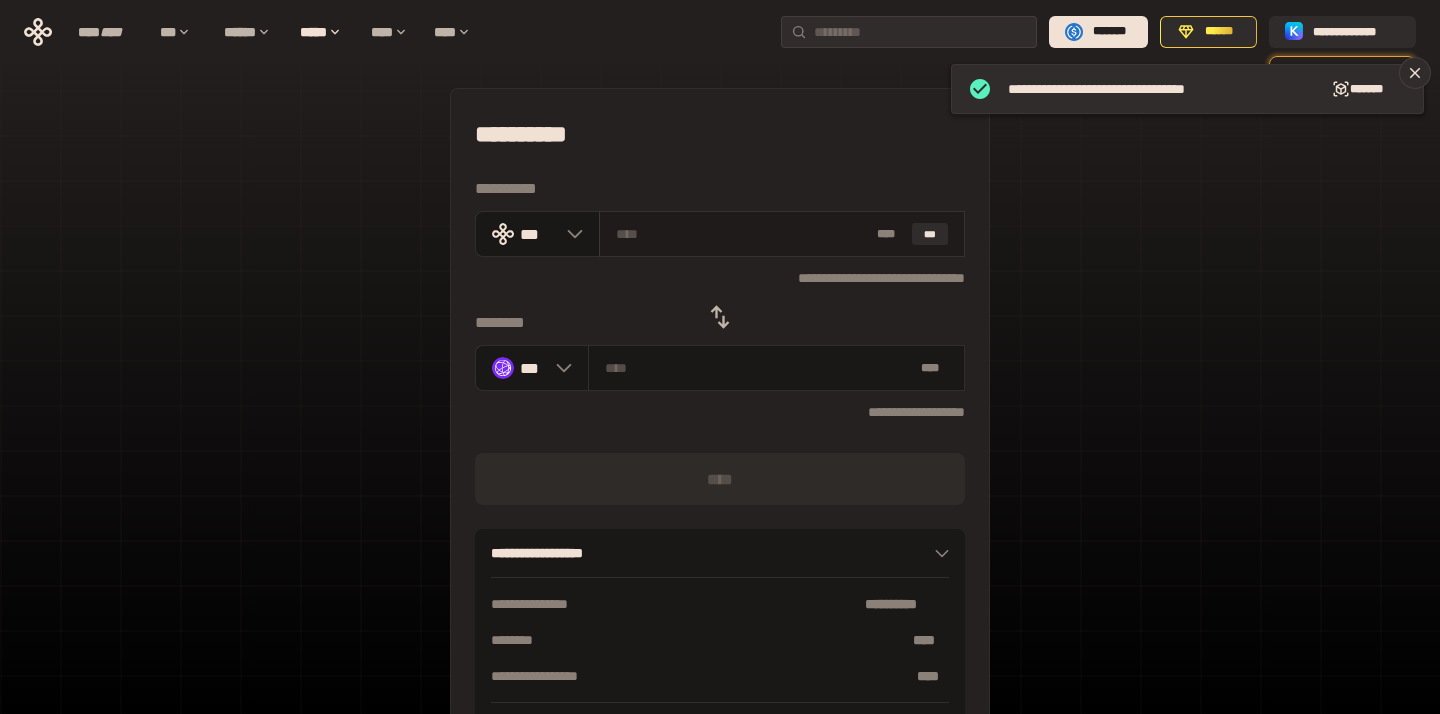paste on "***" 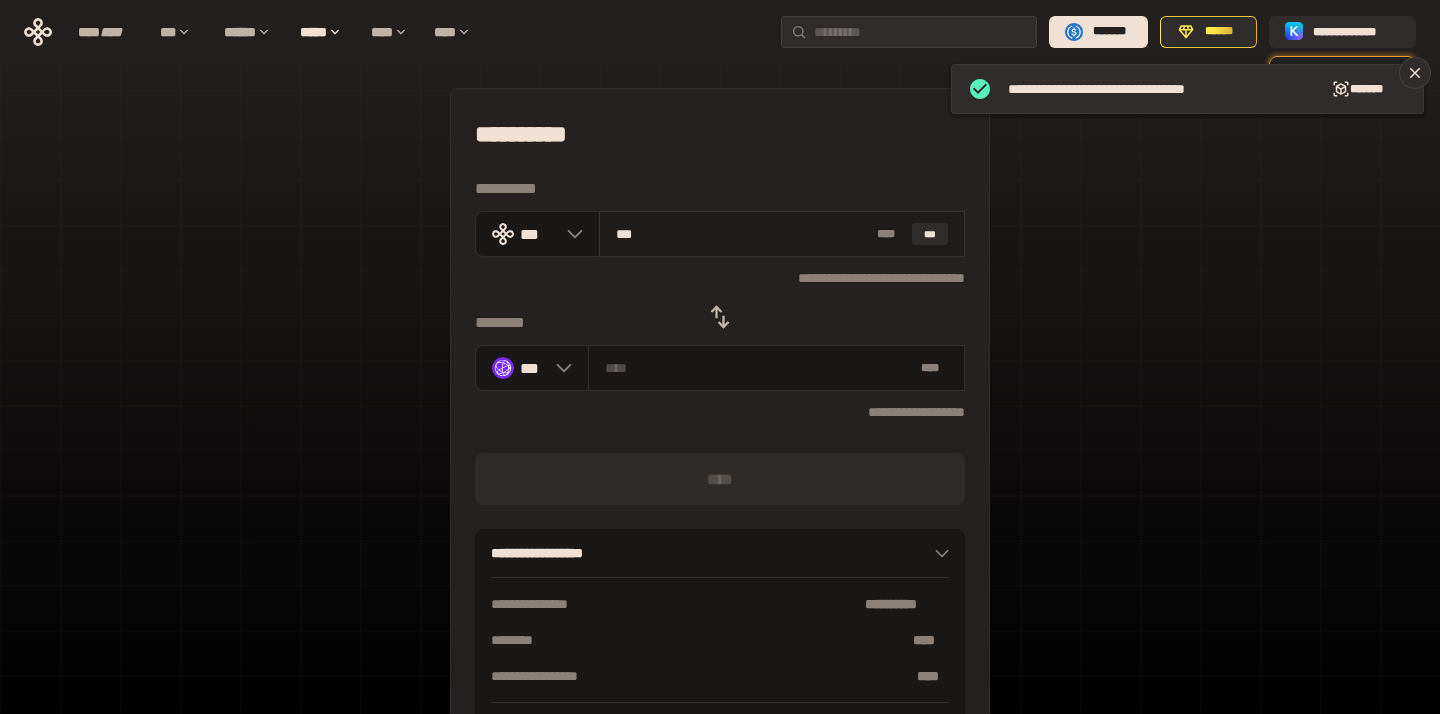 type on "*********" 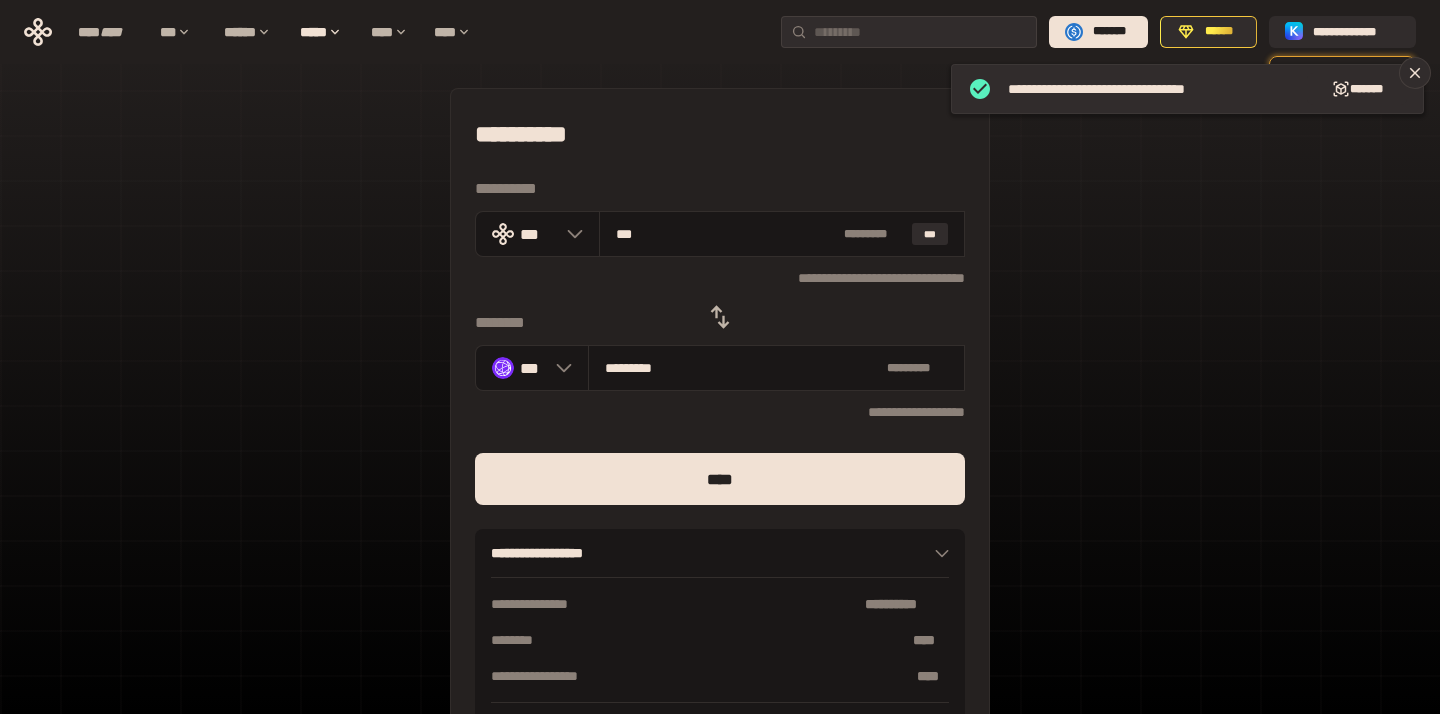 type on "***" 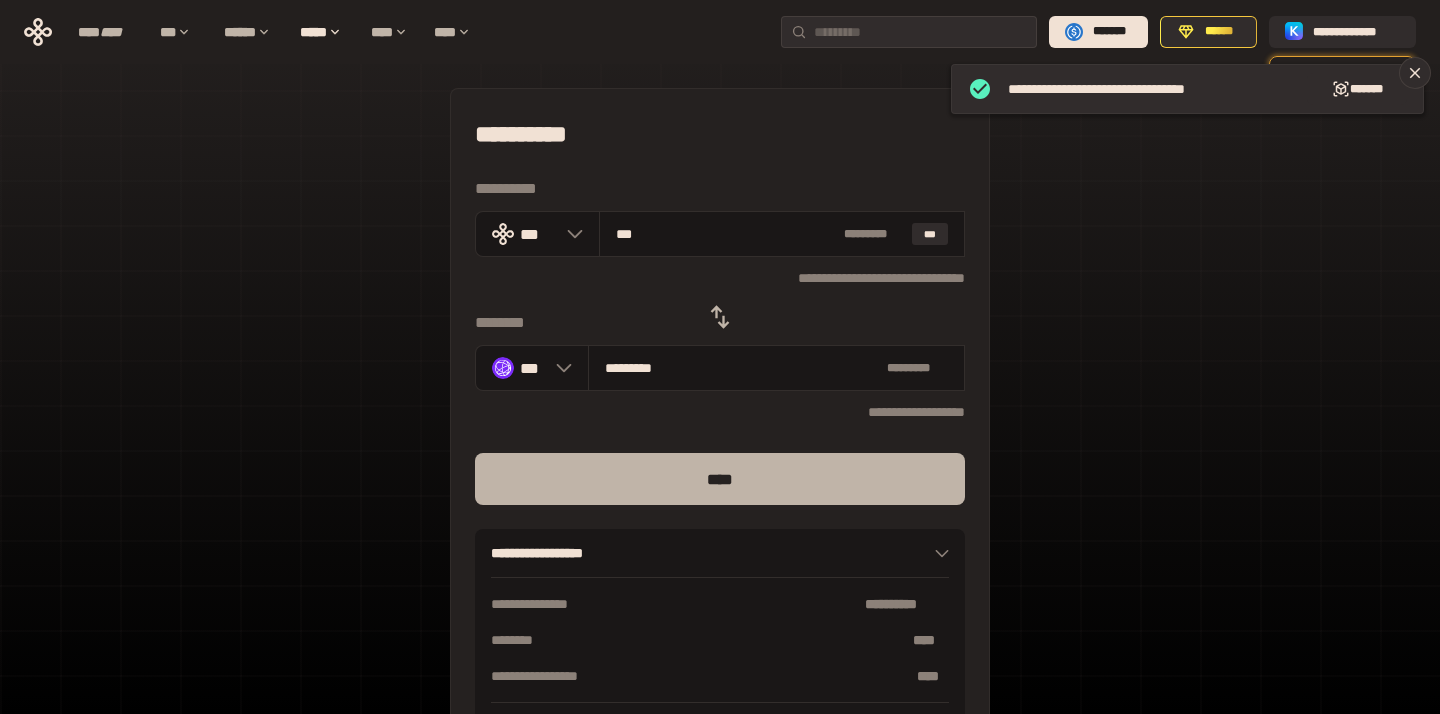 click on "****" at bounding box center [720, 479] 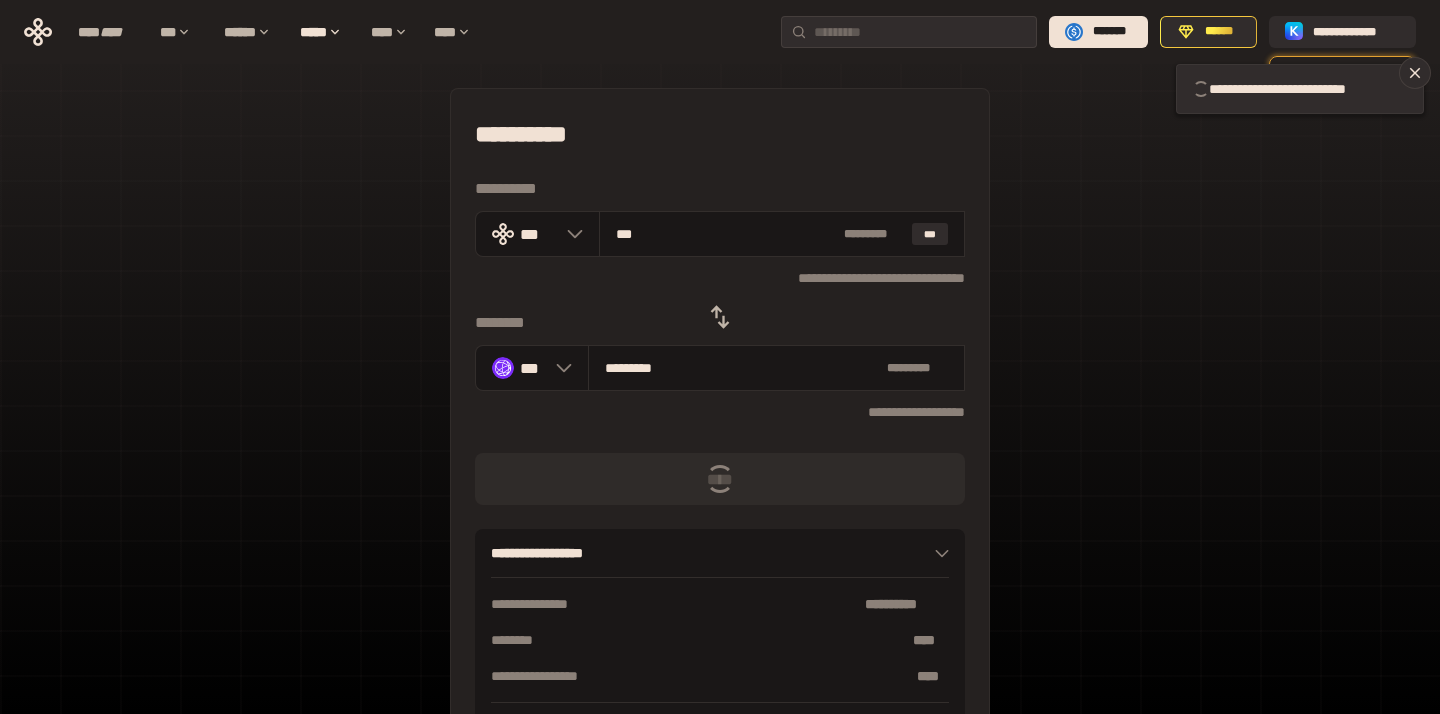 click 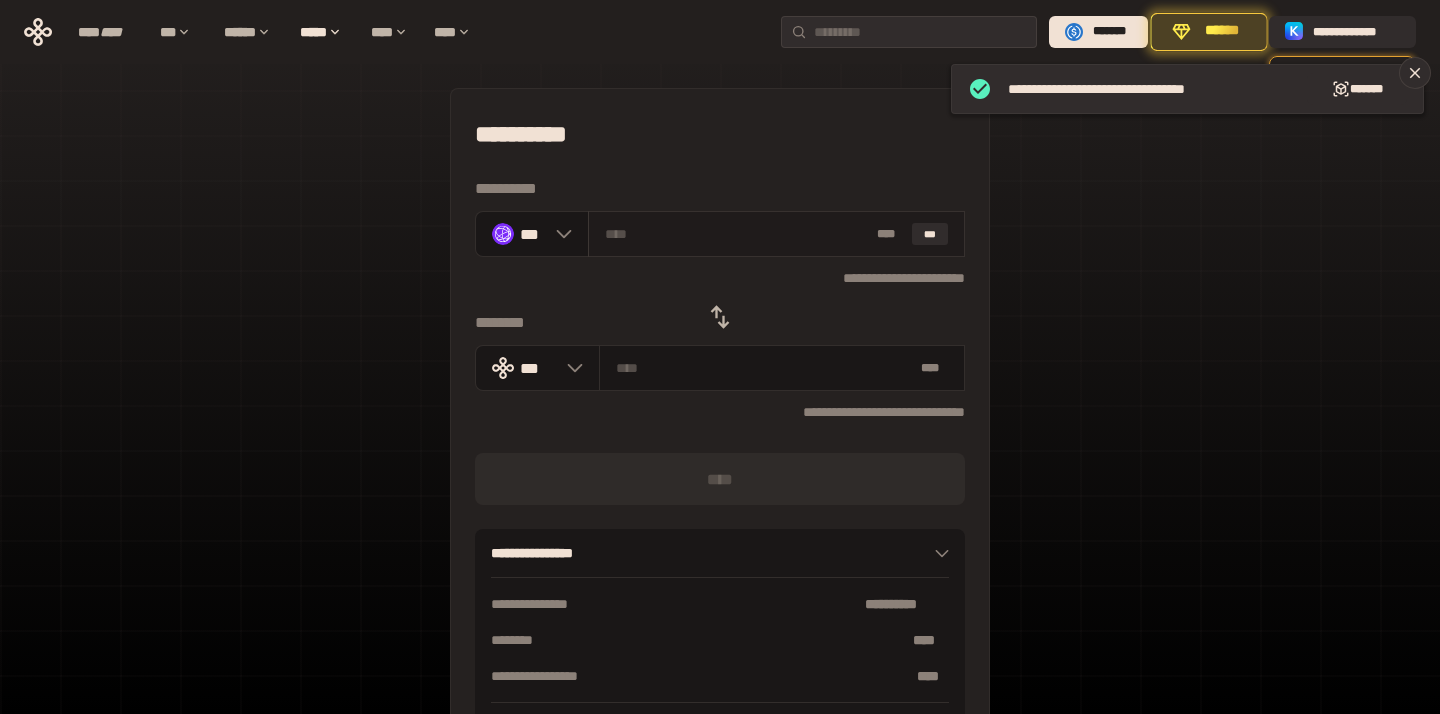 click on "* ** ***" at bounding box center (776, 234) 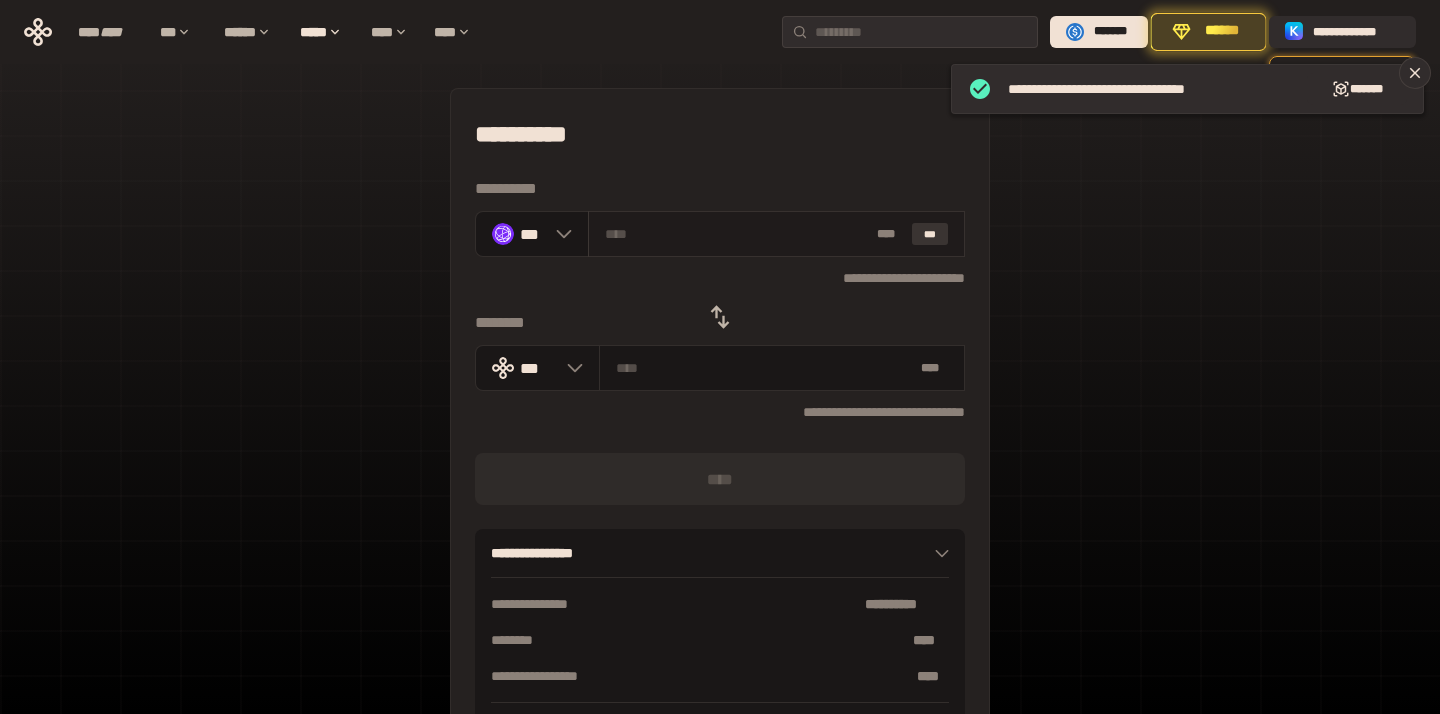 click on "***" at bounding box center (930, 234) 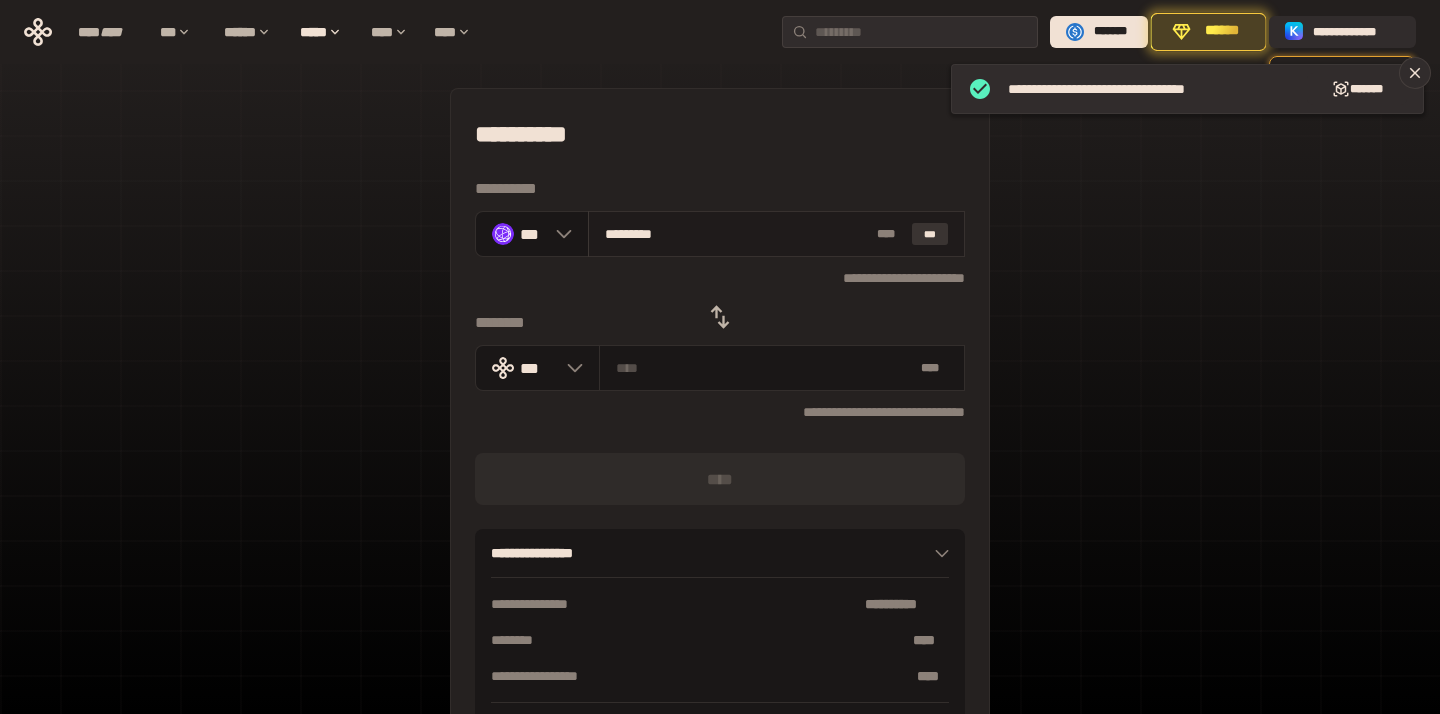 type on "**********" 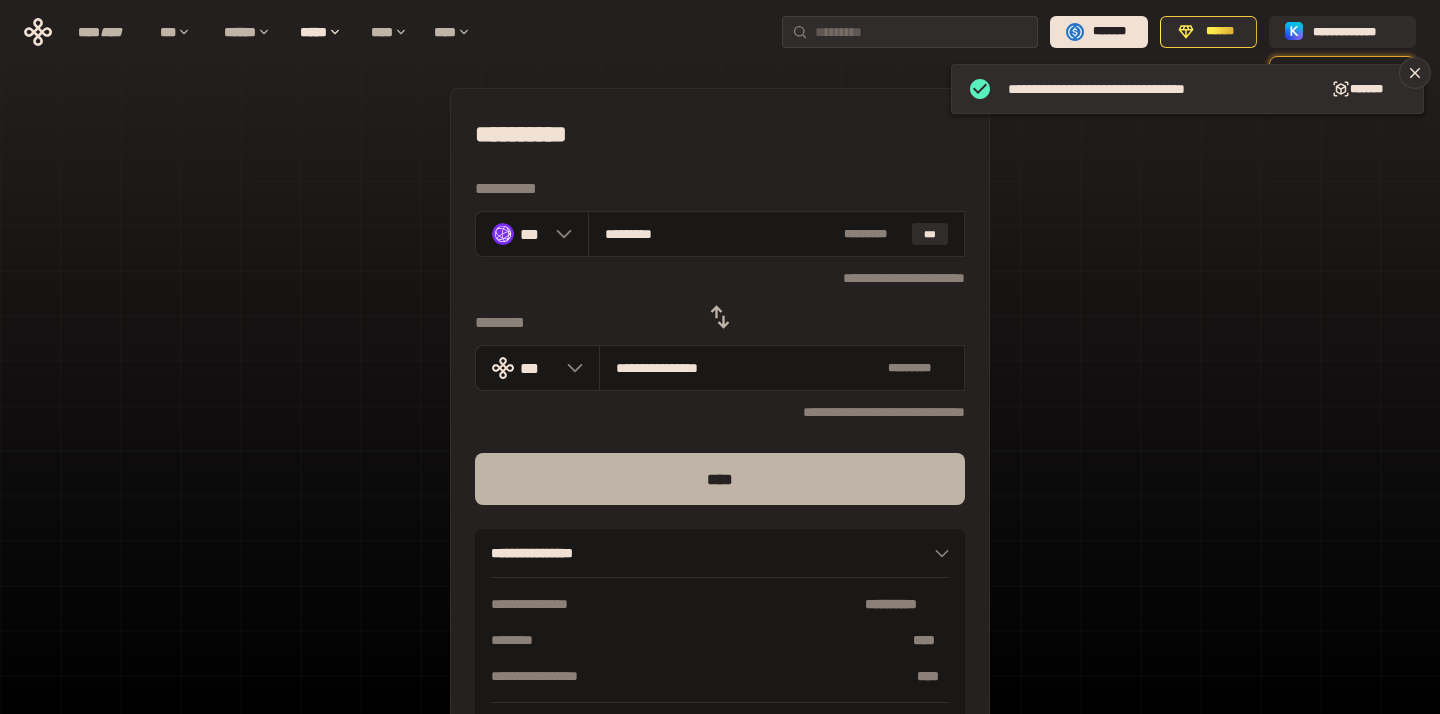 click on "****" at bounding box center [720, 479] 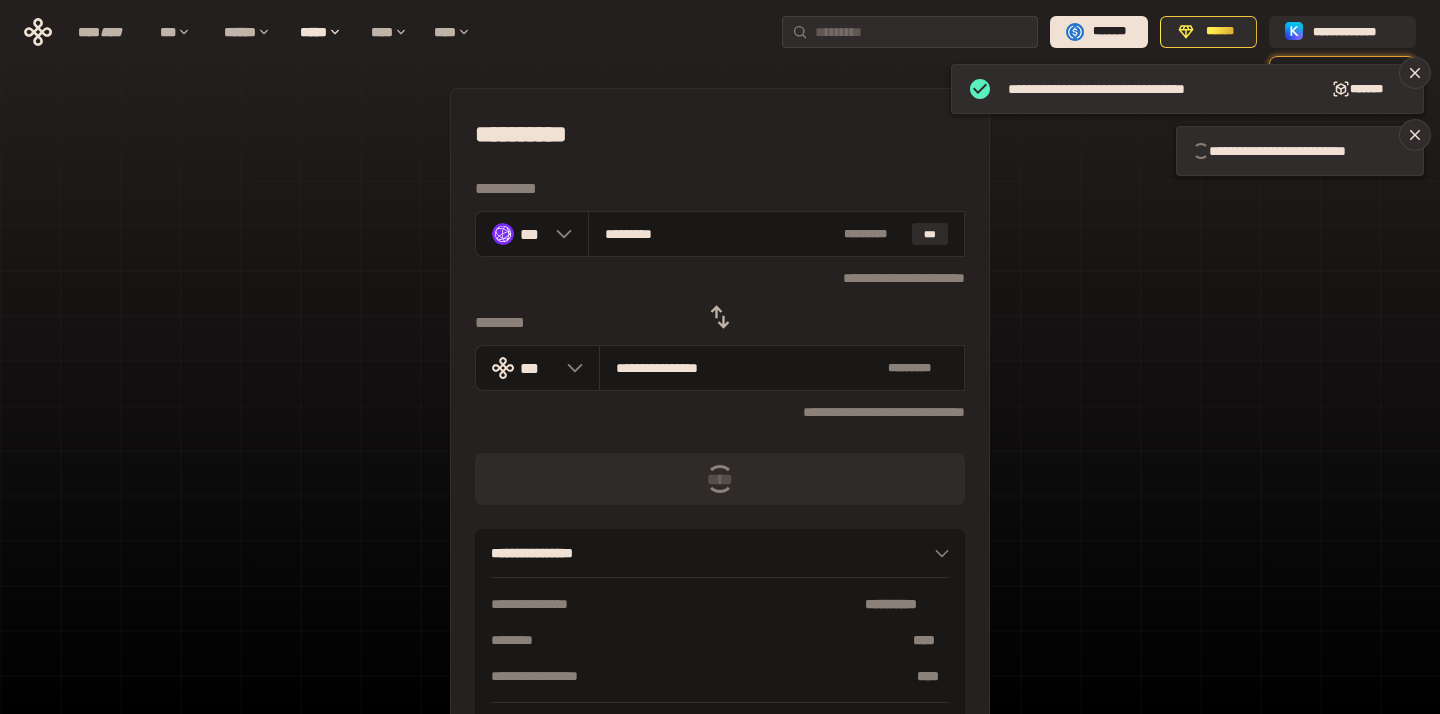 scroll, scrollTop: 7, scrollLeft: 0, axis: vertical 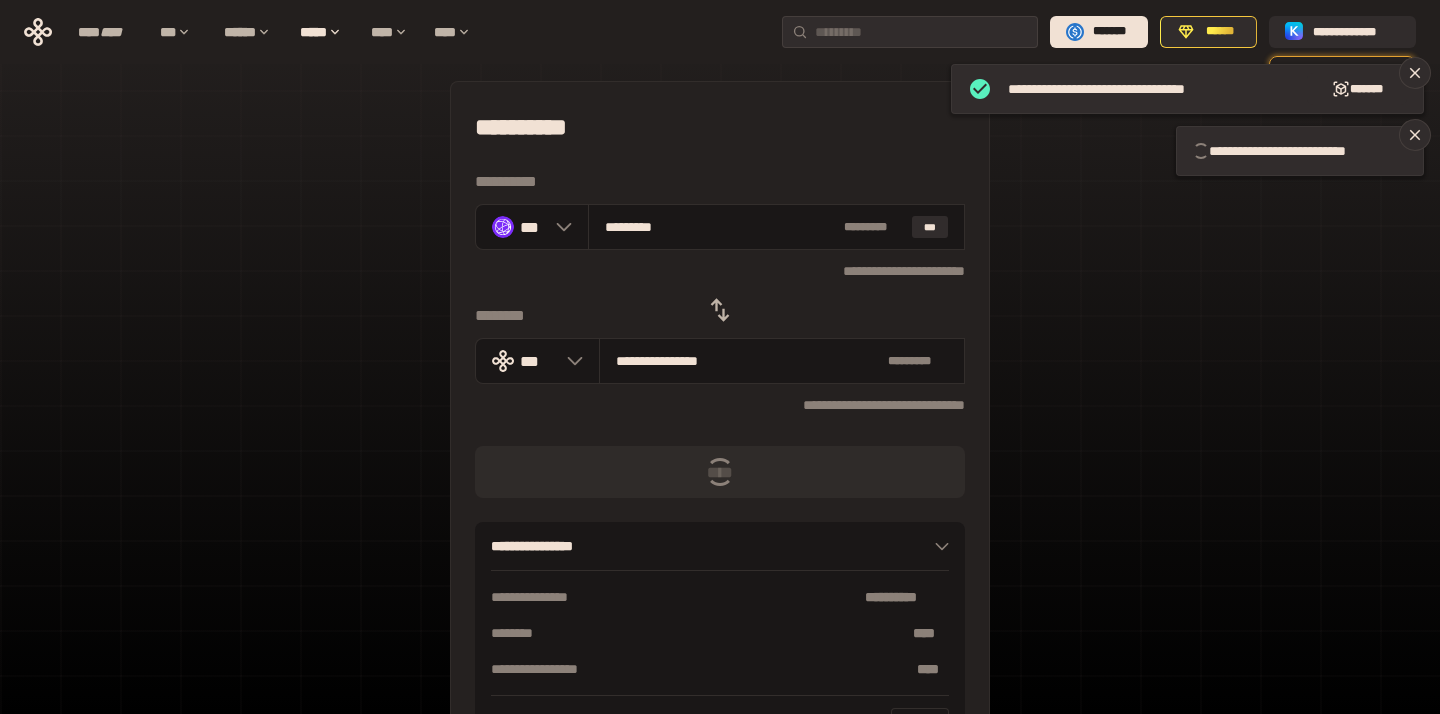 click 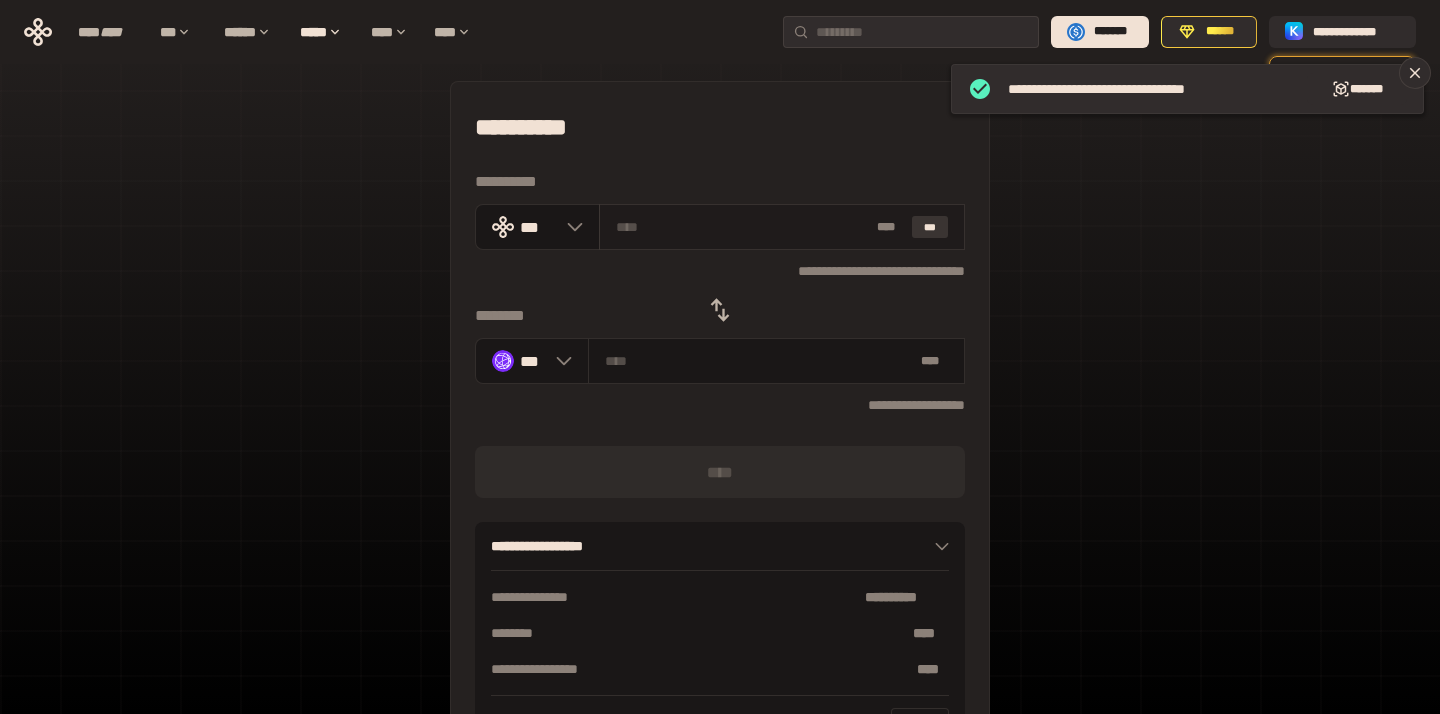 type 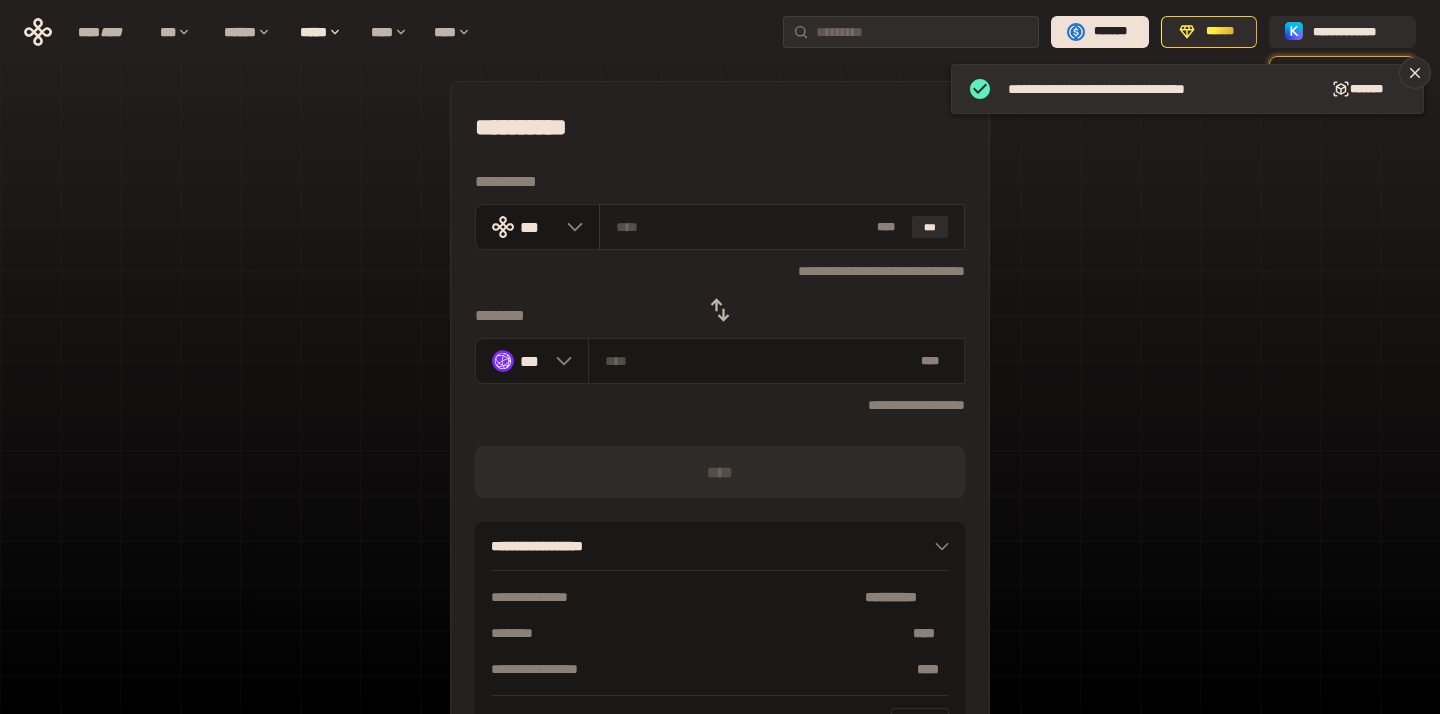click at bounding box center (743, 227) 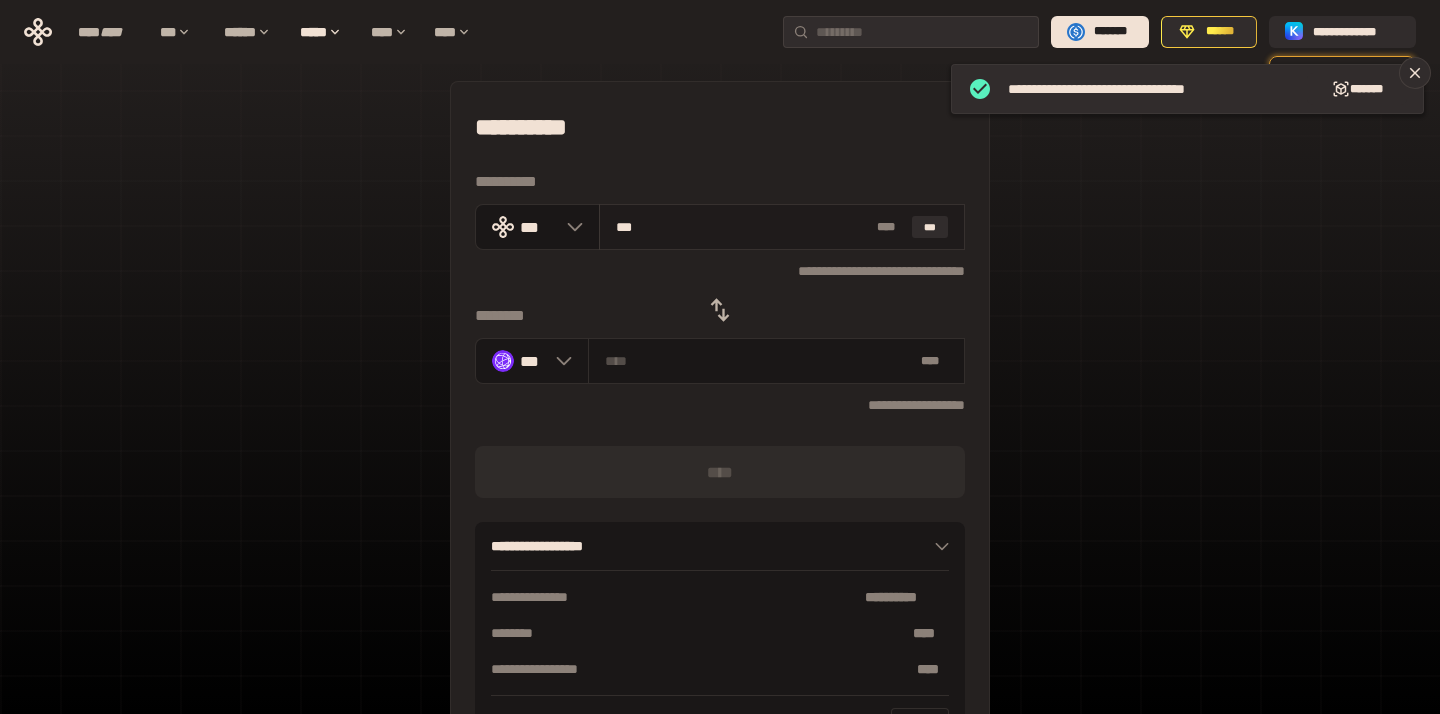 type on "*********" 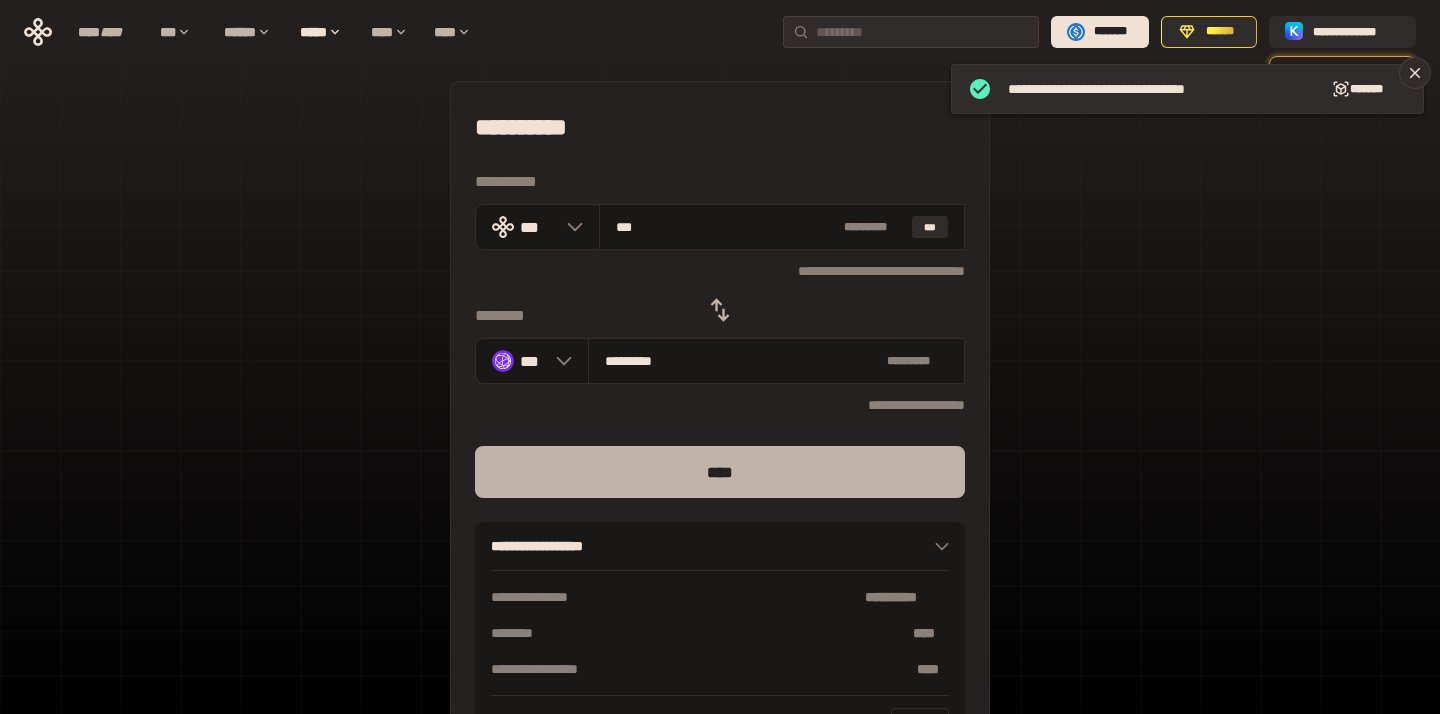 type on "***" 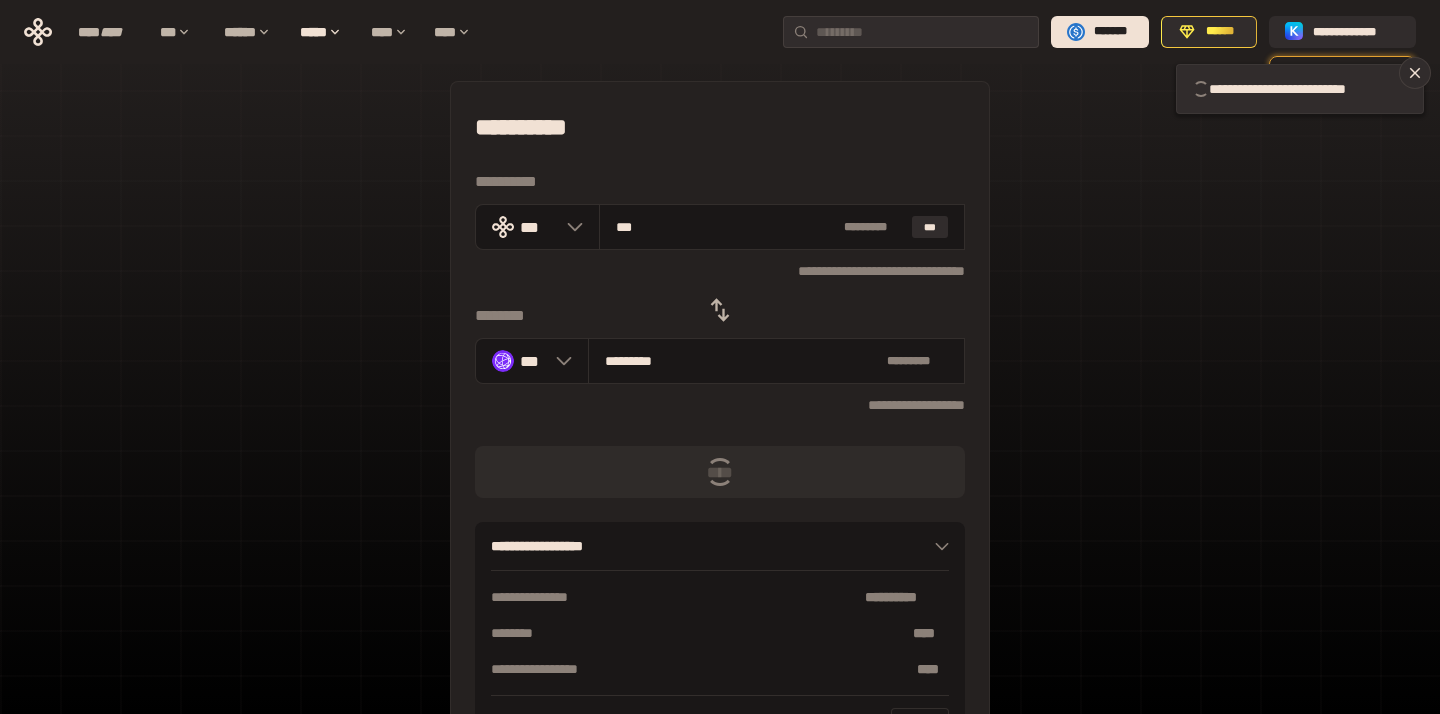 scroll, scrollTop: 2, scrollLeft: 0, axis: vertical 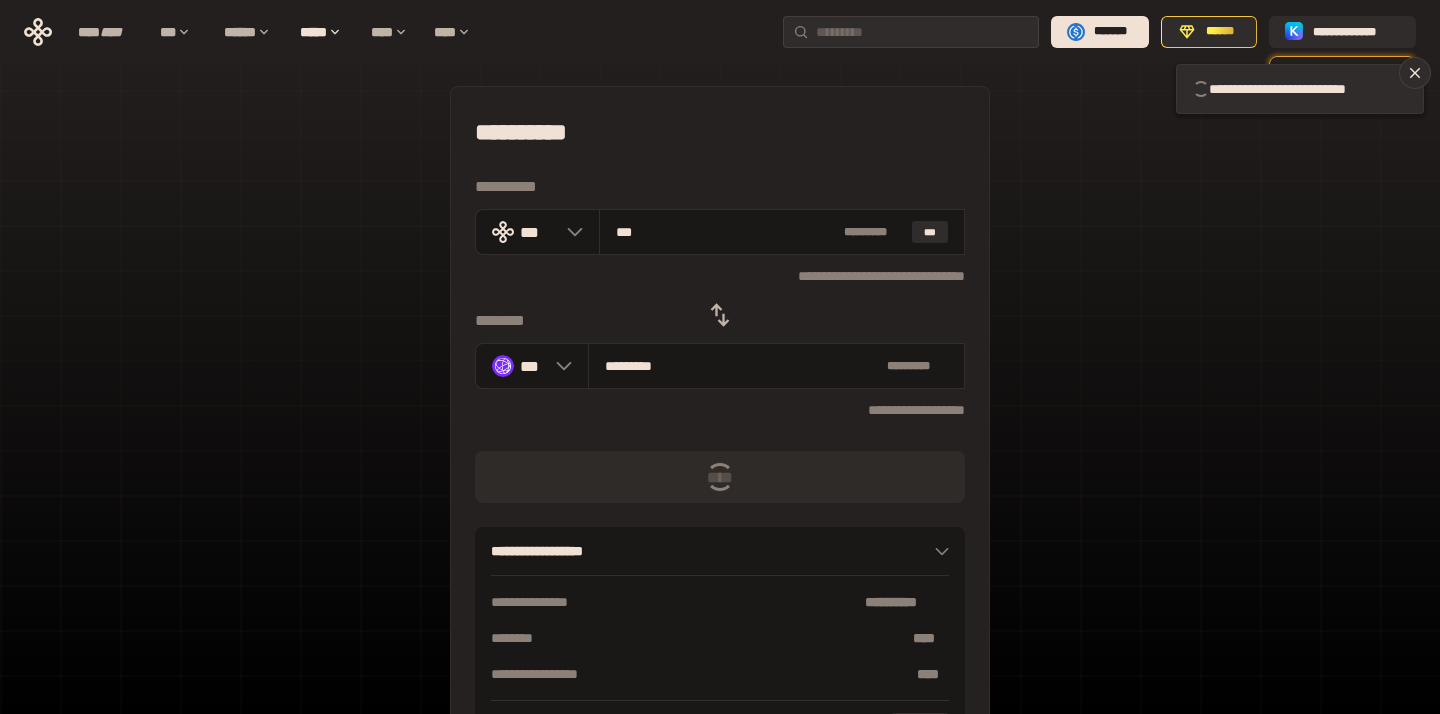 type 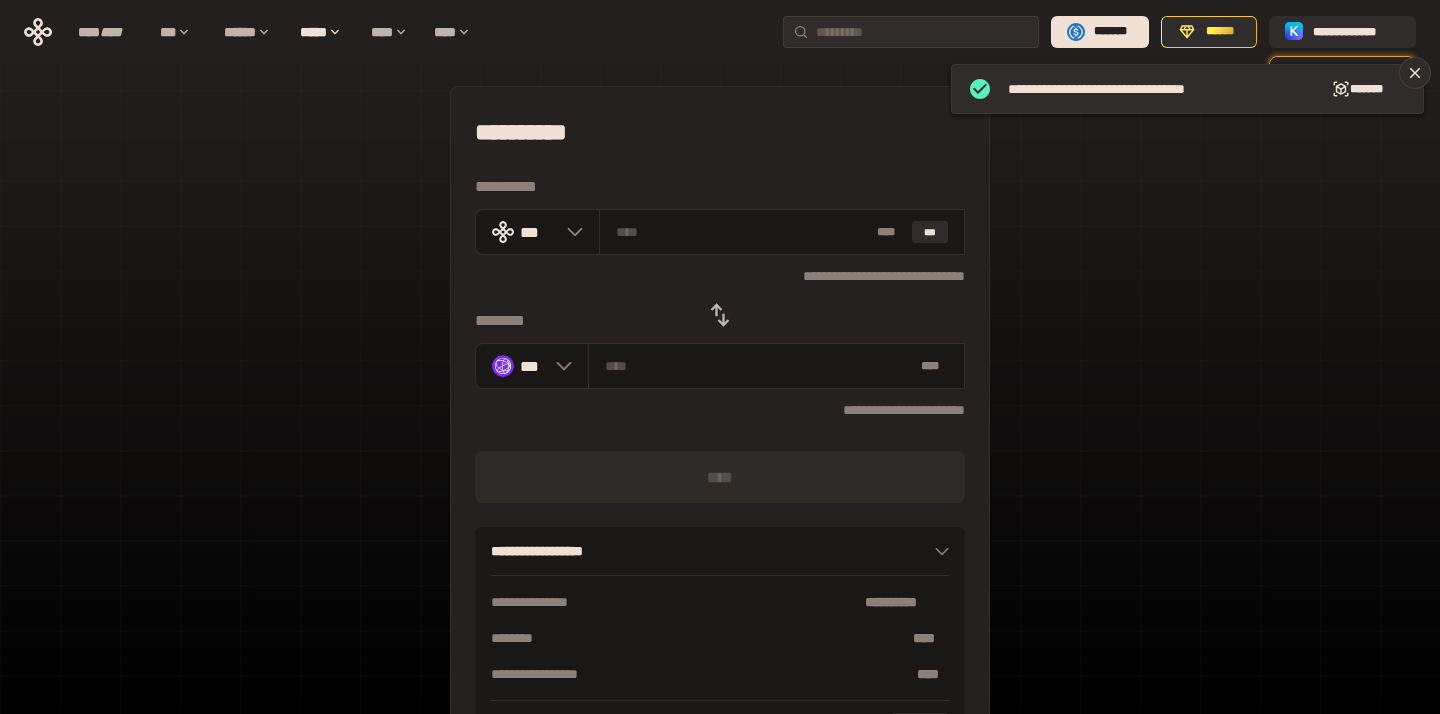 click 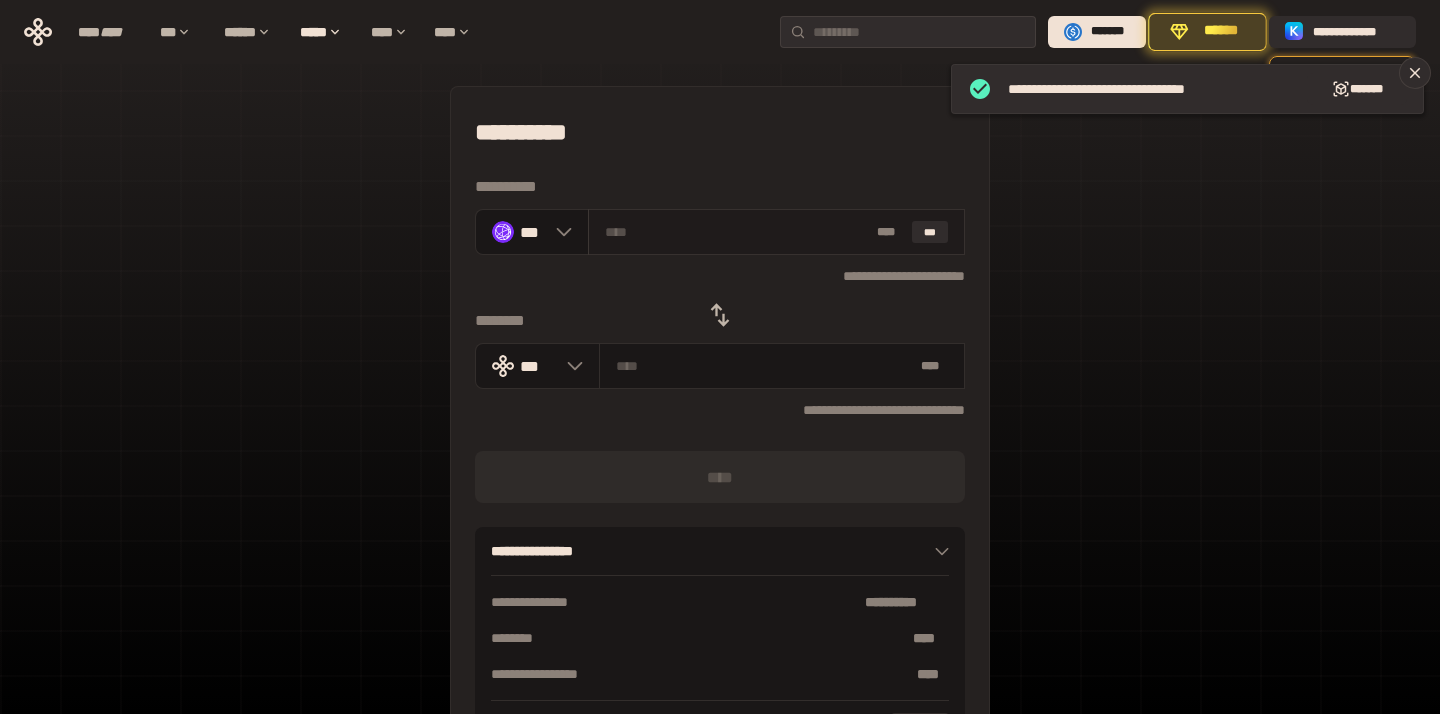 click on "* ** ***" at bounding box center [776, 232] 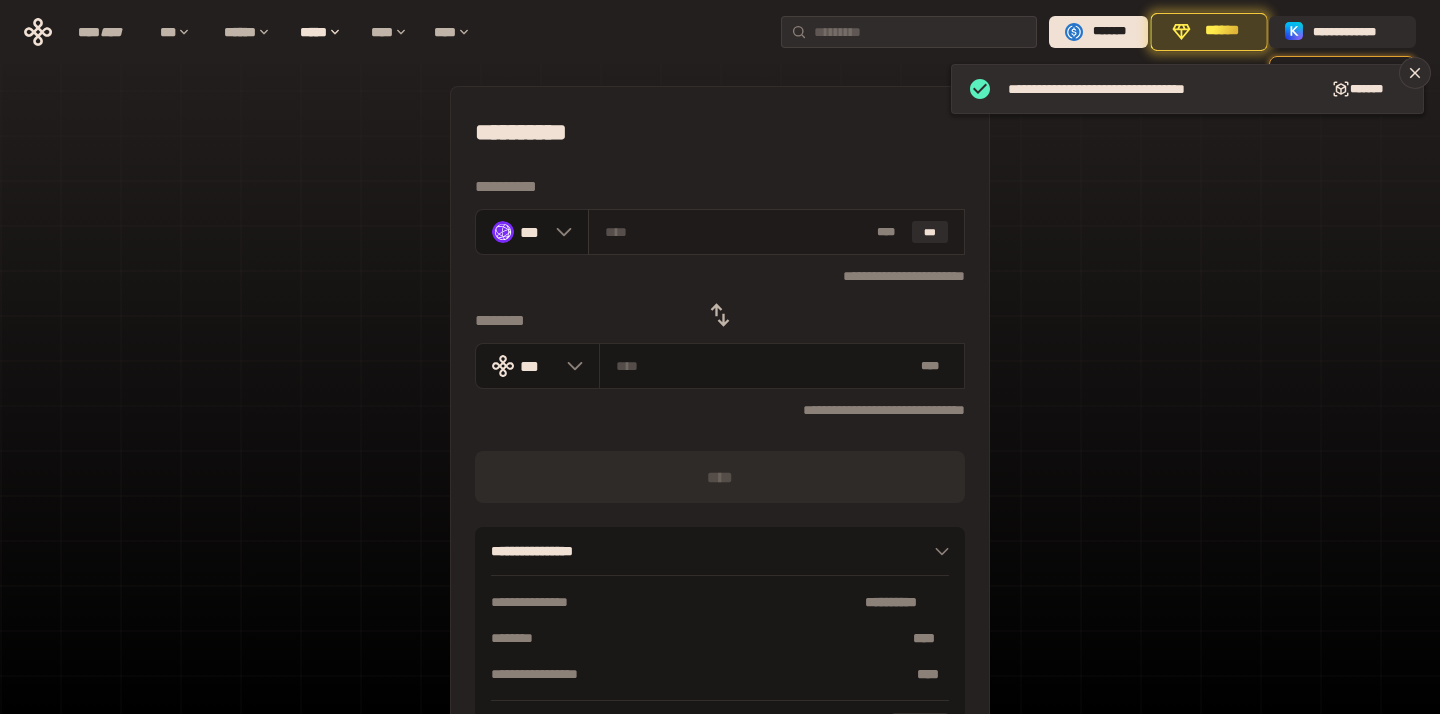 click on "* ** ***" at bounding box center (776, 232) 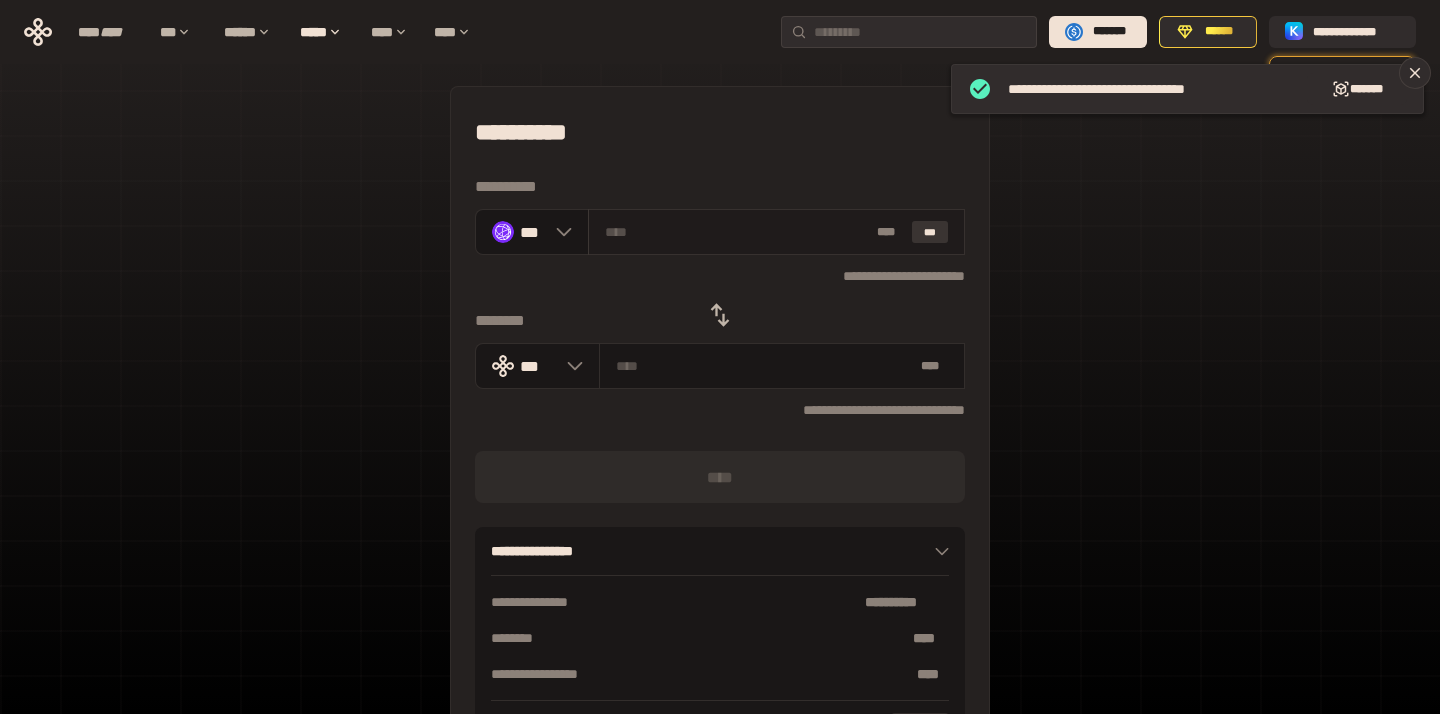 click on "***" at bounding box center [930, 232] 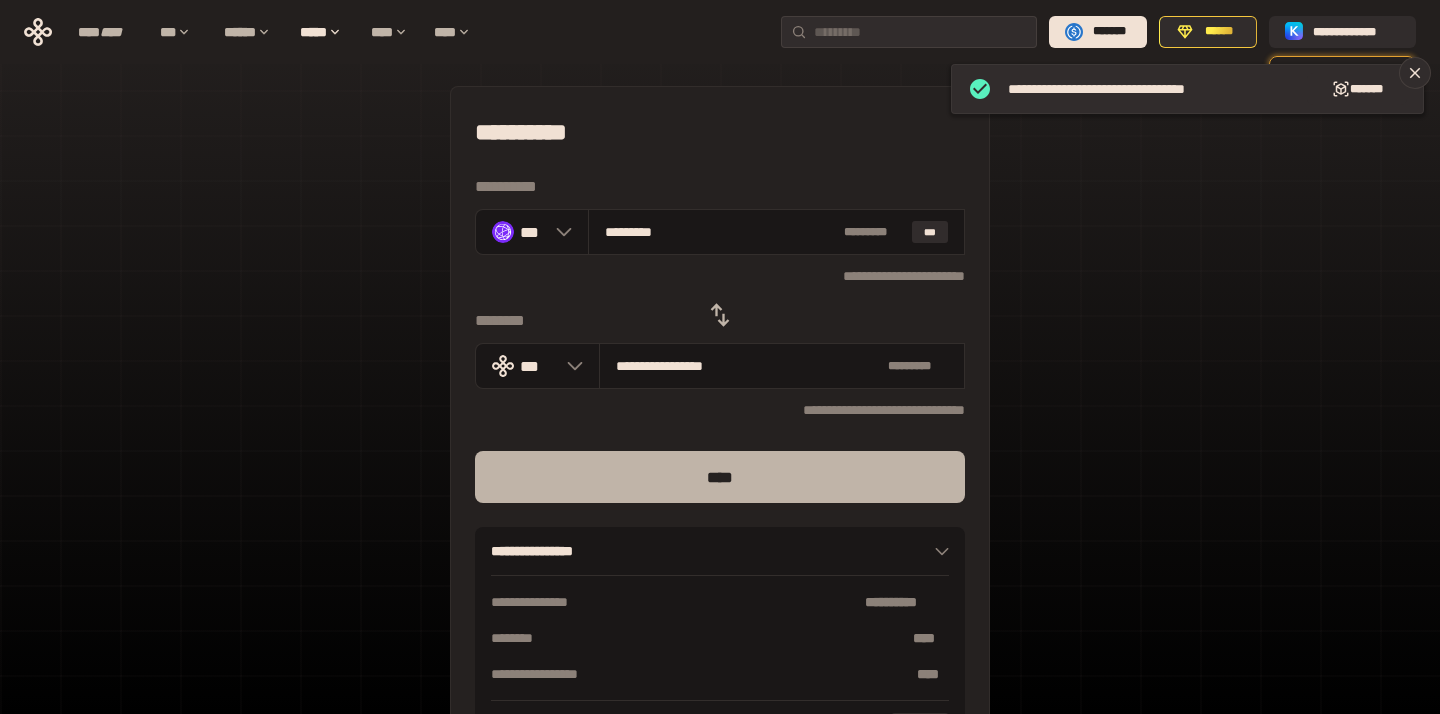 click on "****" at bounding box center [720, 477] 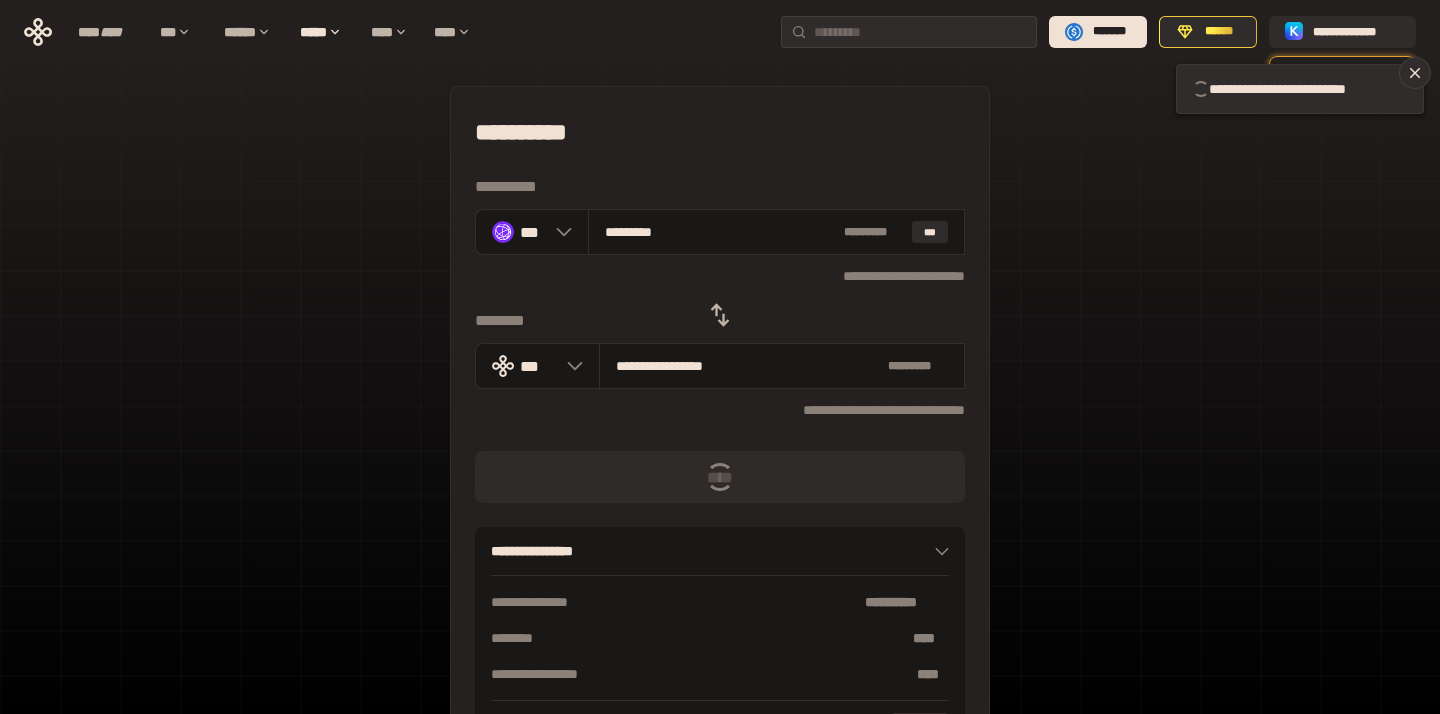 type 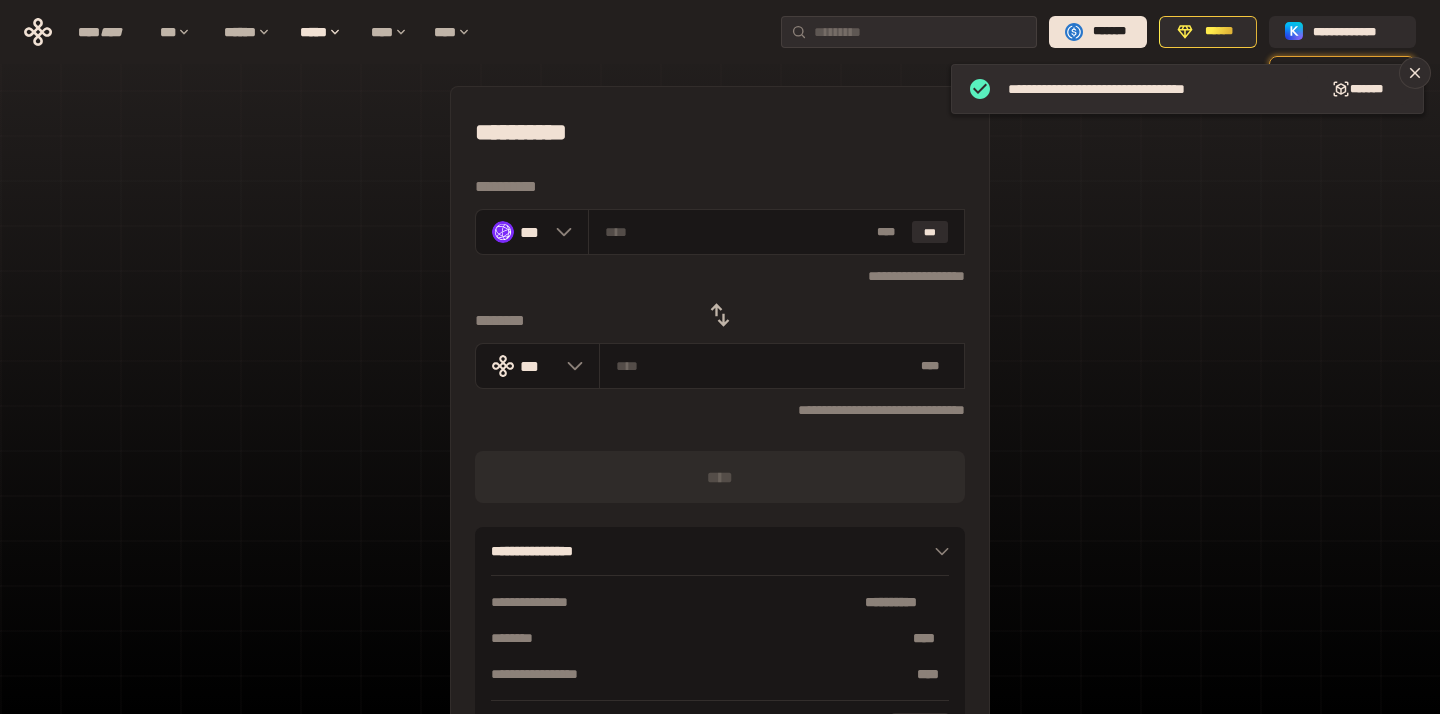 click 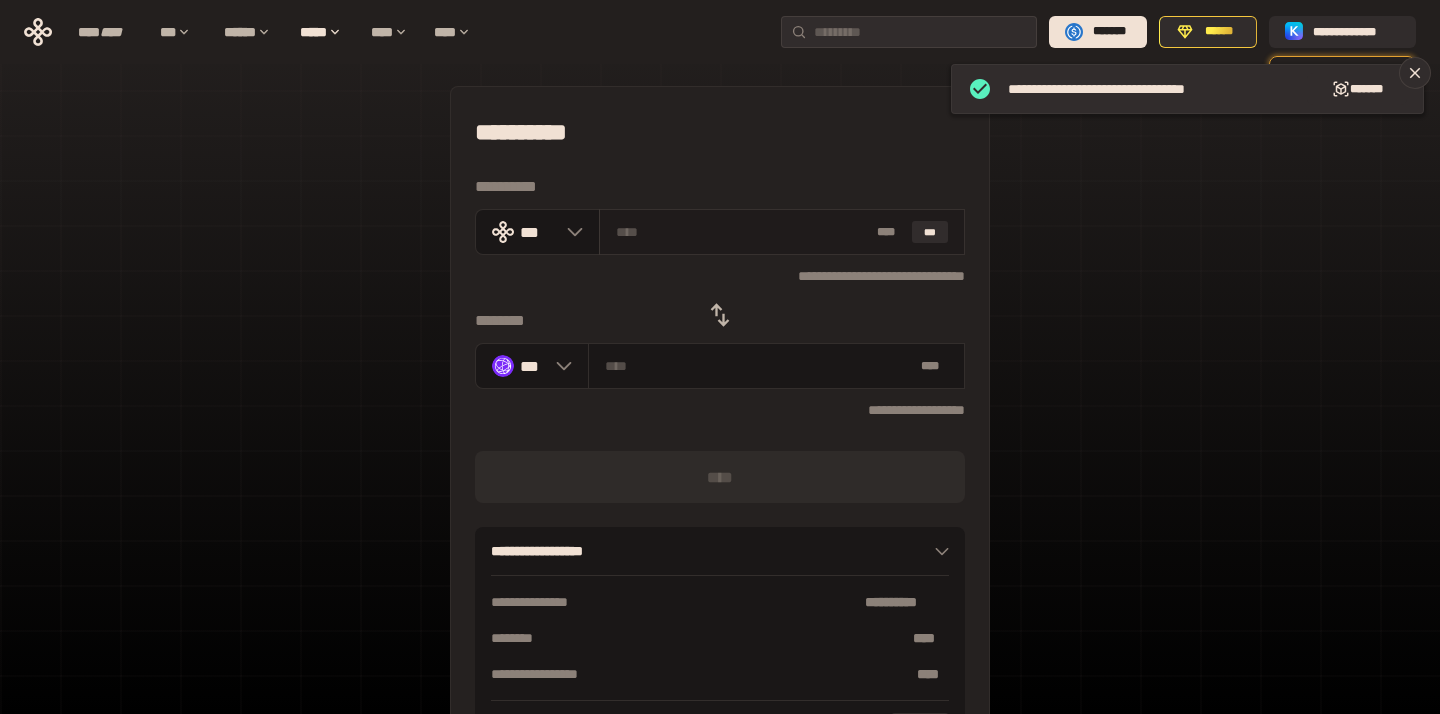 click on "* ** ***" at bounding box center (782, 232) 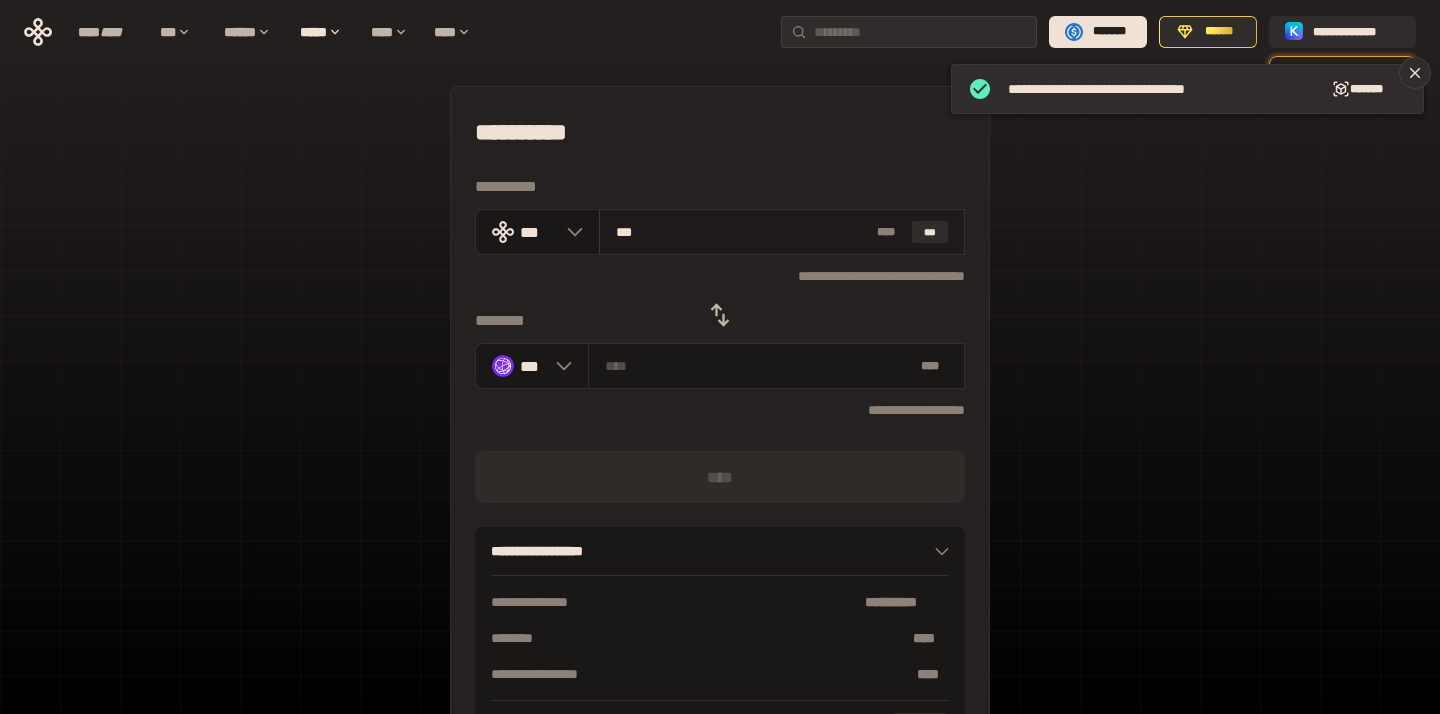 type on "*********" 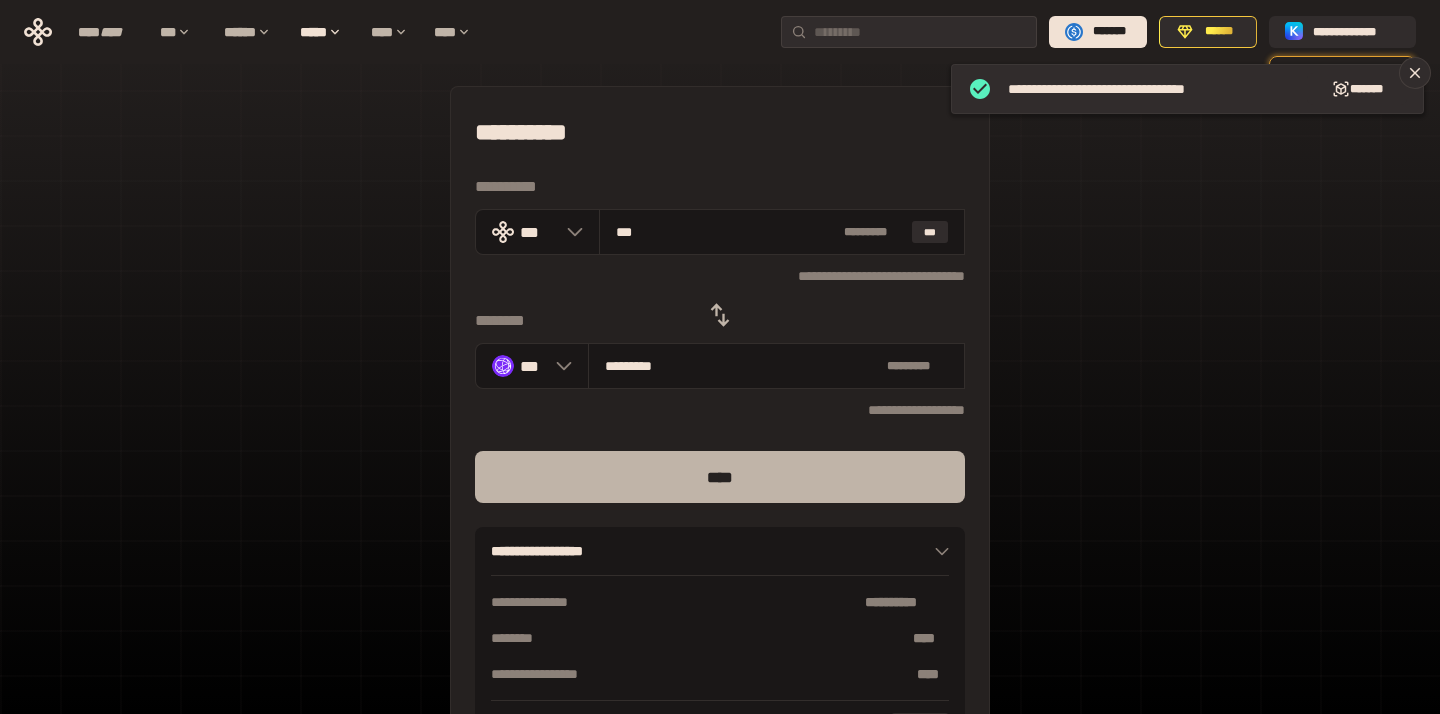 type on "***" 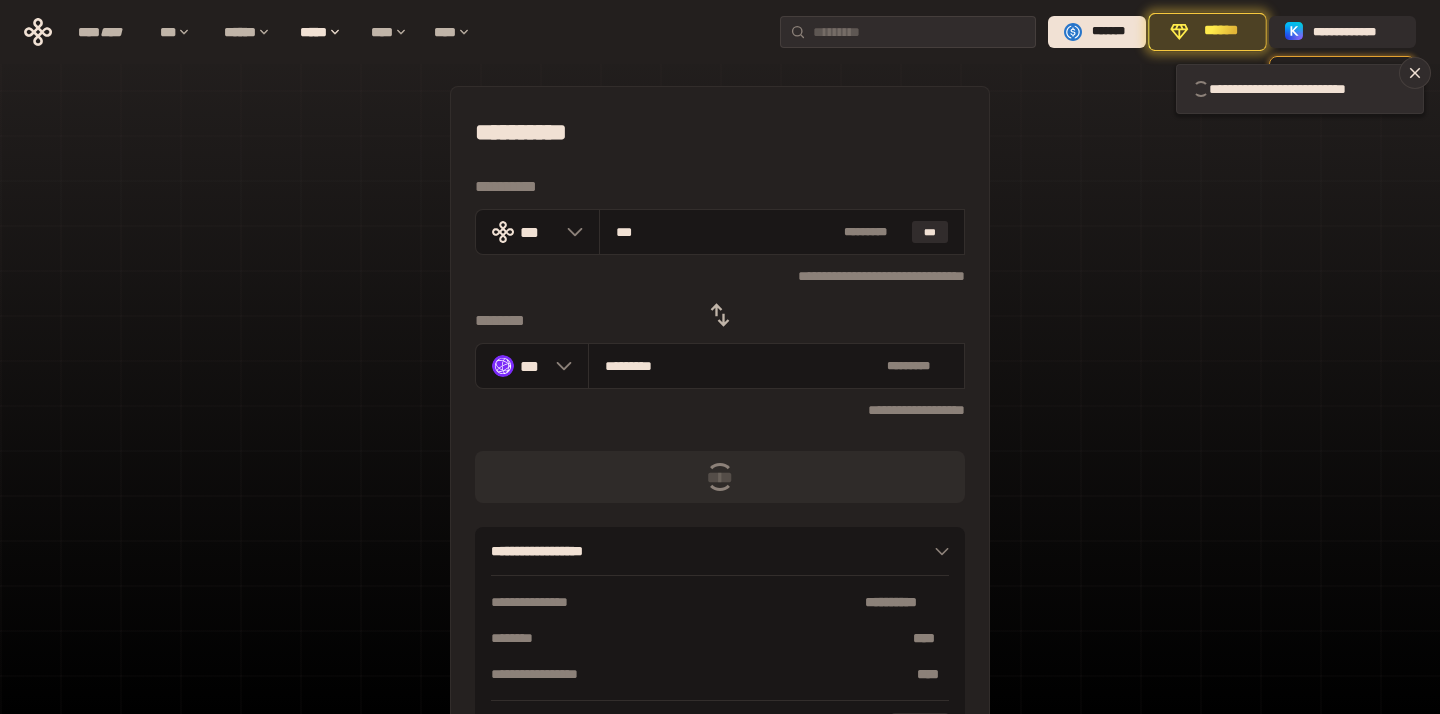 type 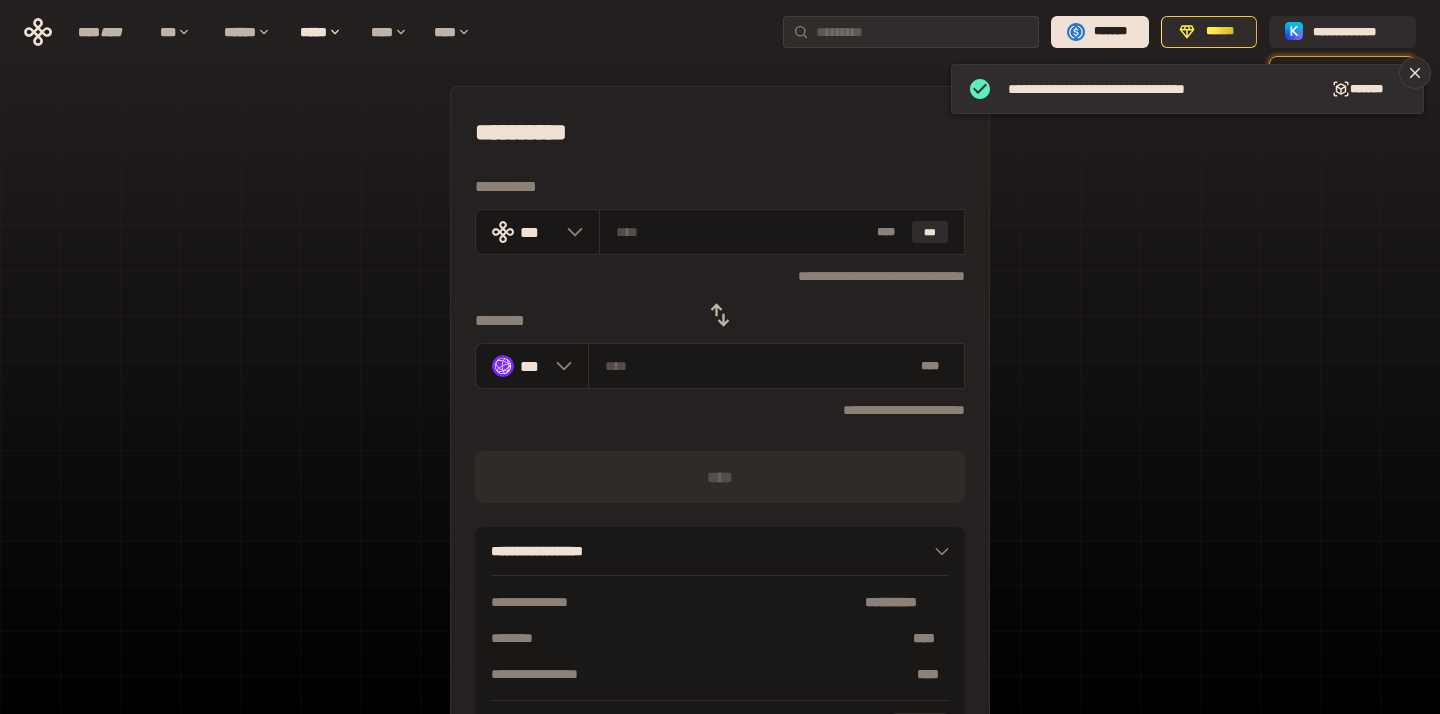 click 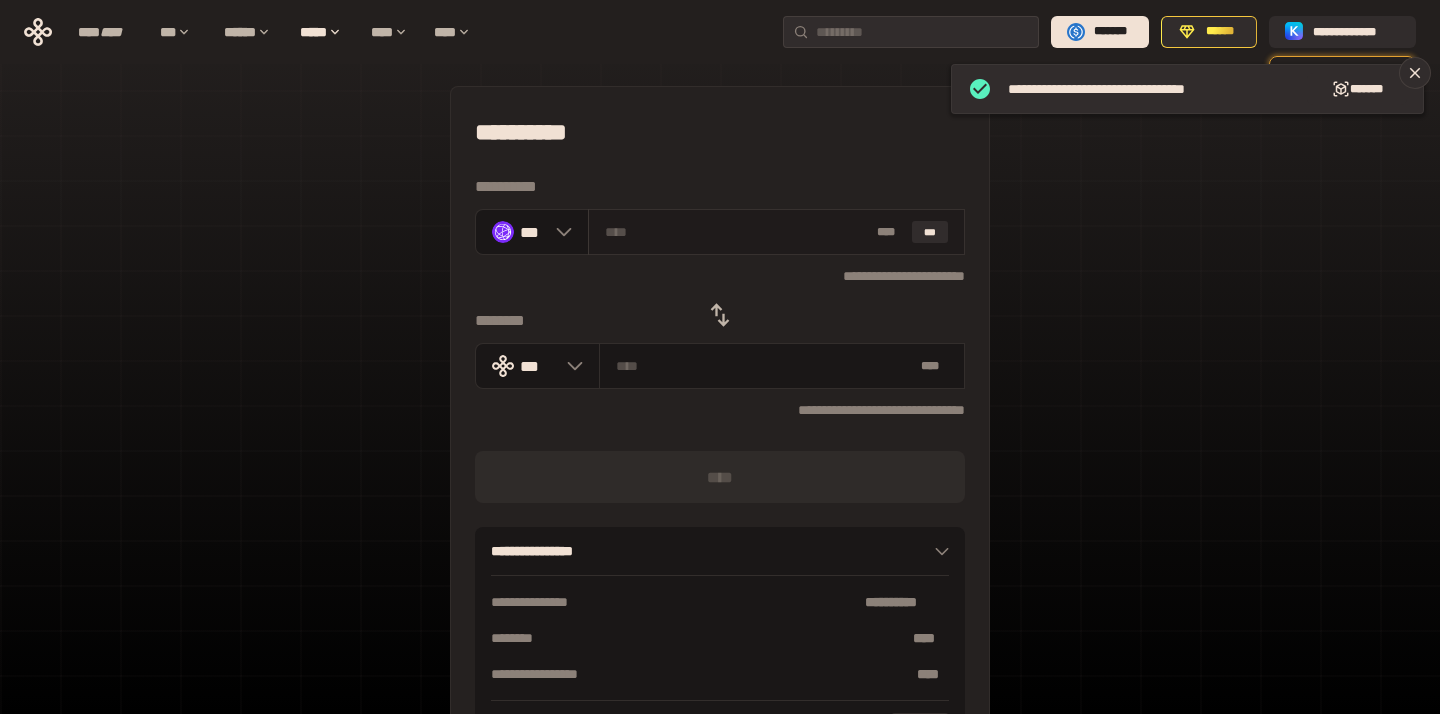 click at bounding box center [737, 232] 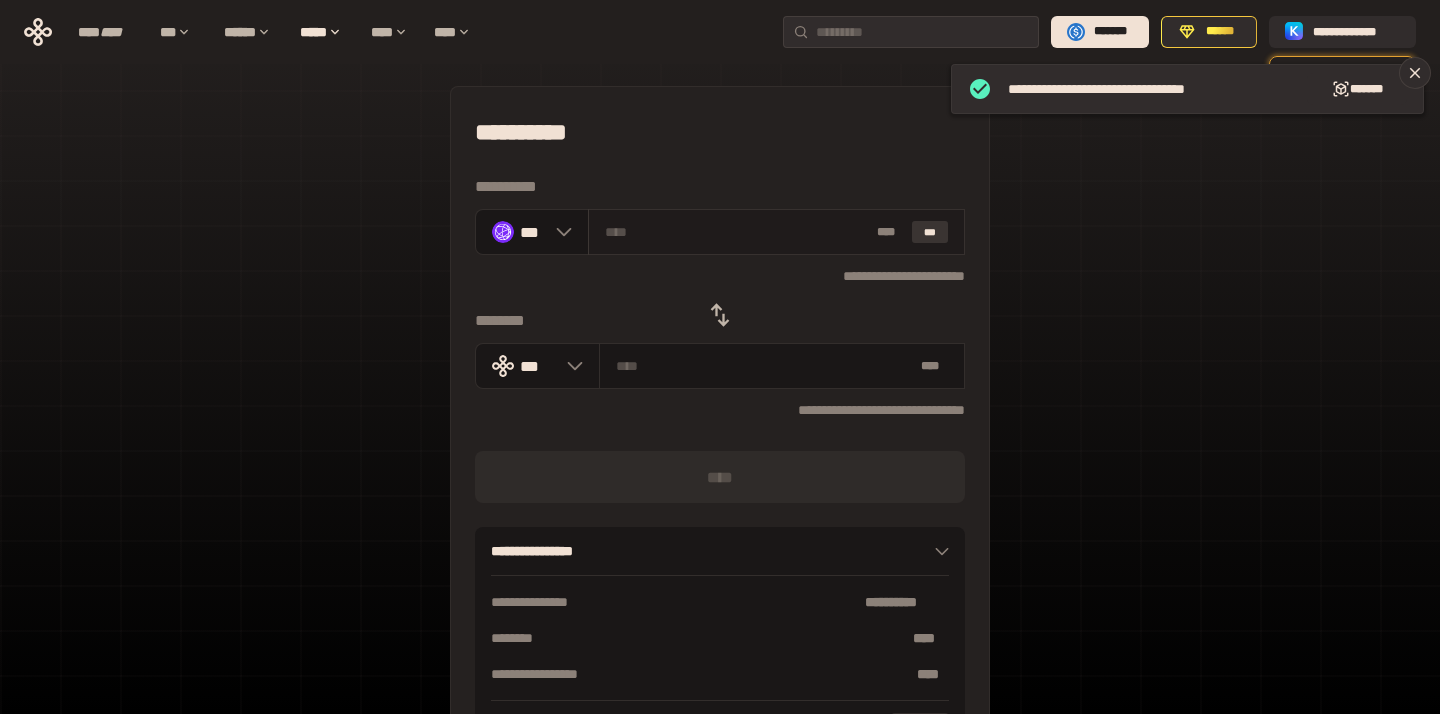 click on "***" at bounding box center (930, 232) 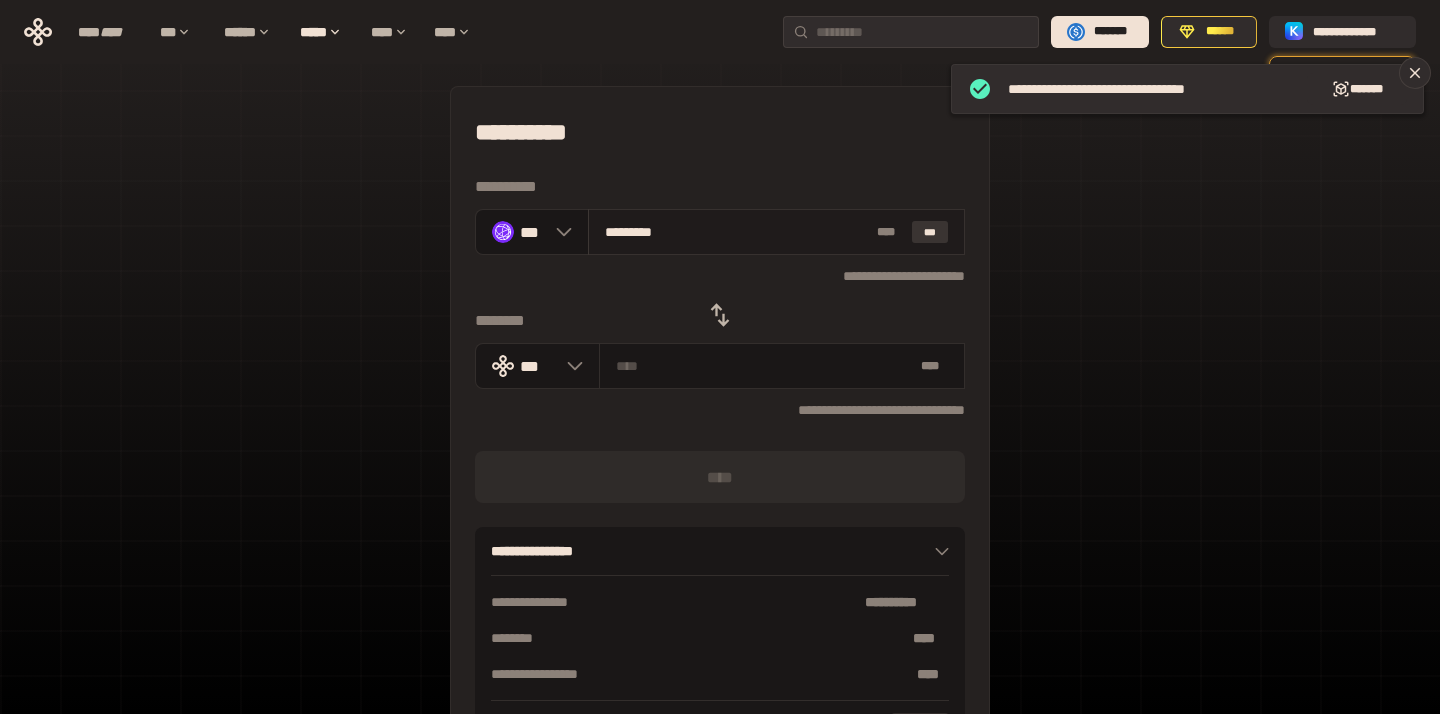 type on "**********" 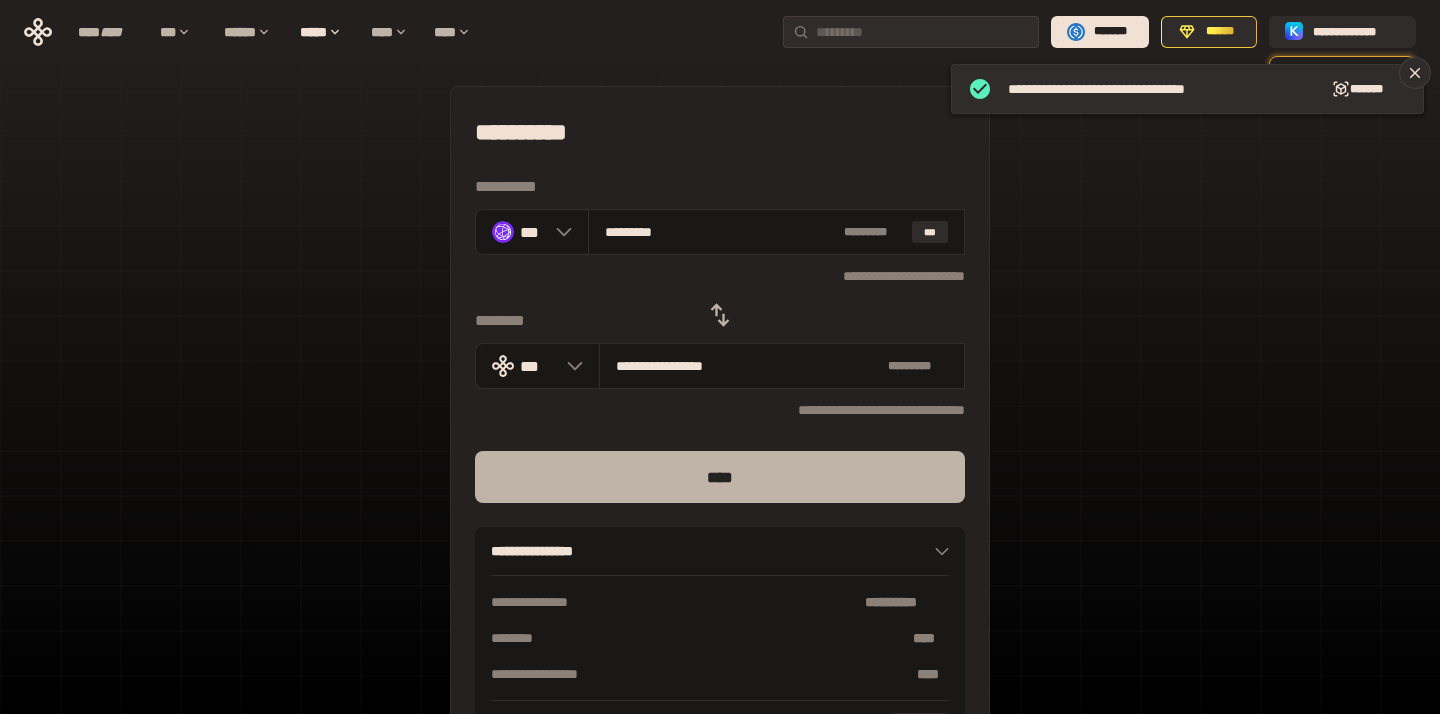 click on "****" at bounding box center (720, 477) 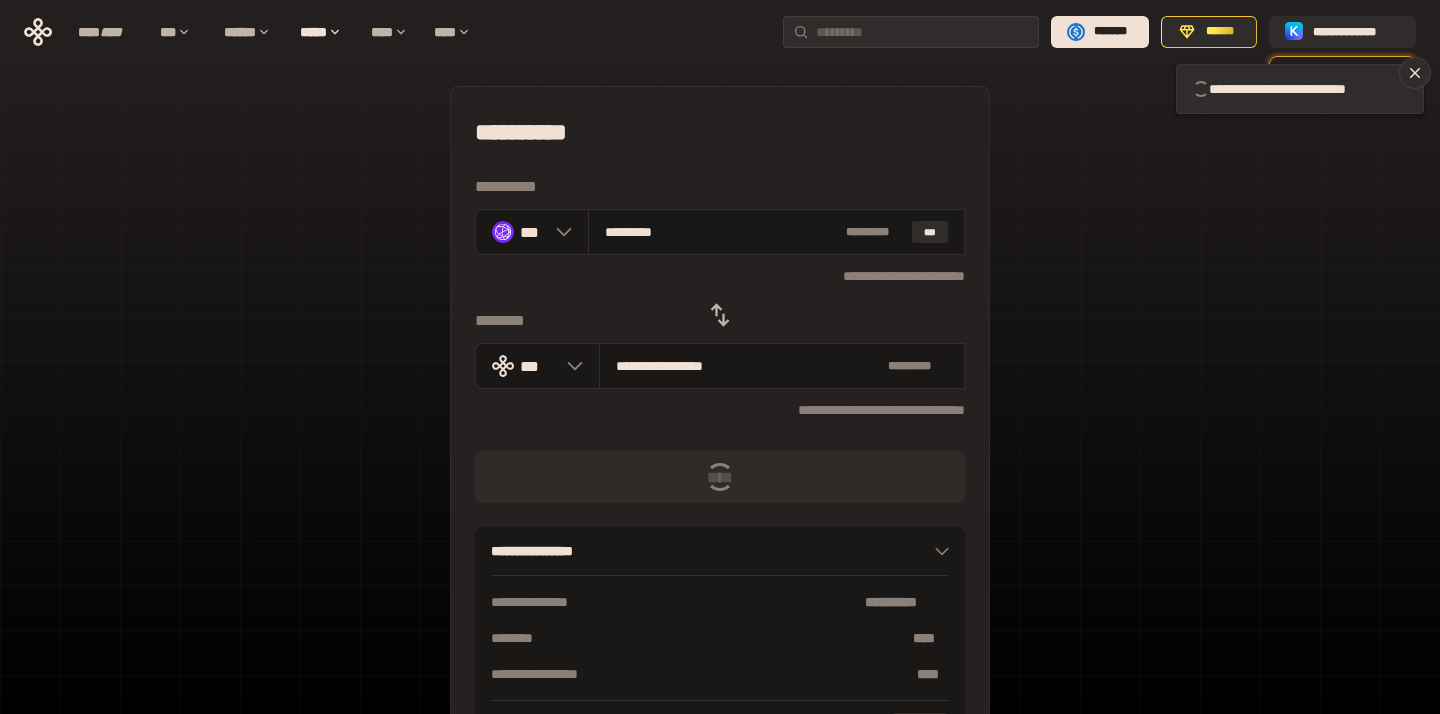 type 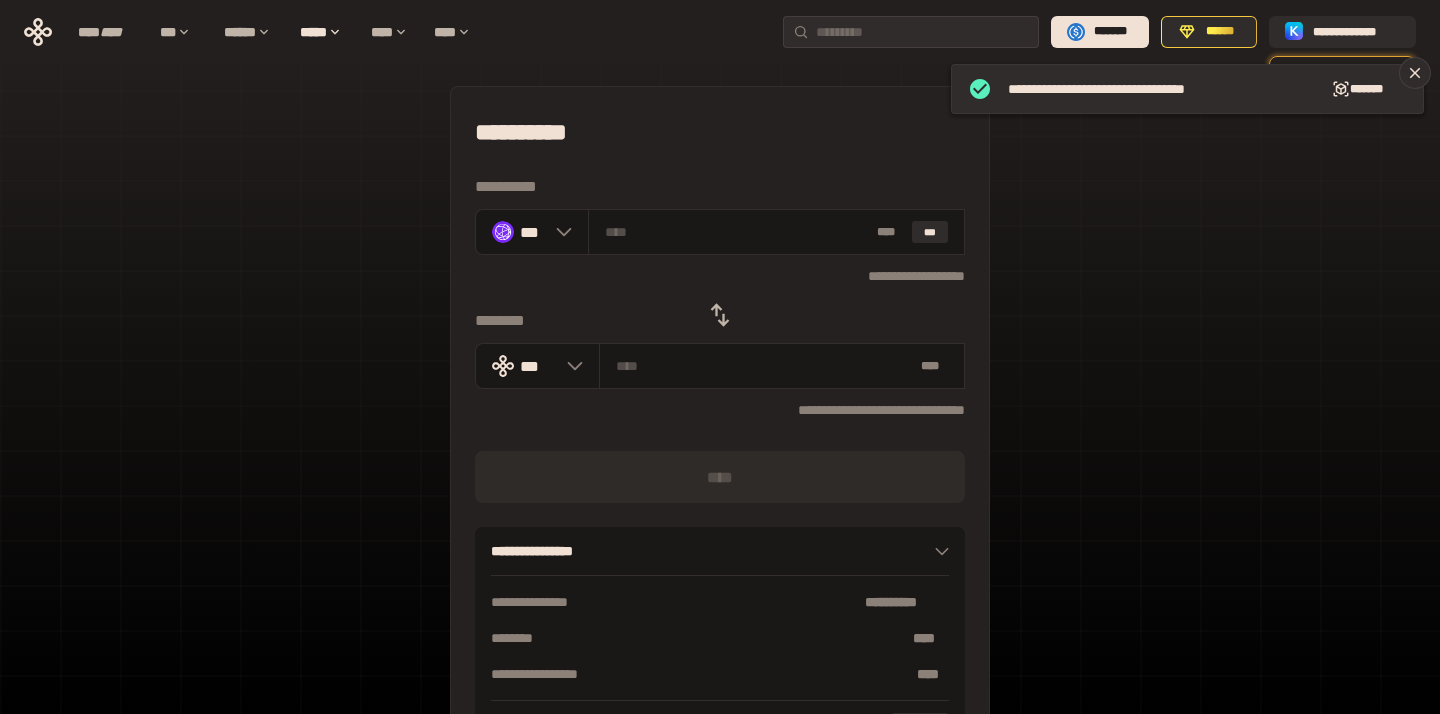 click 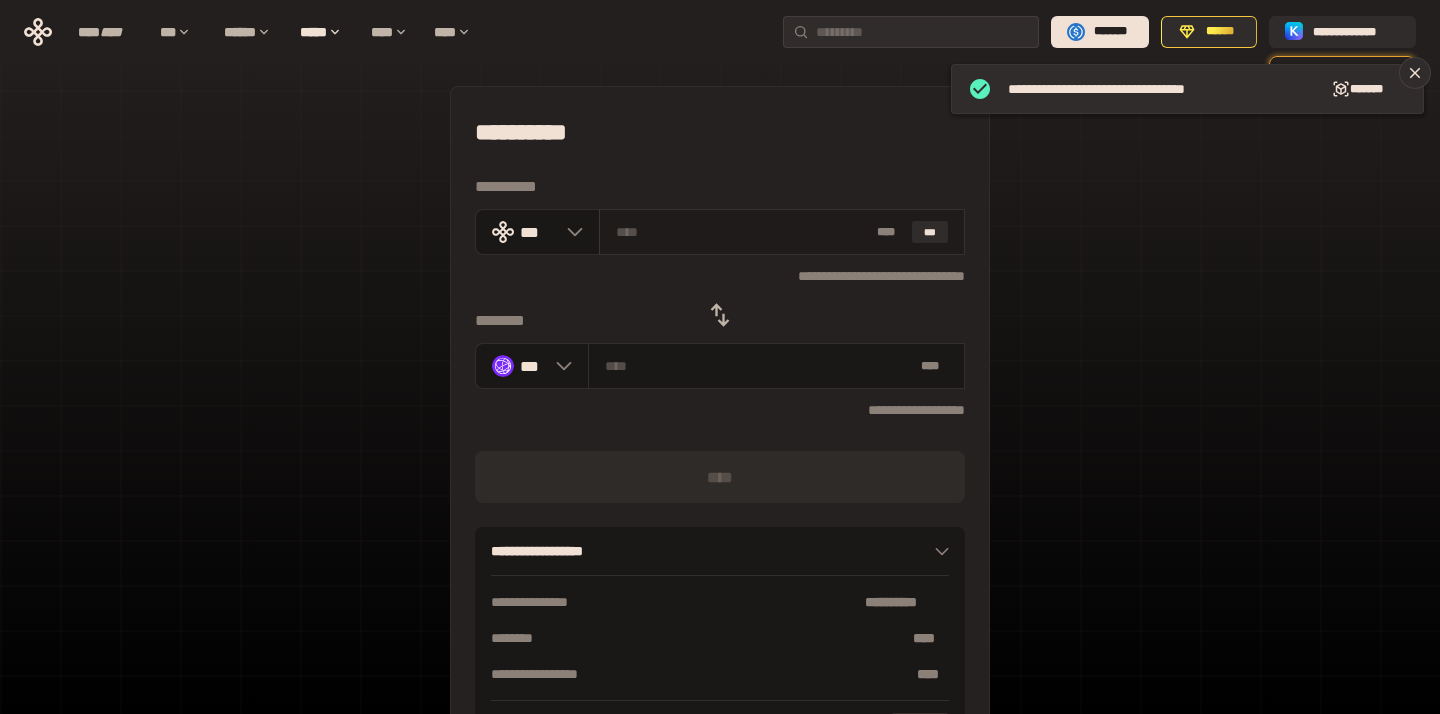 click at bounding box center (743, 232) 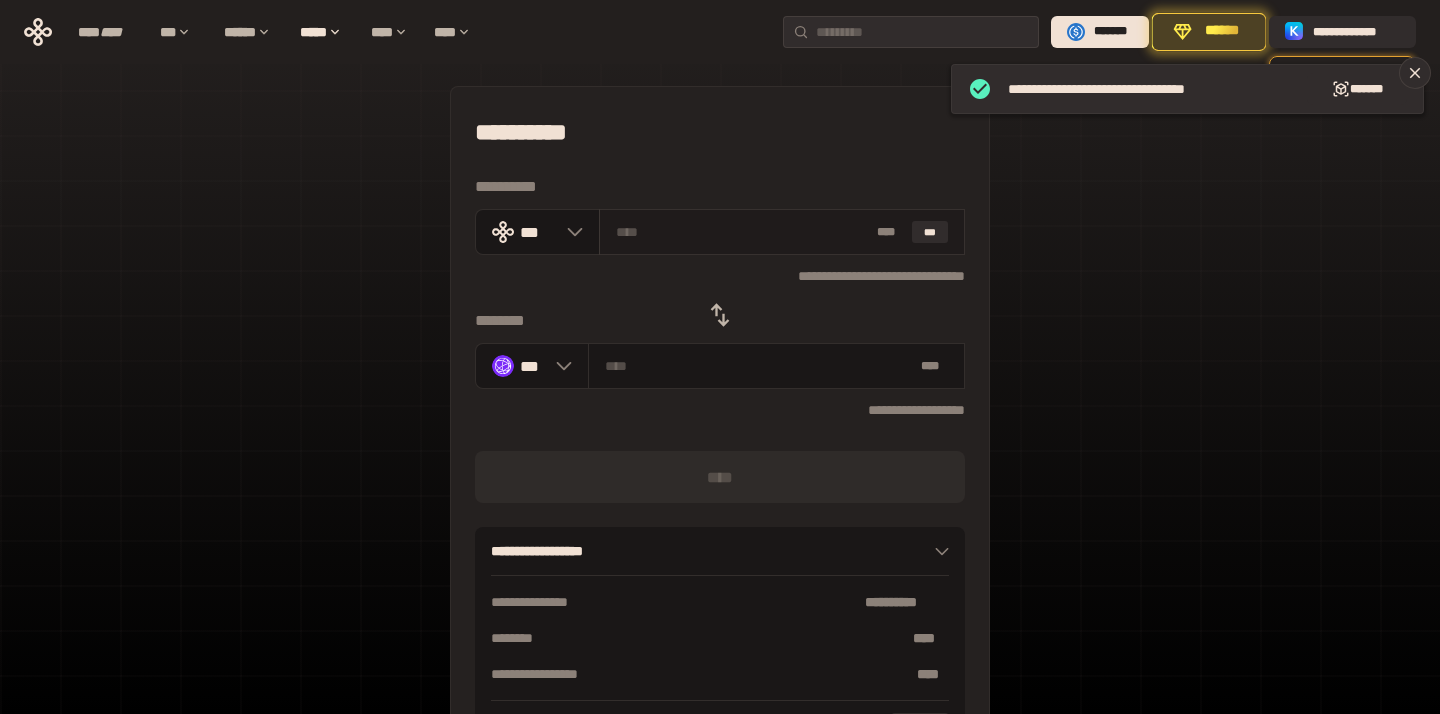 paste on "***" 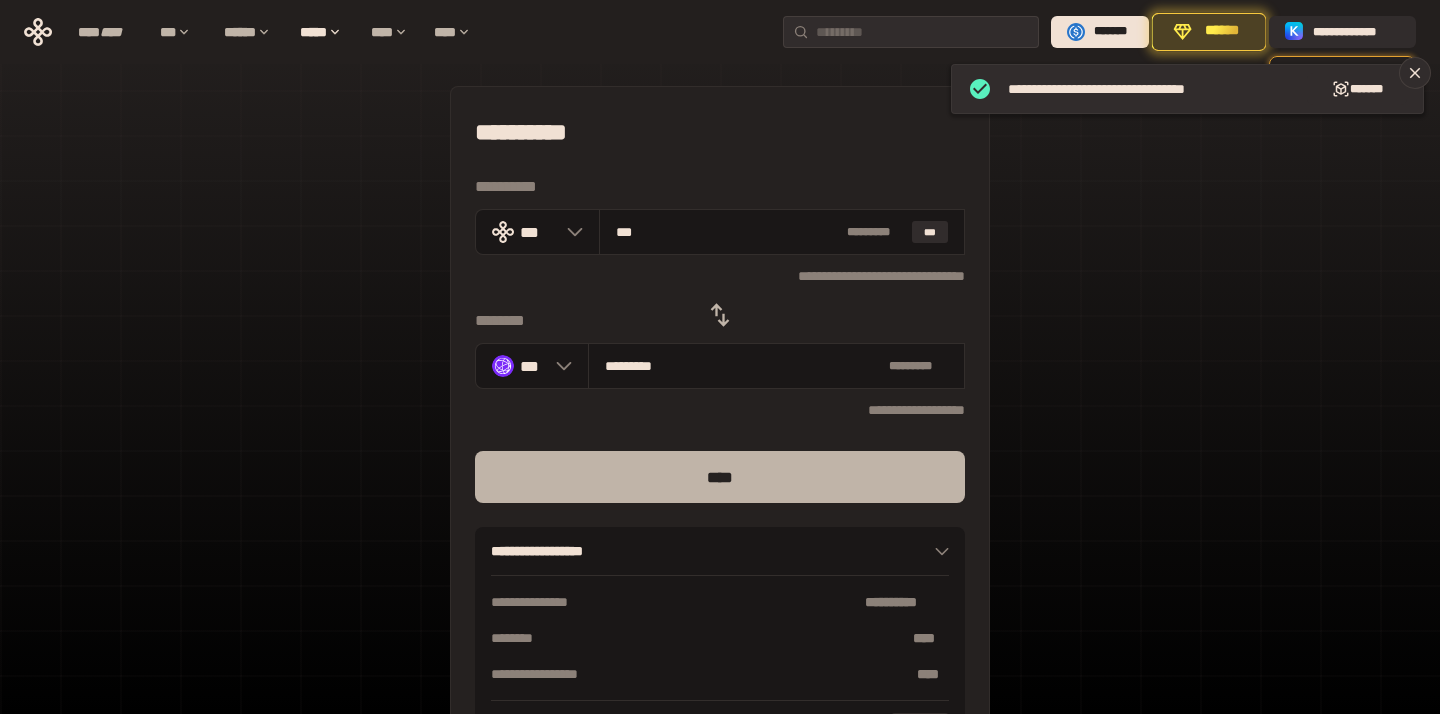 type on "***" 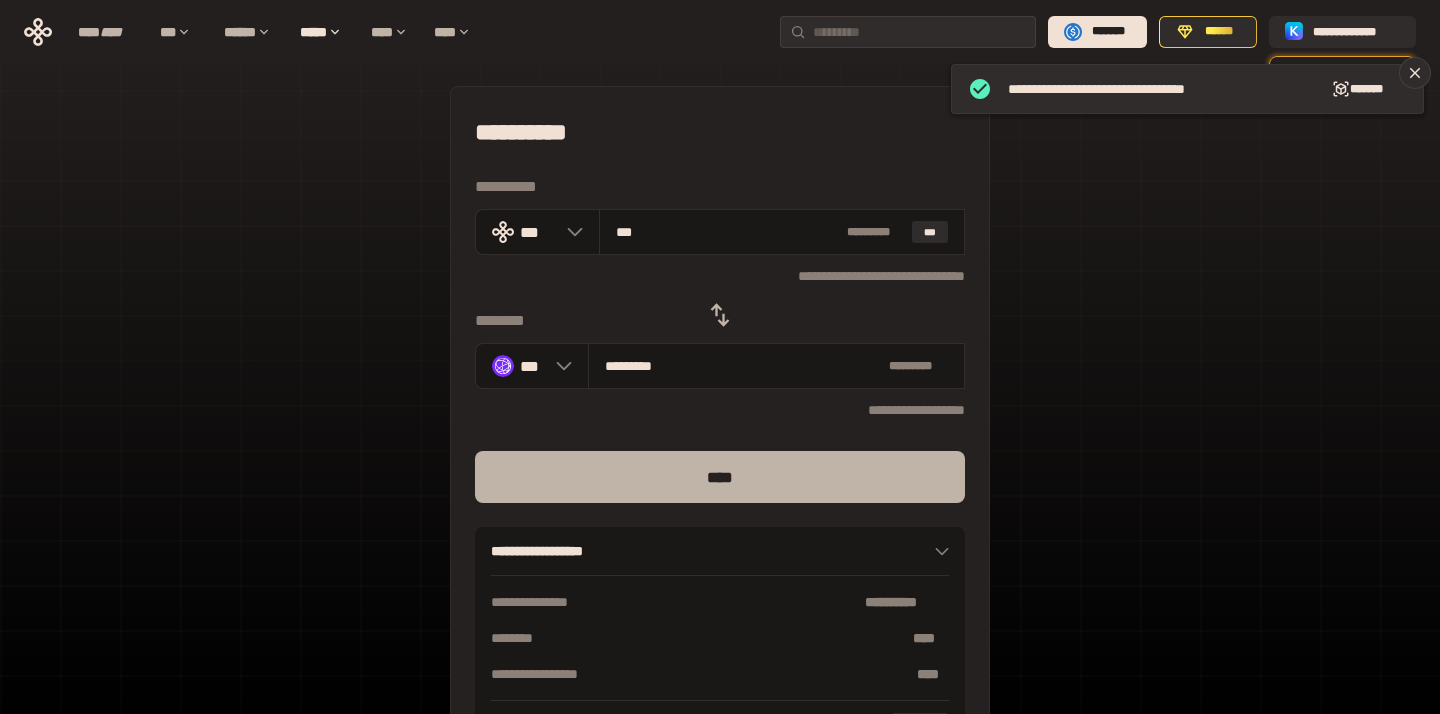 click on "****" at bounding box center (720, 477) 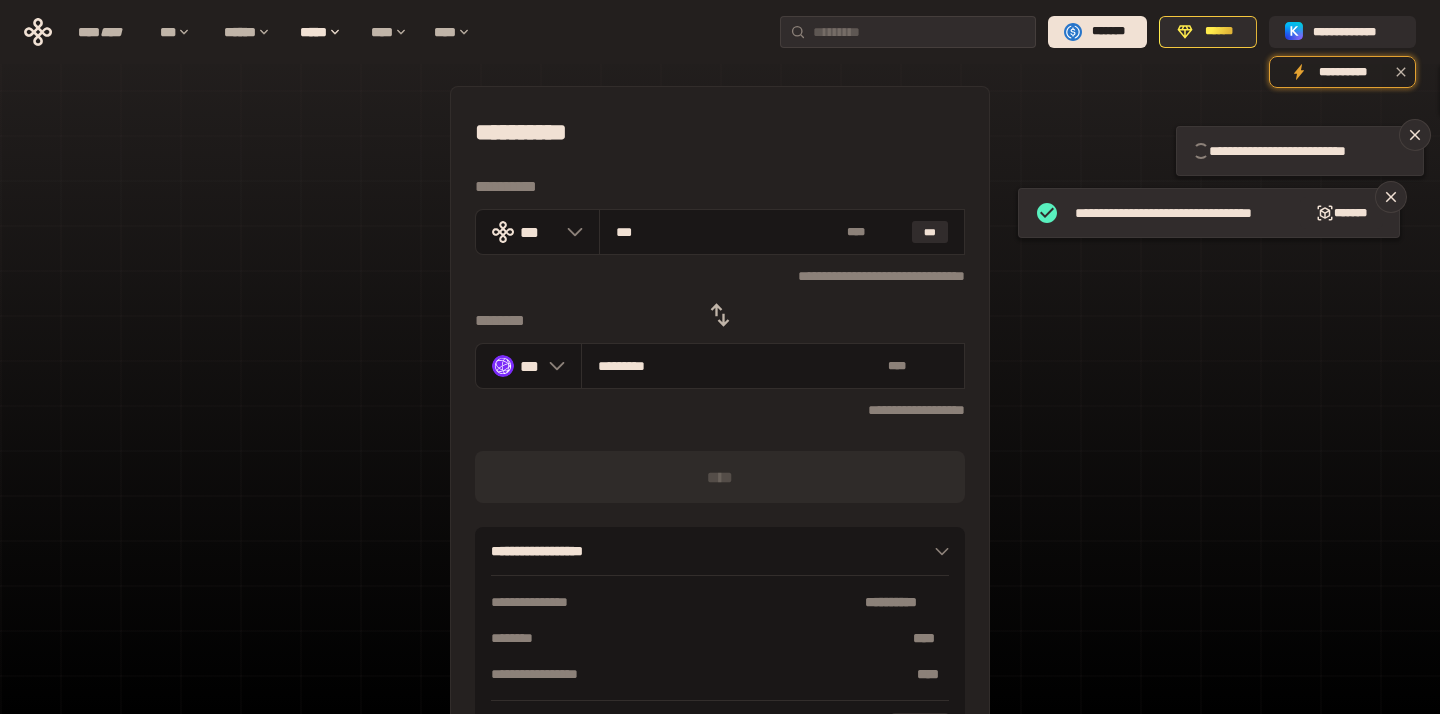 type 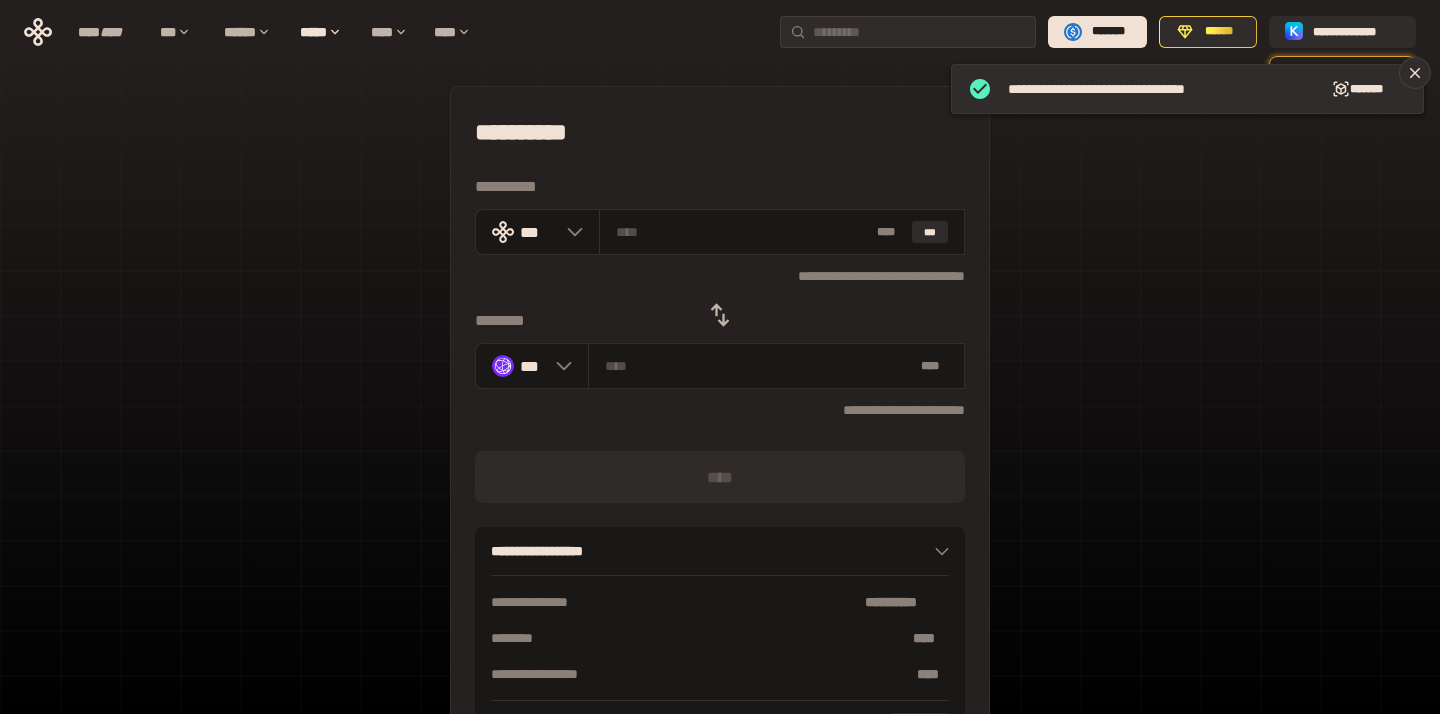 click 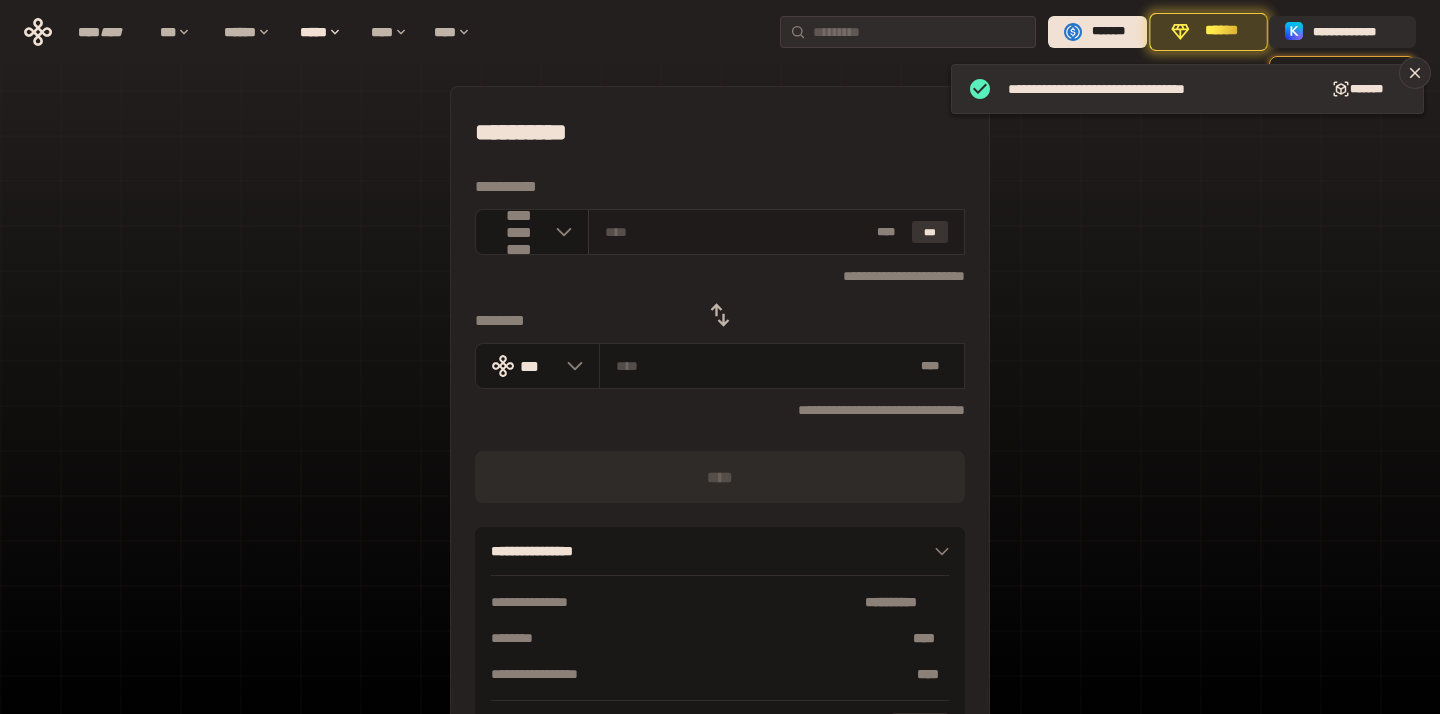 click on "***" at bounding box center (930, 232) 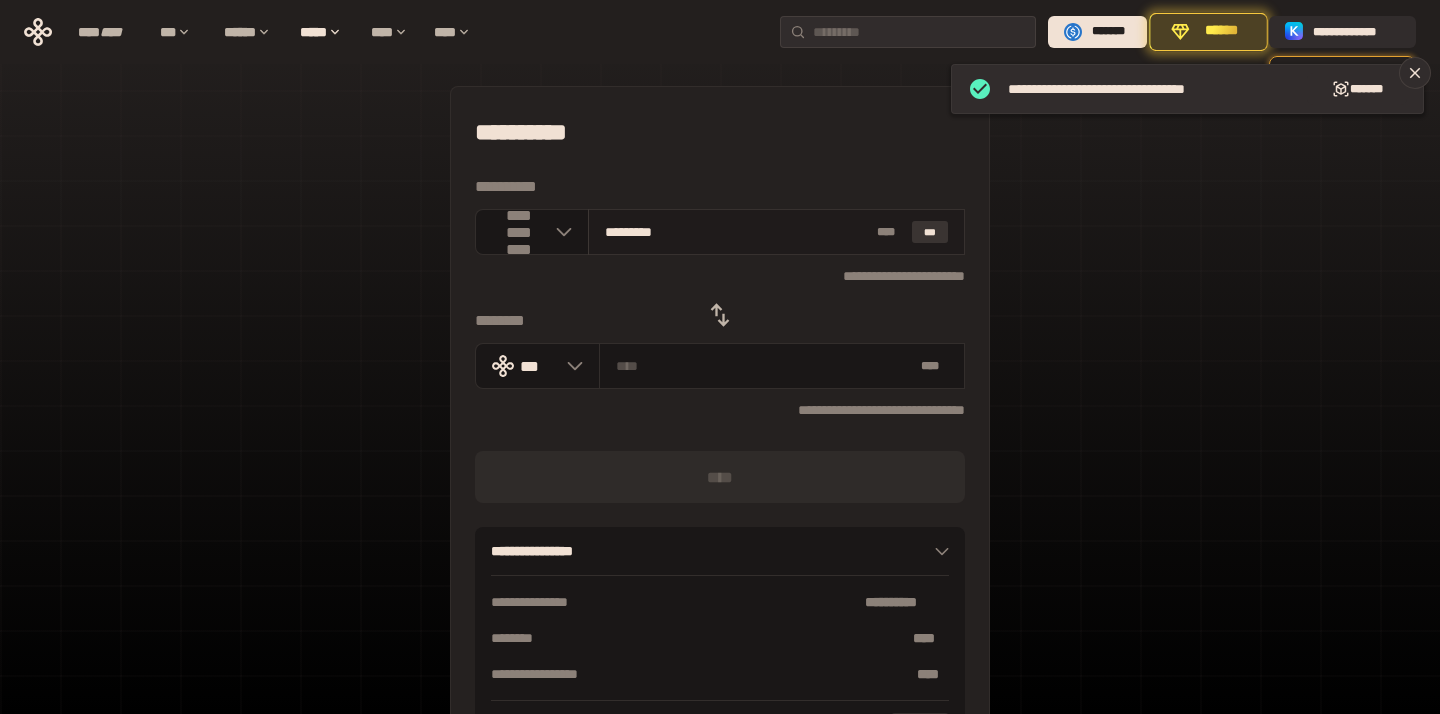 type on "**********" 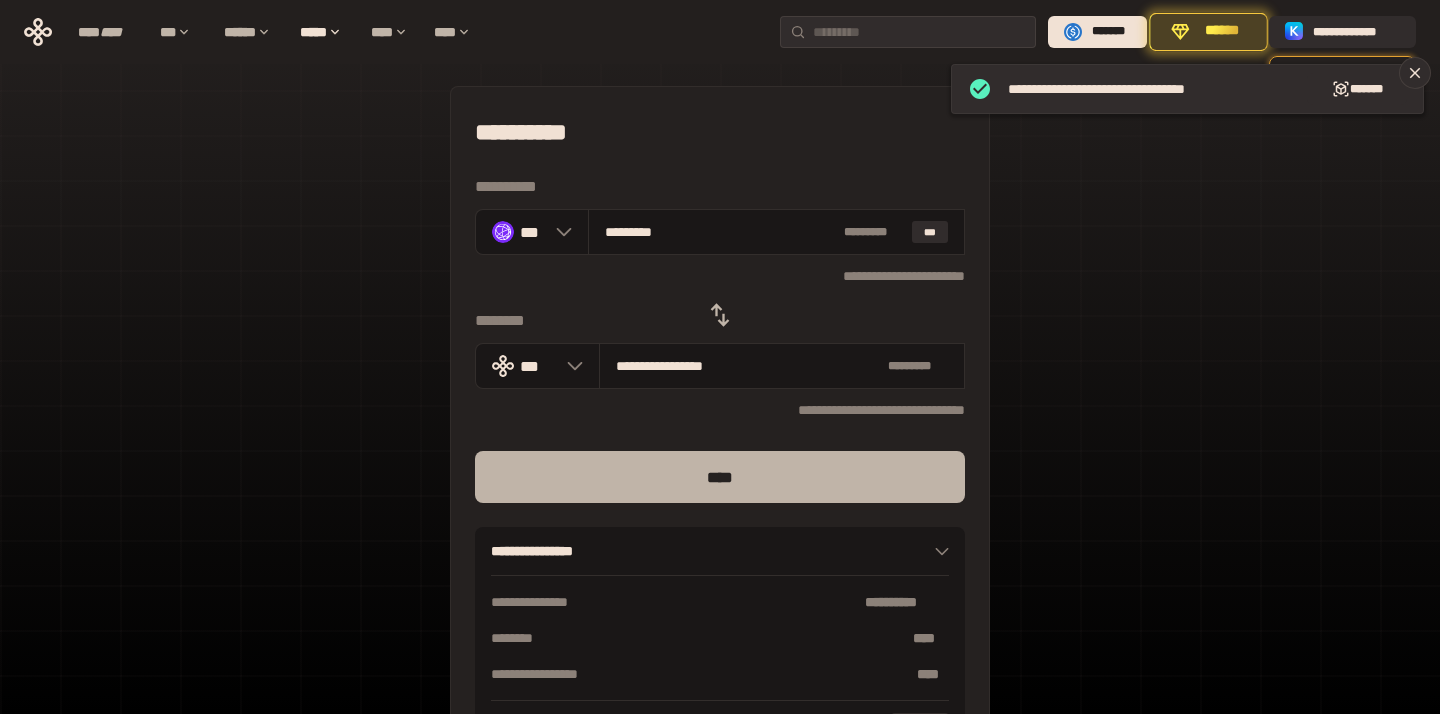 click on "****" at bounding box center (720, 477) 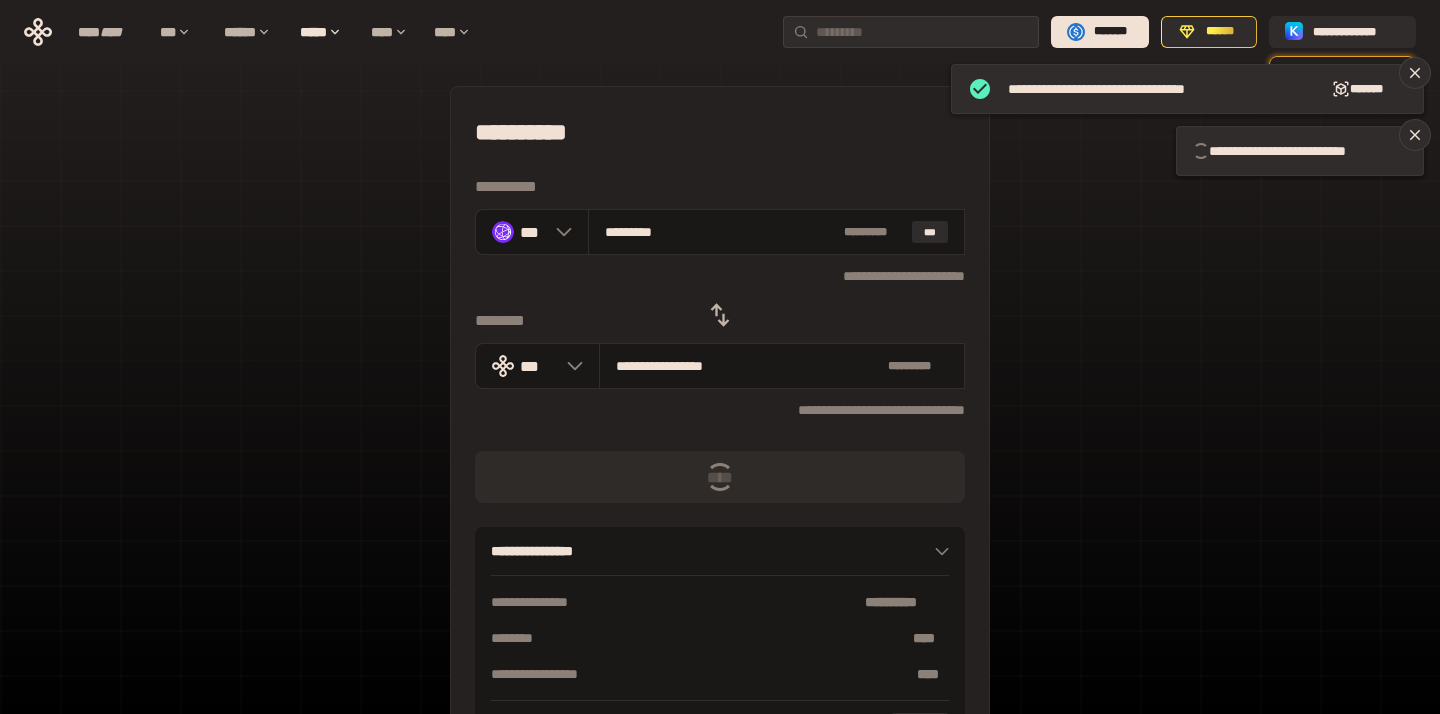 click at bounding box center (720, 315) 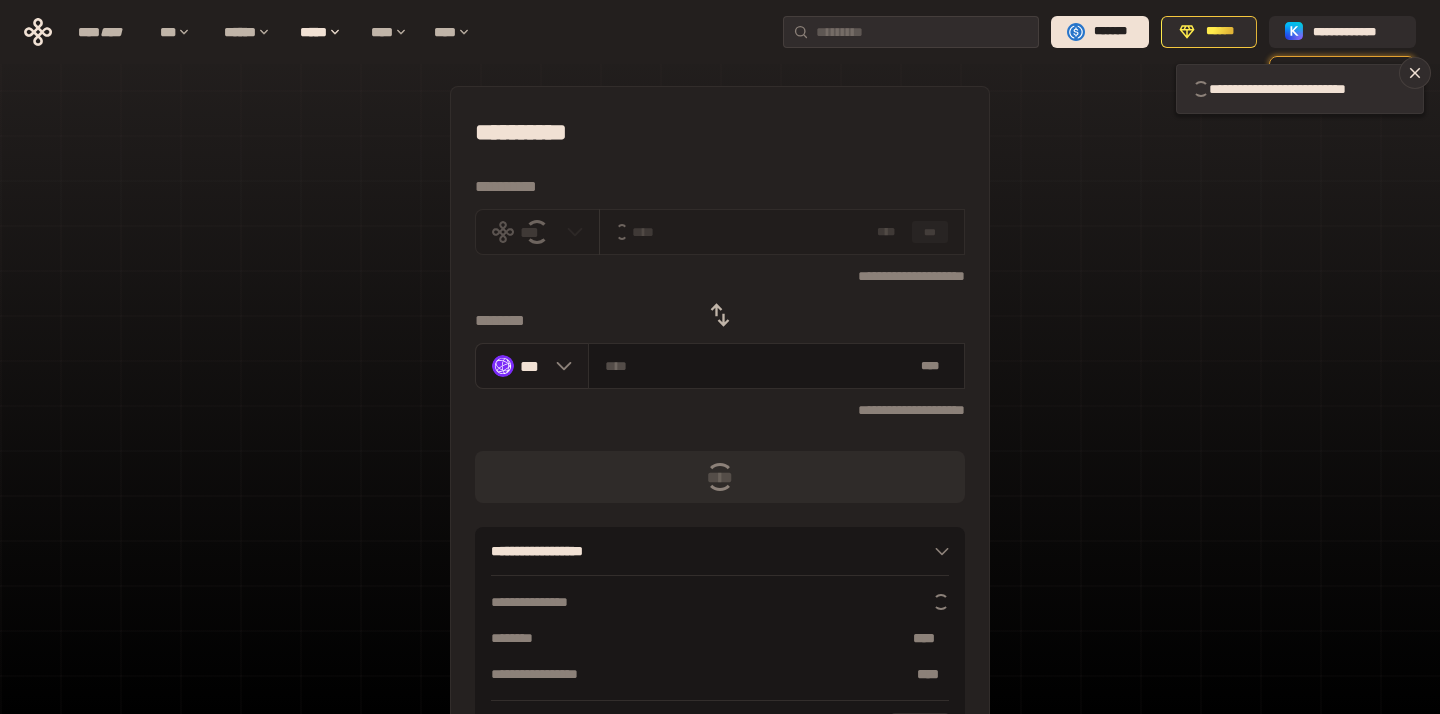 click 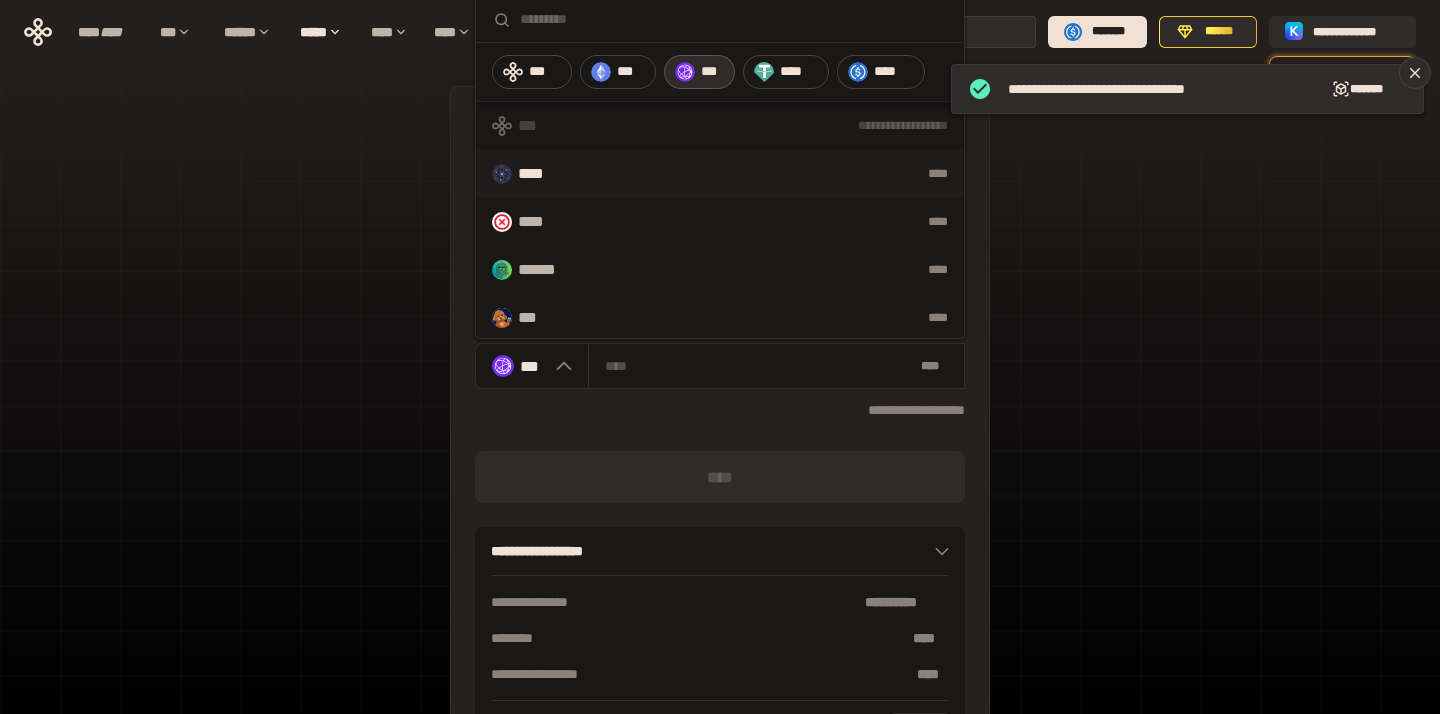 click on "****" at bounding box center (768, 174) 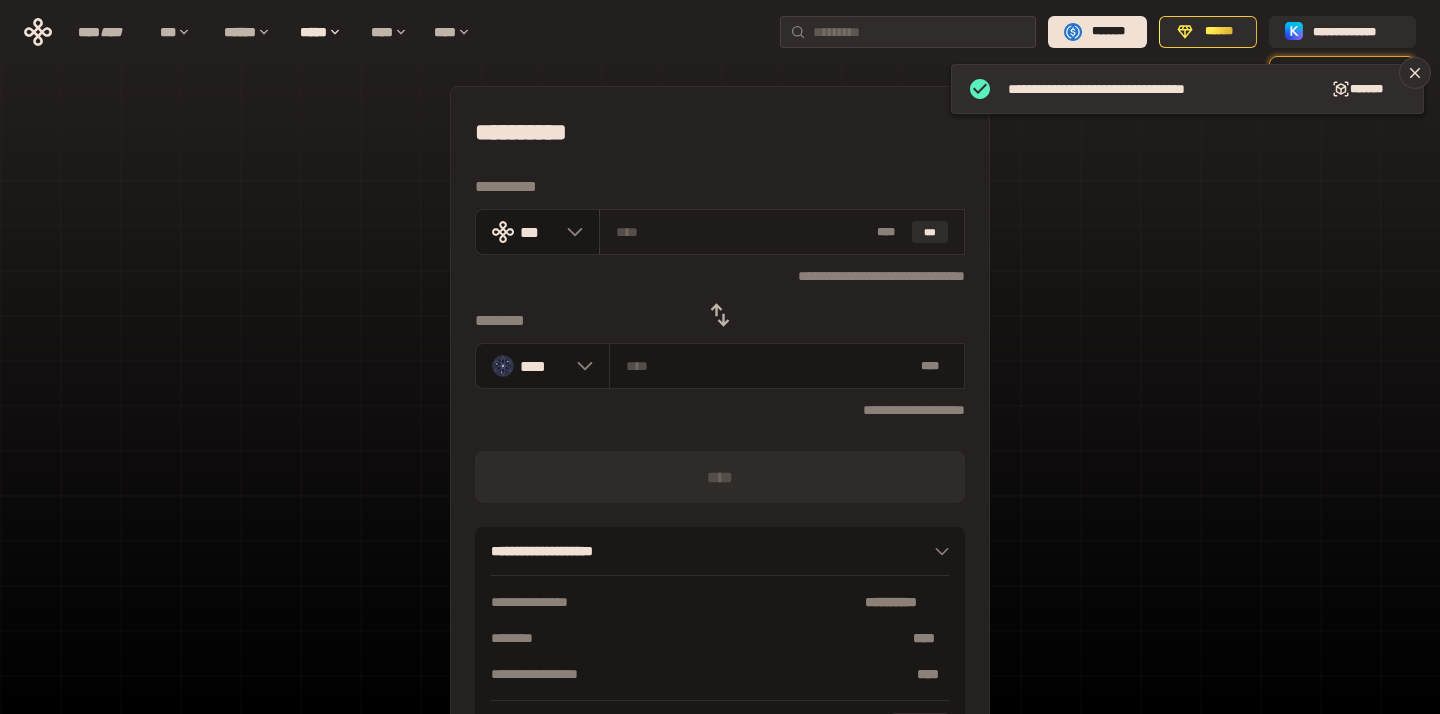 click at bounding box center [743, 232] 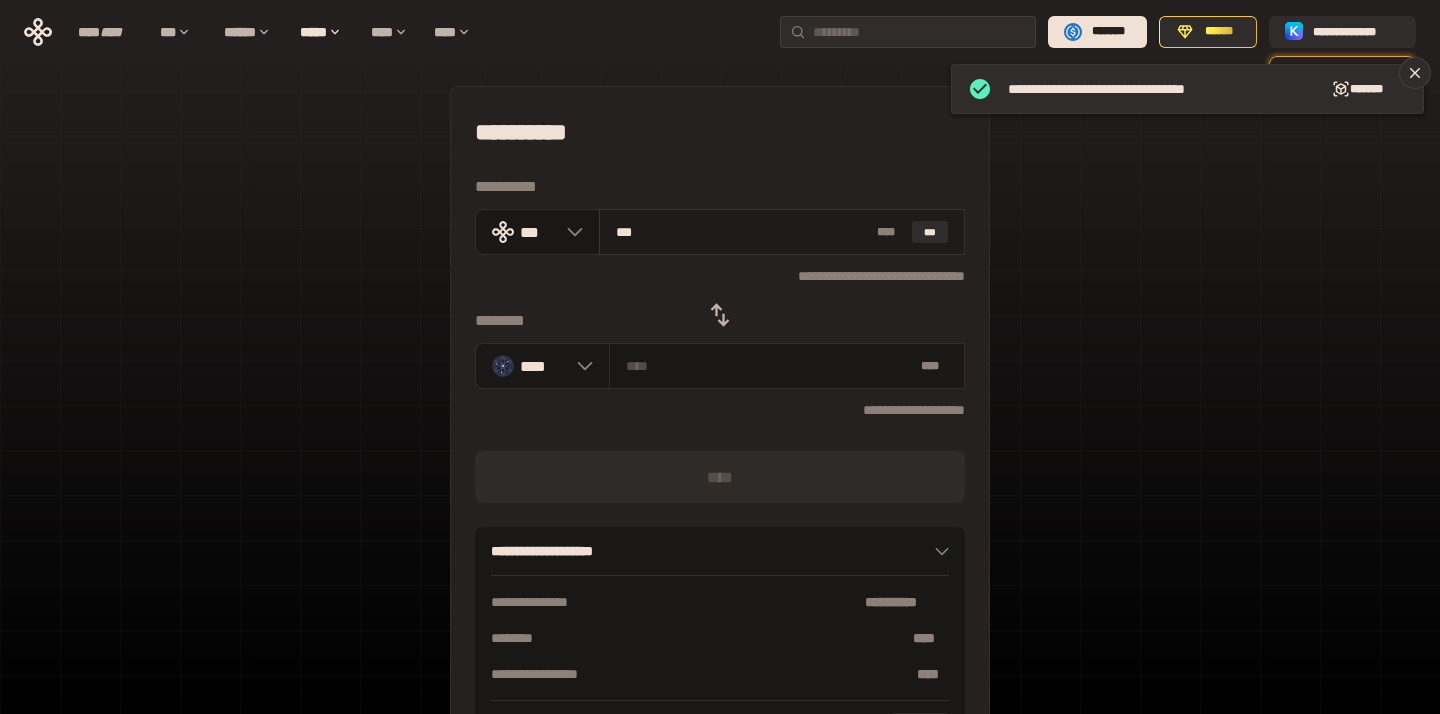 type on "********" 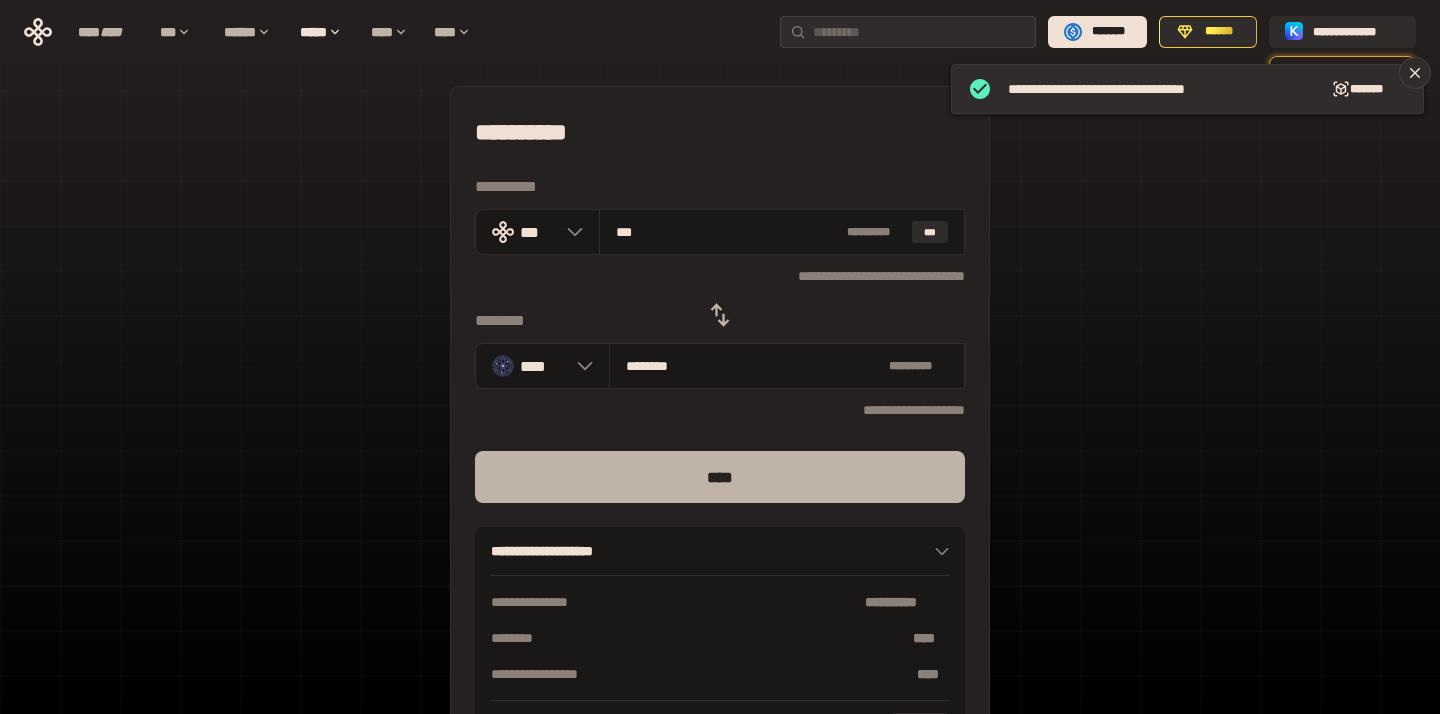 type on "***" 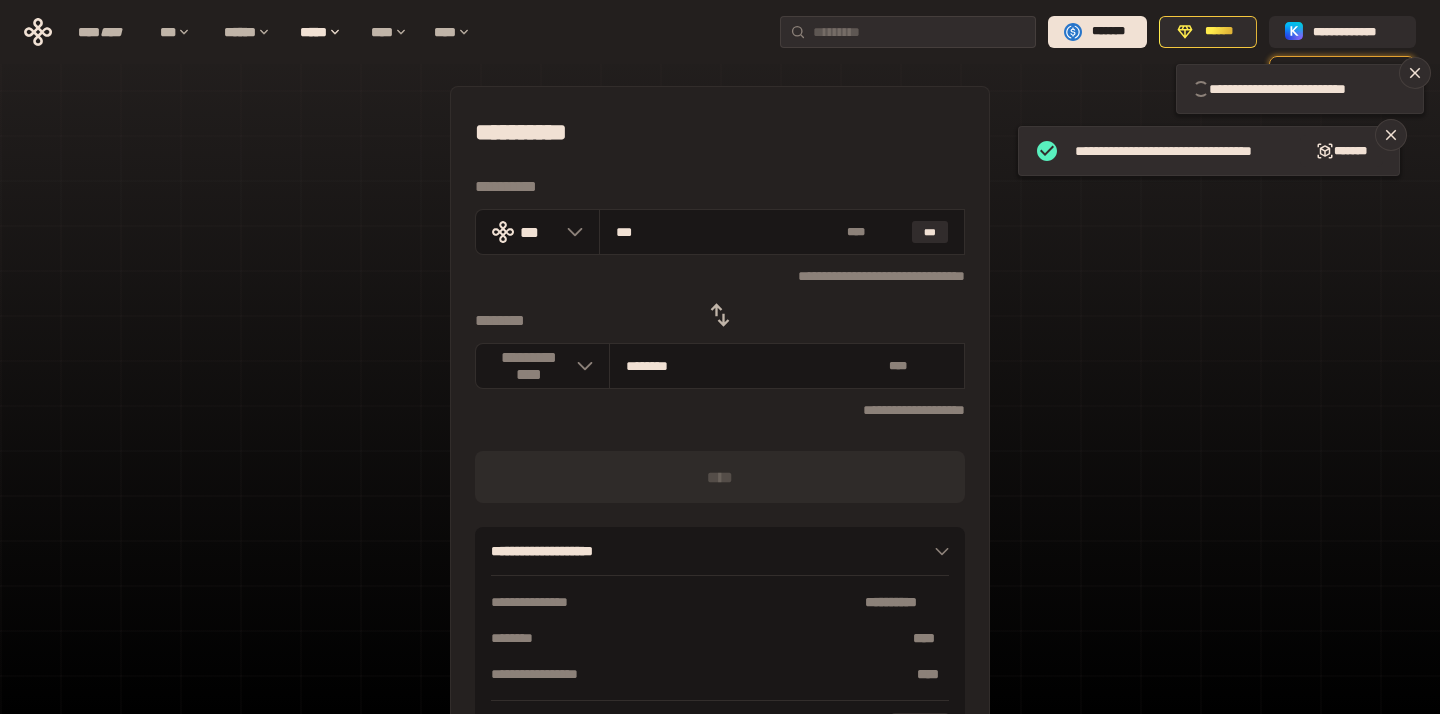 type 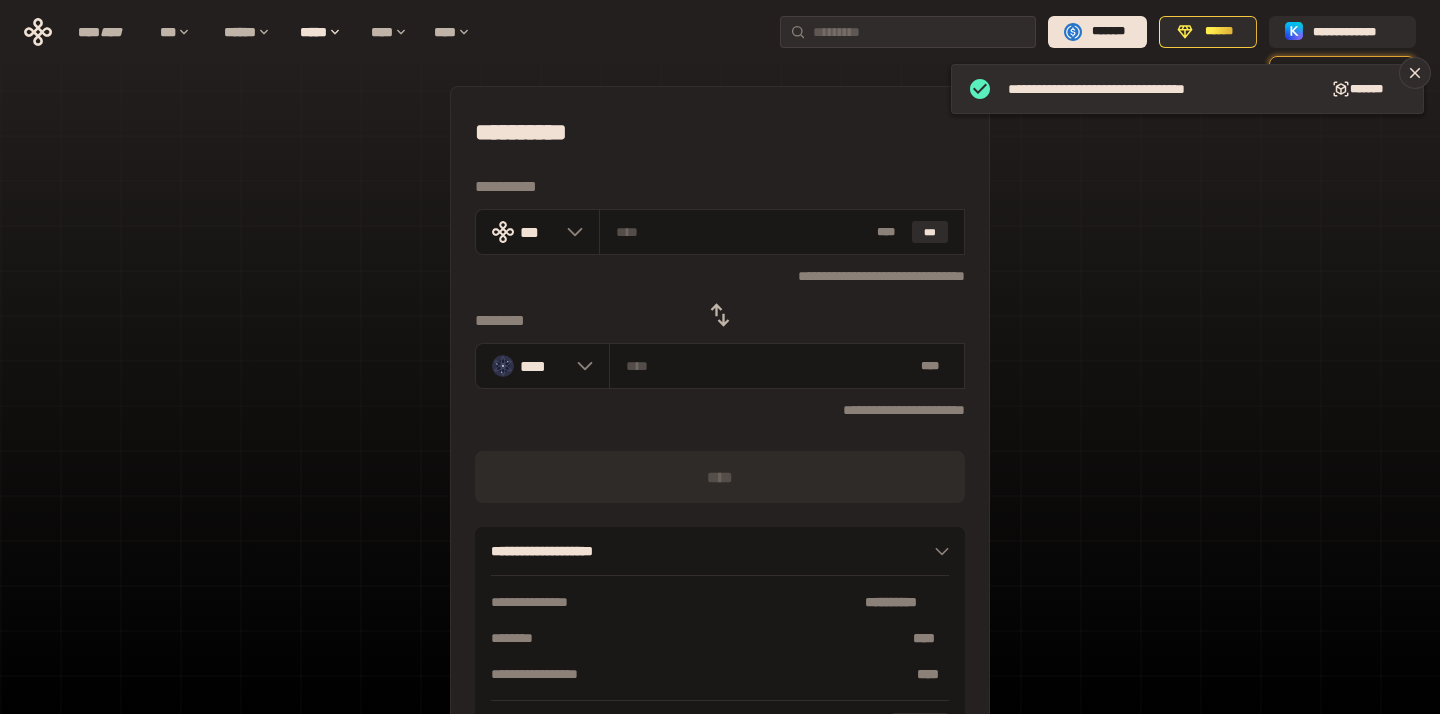 click 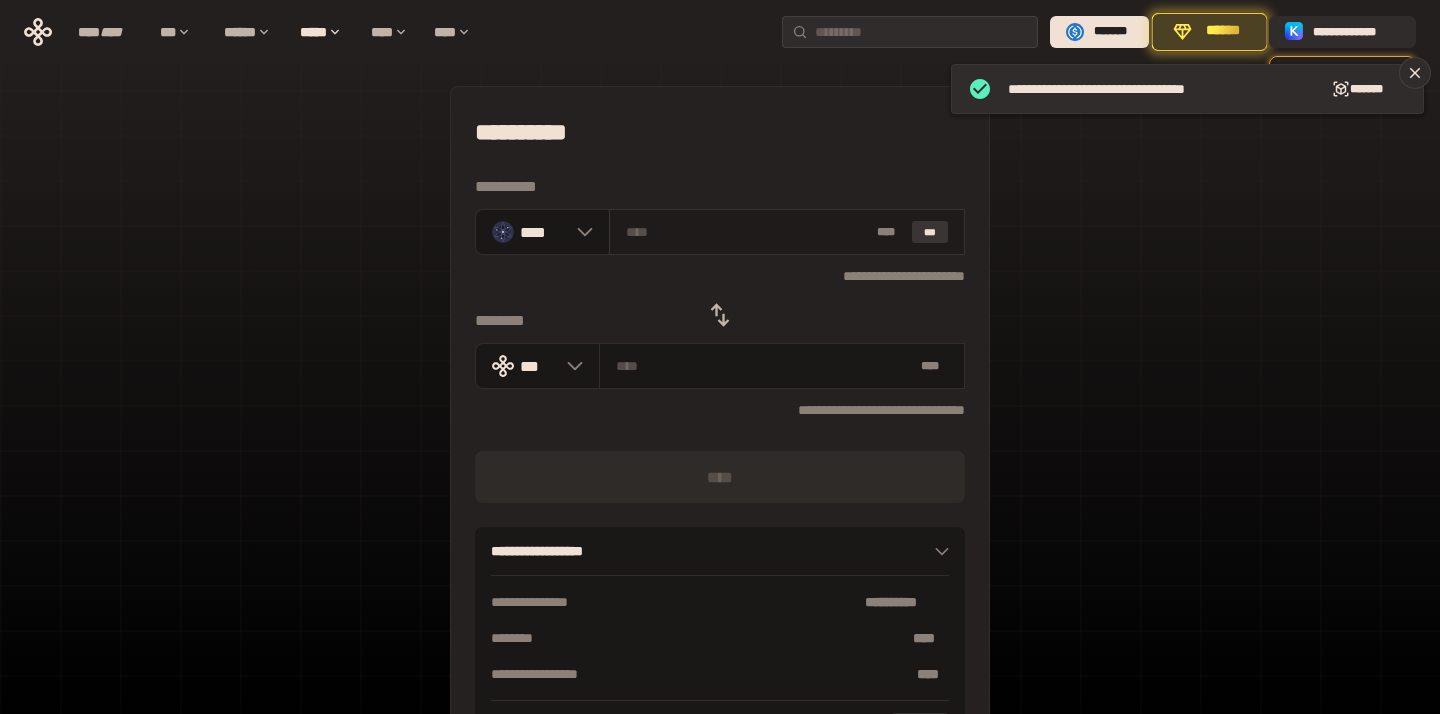 click on "***" at bounding box center (930, 232) 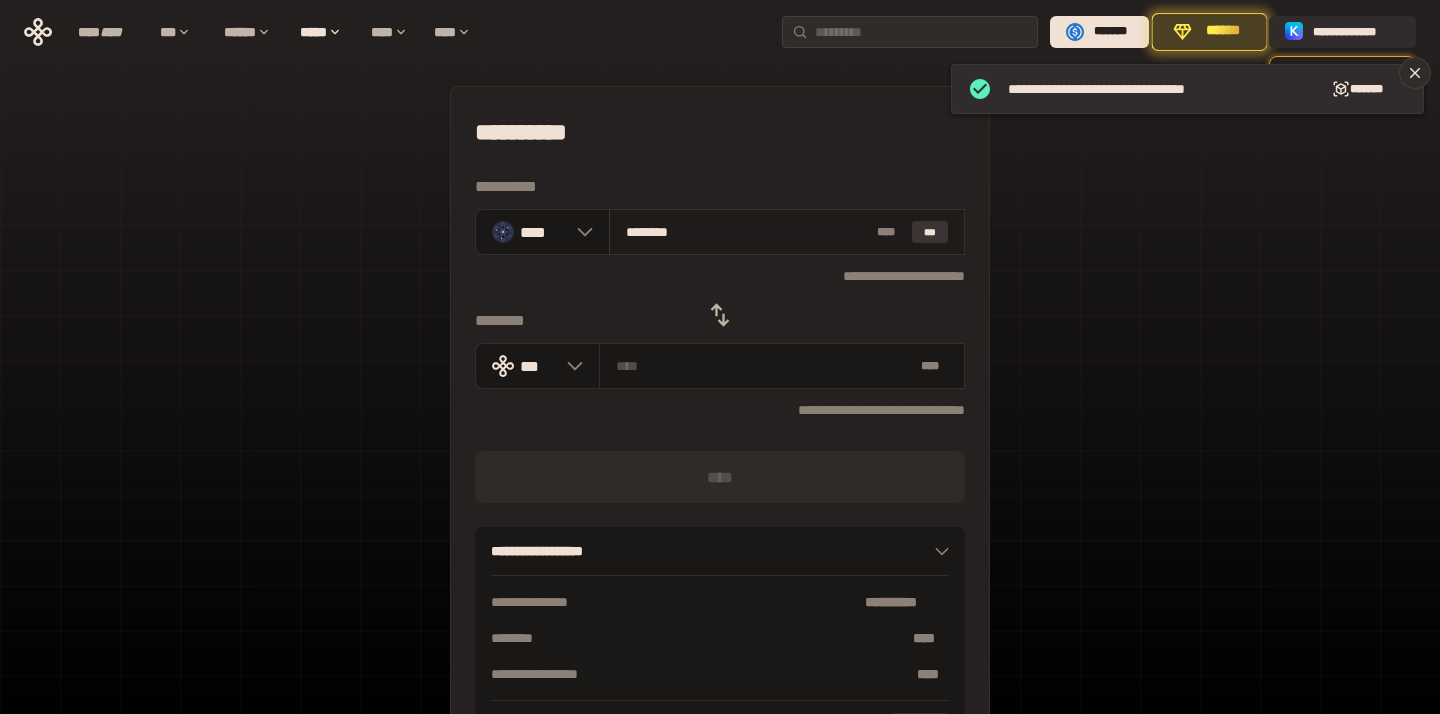 type on "**********" 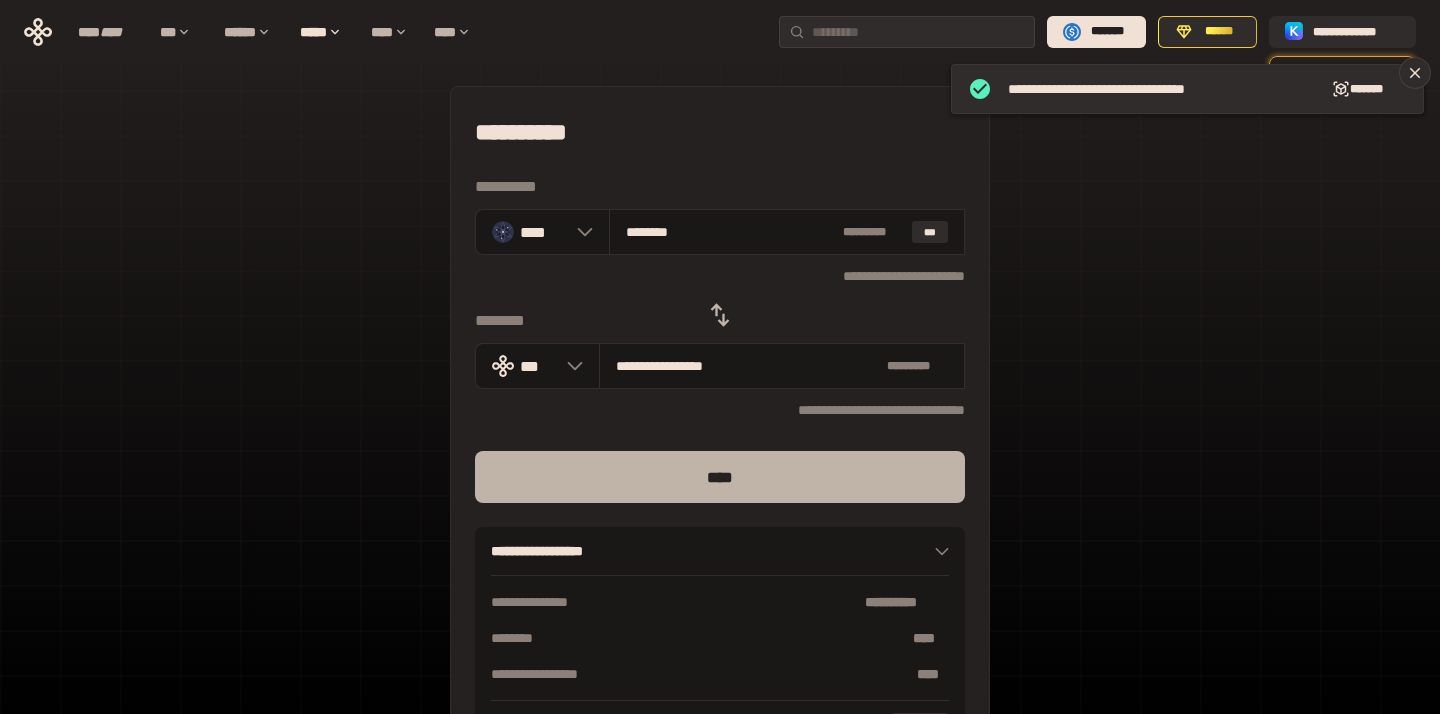 click on "****" at bounding box center (720, 477) 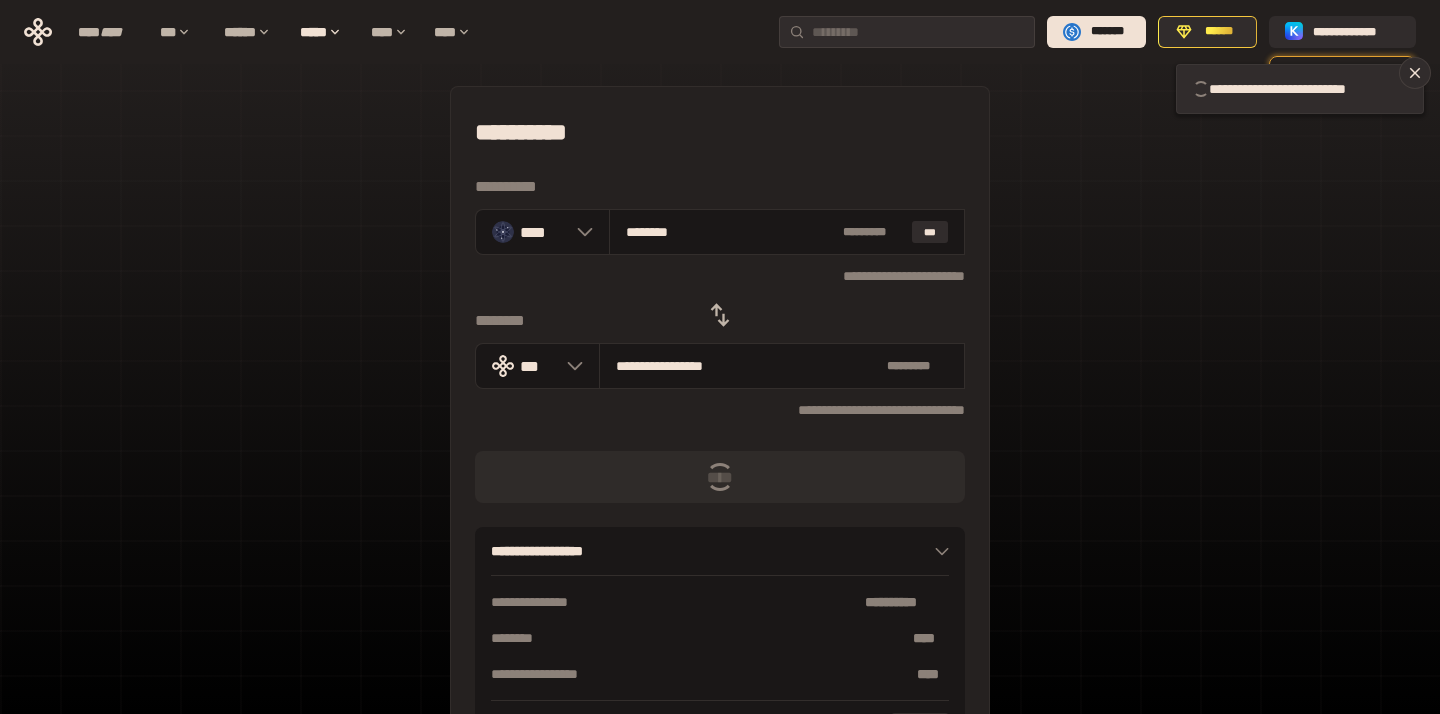 type 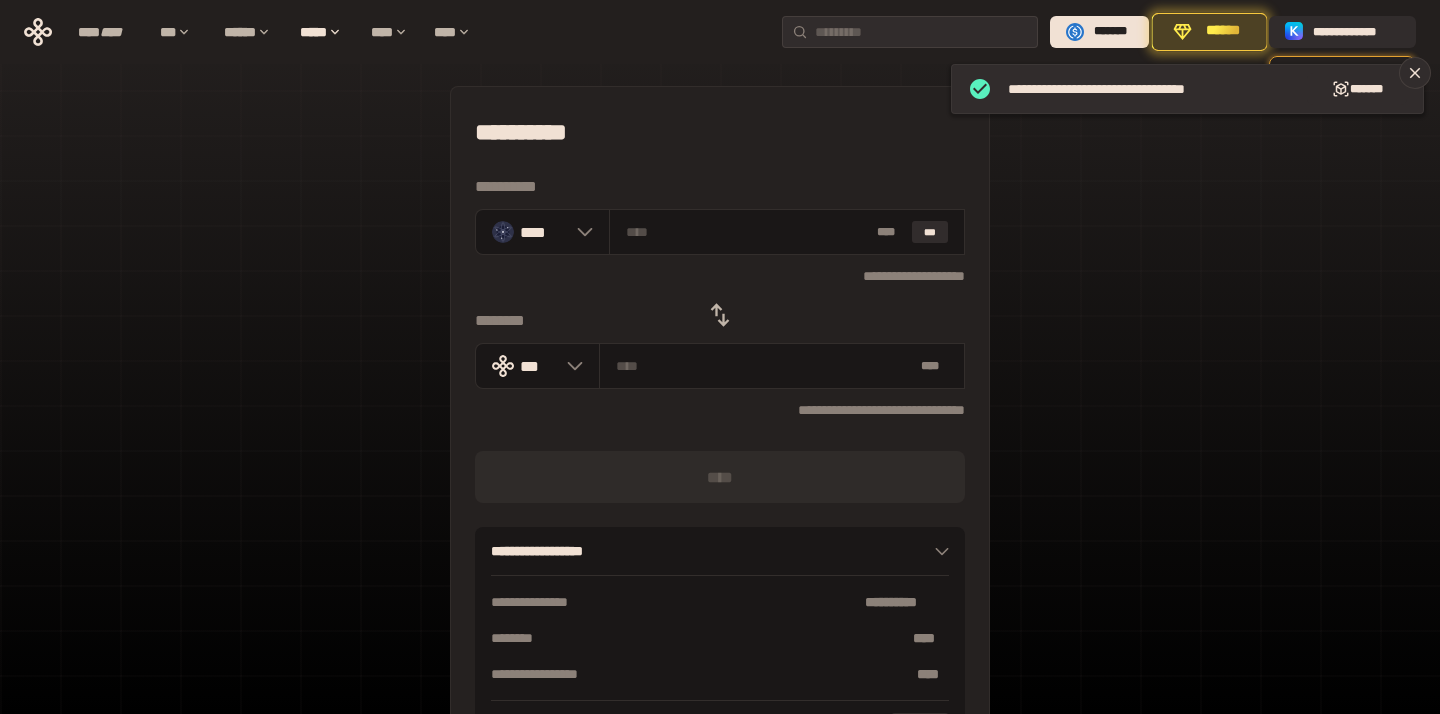 click 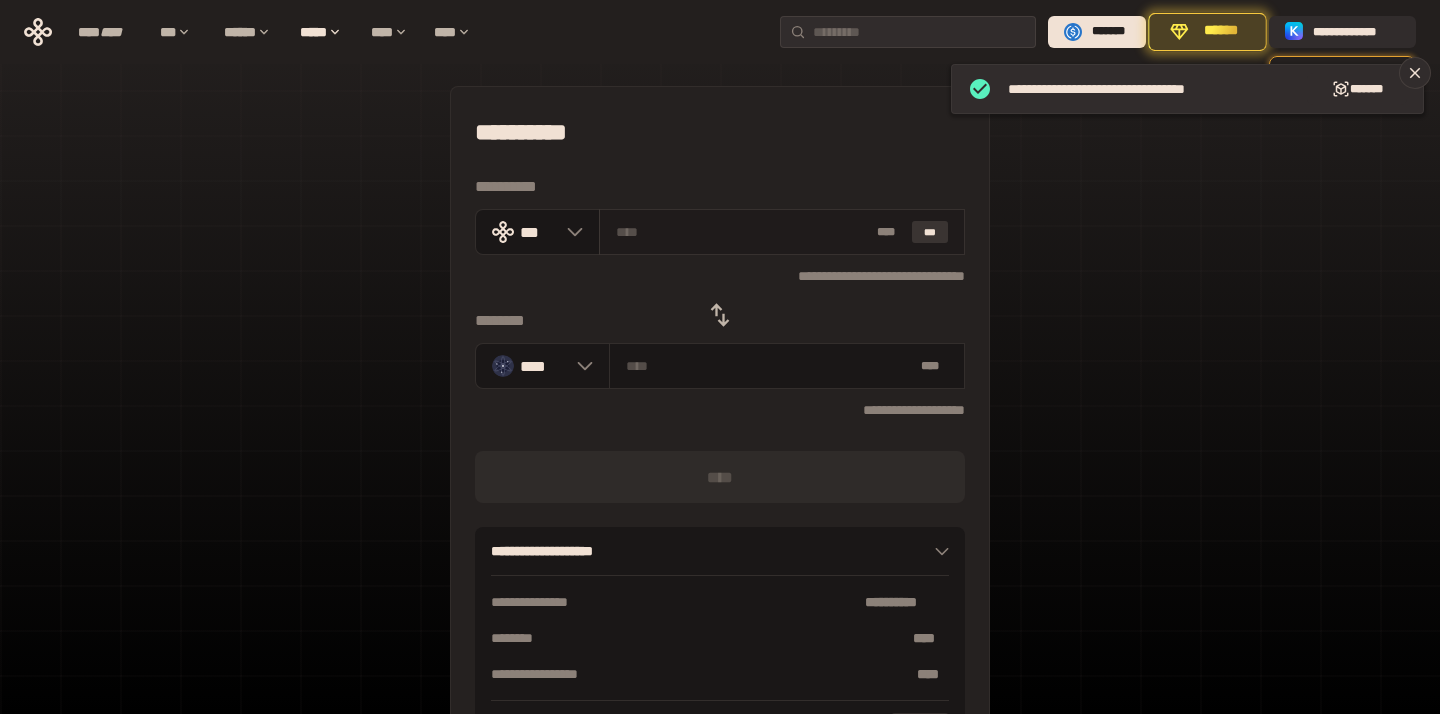 click on "***" at bounding box center [930, 232] 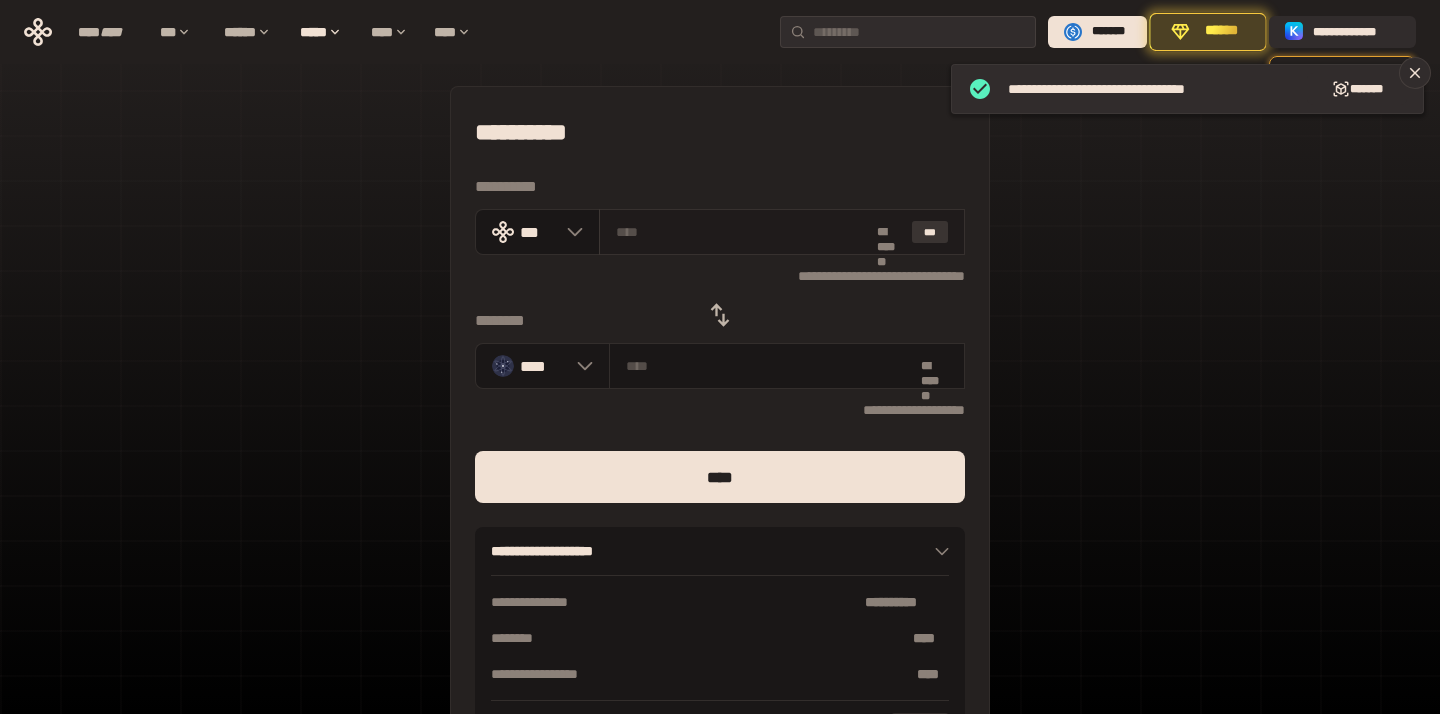 type on "**********" 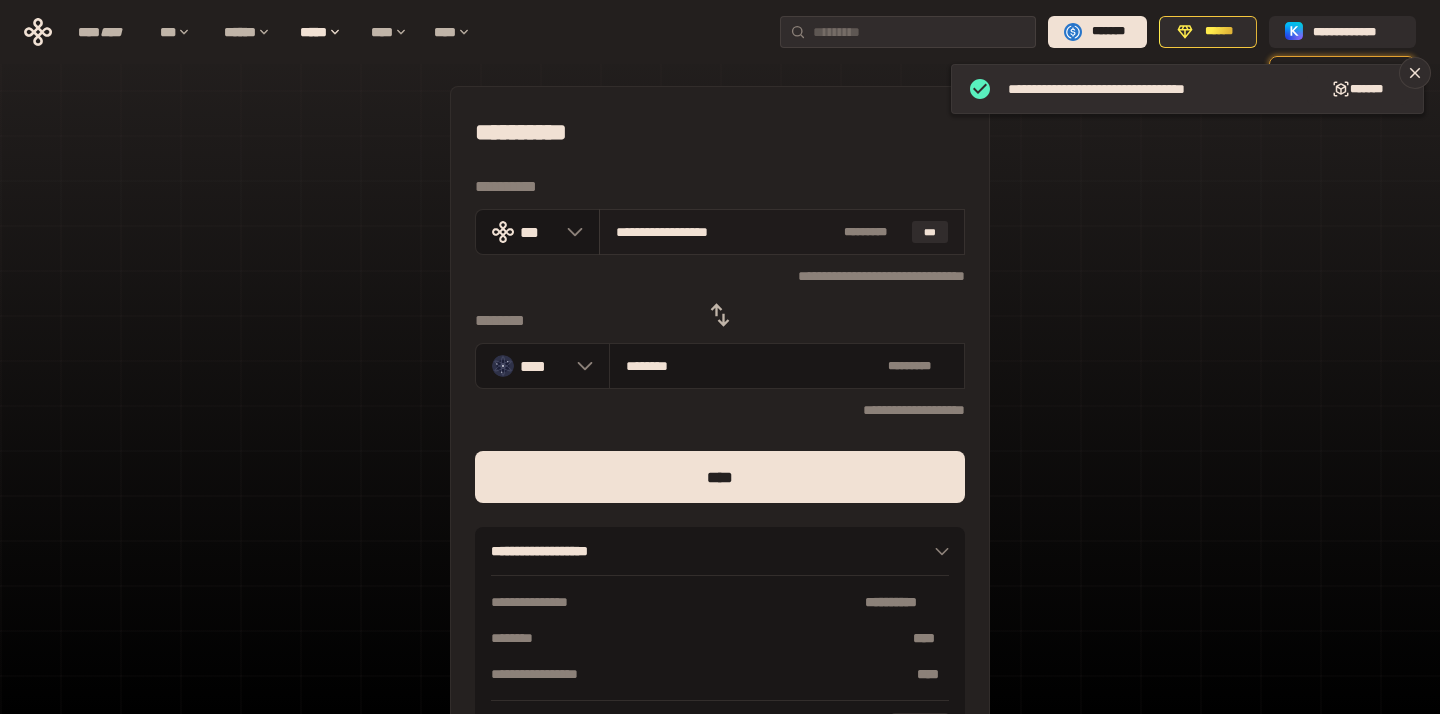 click on "**********" at bounding box center [782, 232] 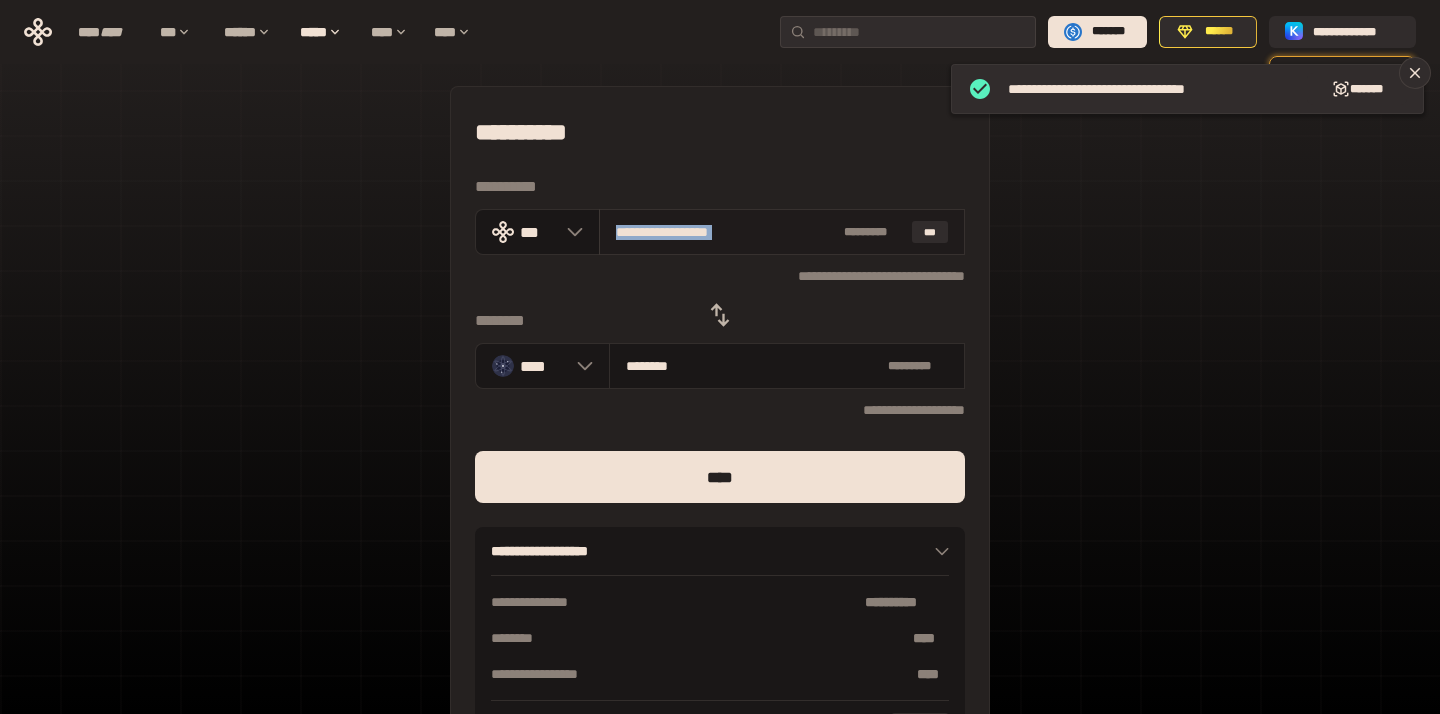 click on "**********" at bounding box center [782, 232] 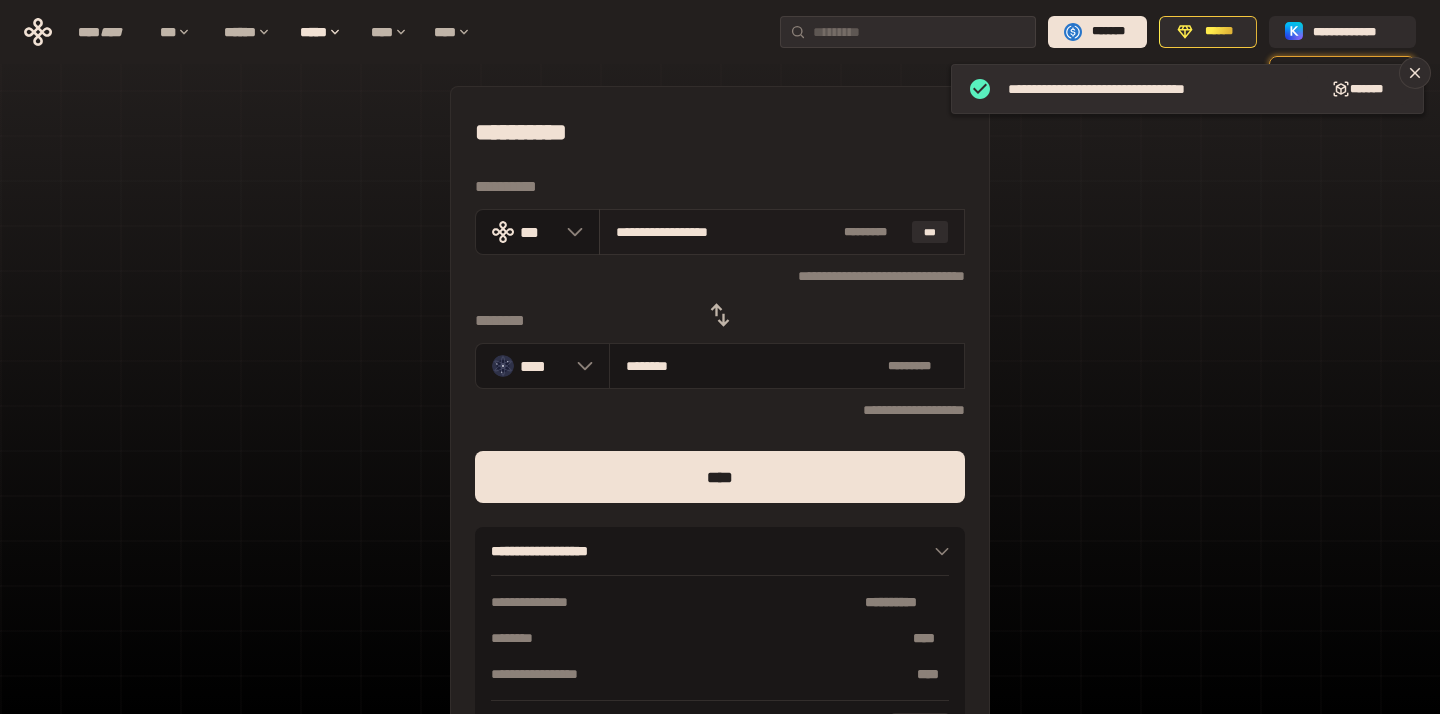 click on "**********" at bounding box center [782, 232] 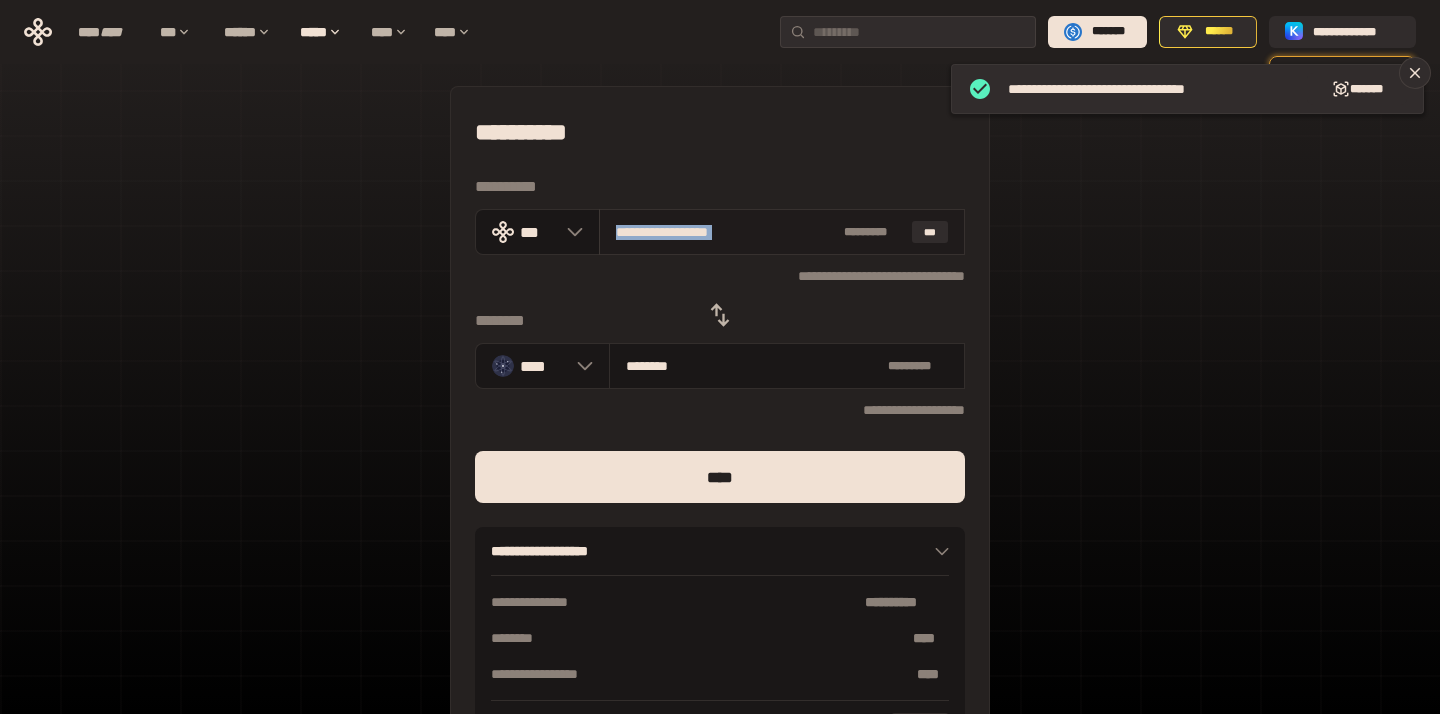 click on "**********" at bounding box center (782, 232) 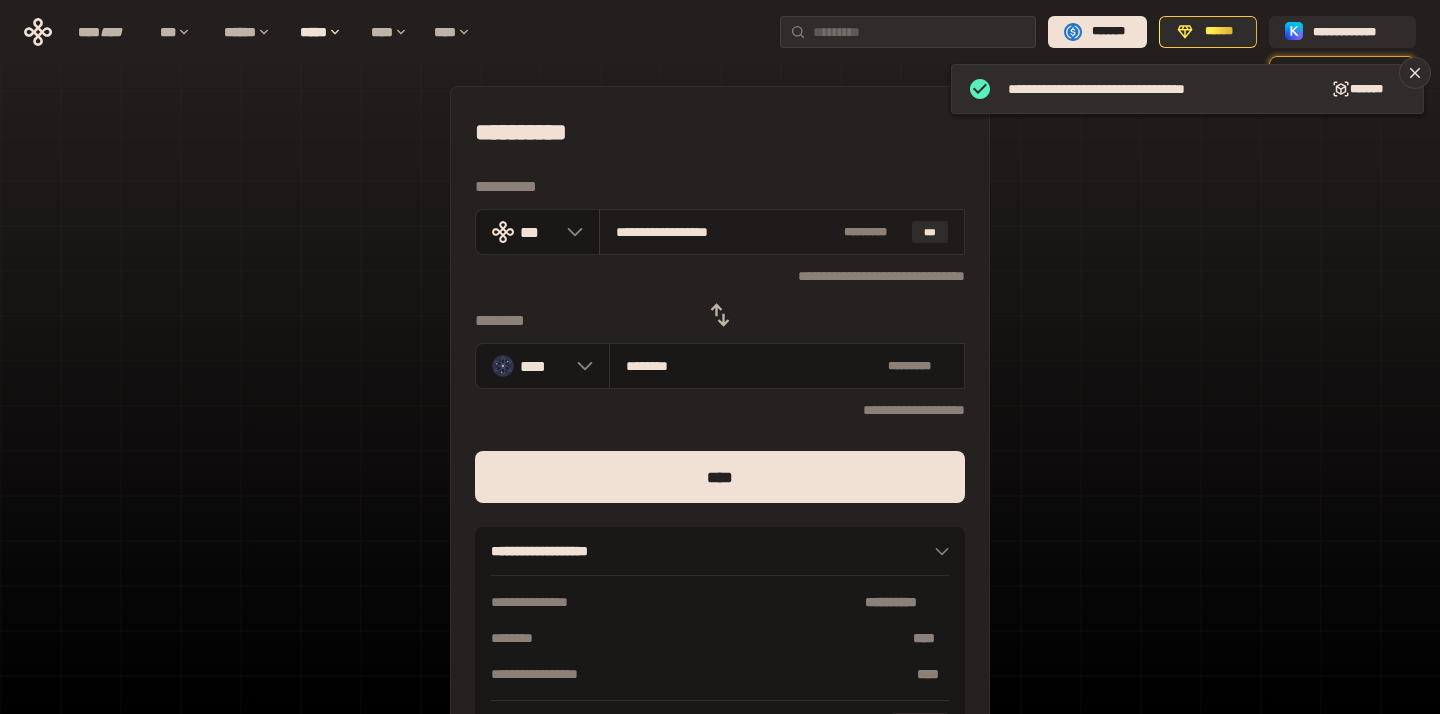 paste 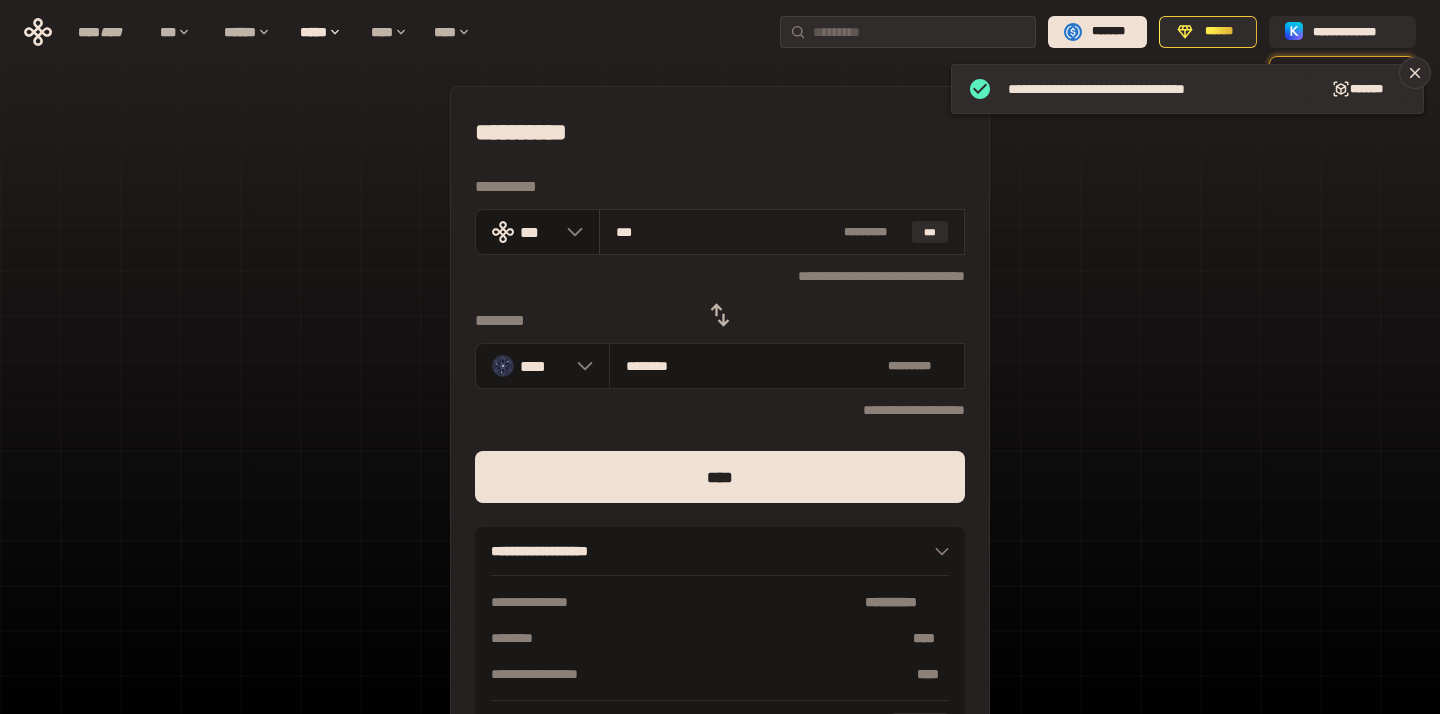 type on "********" 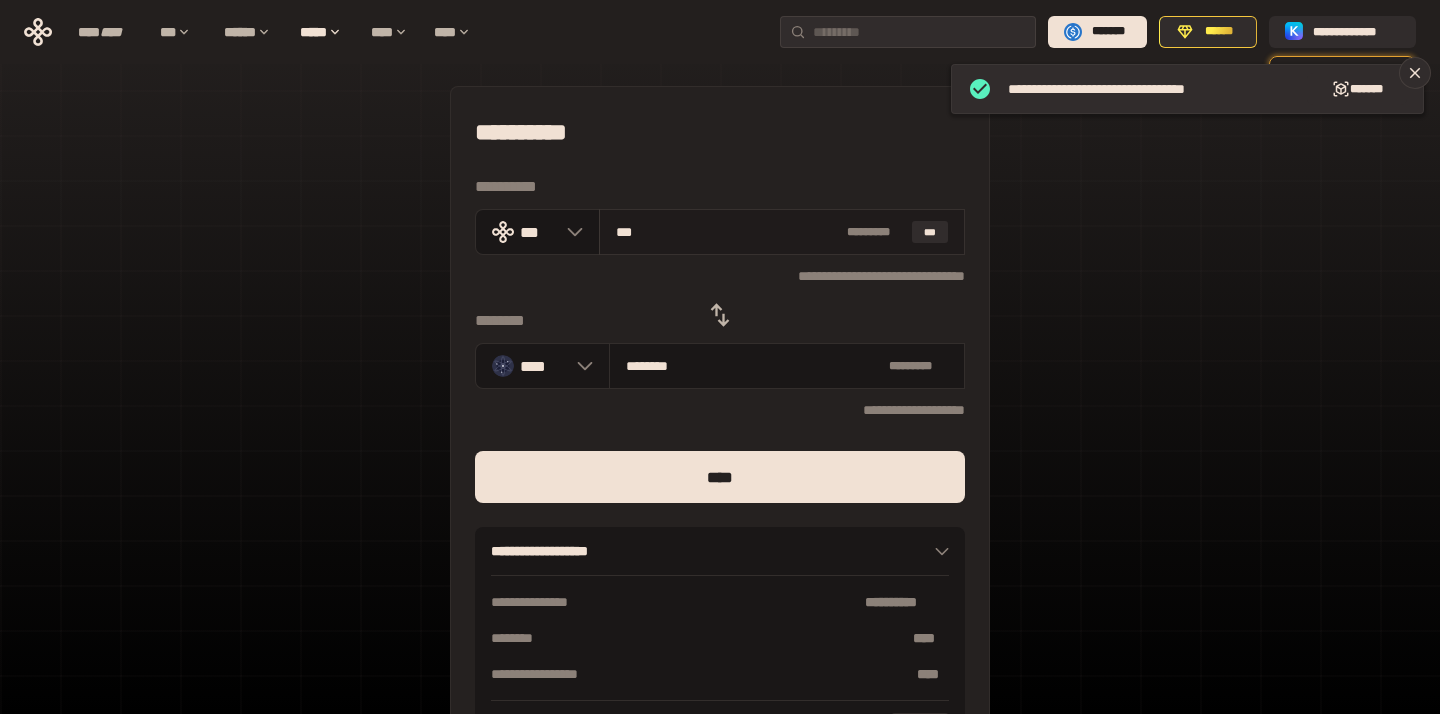 type on "***" 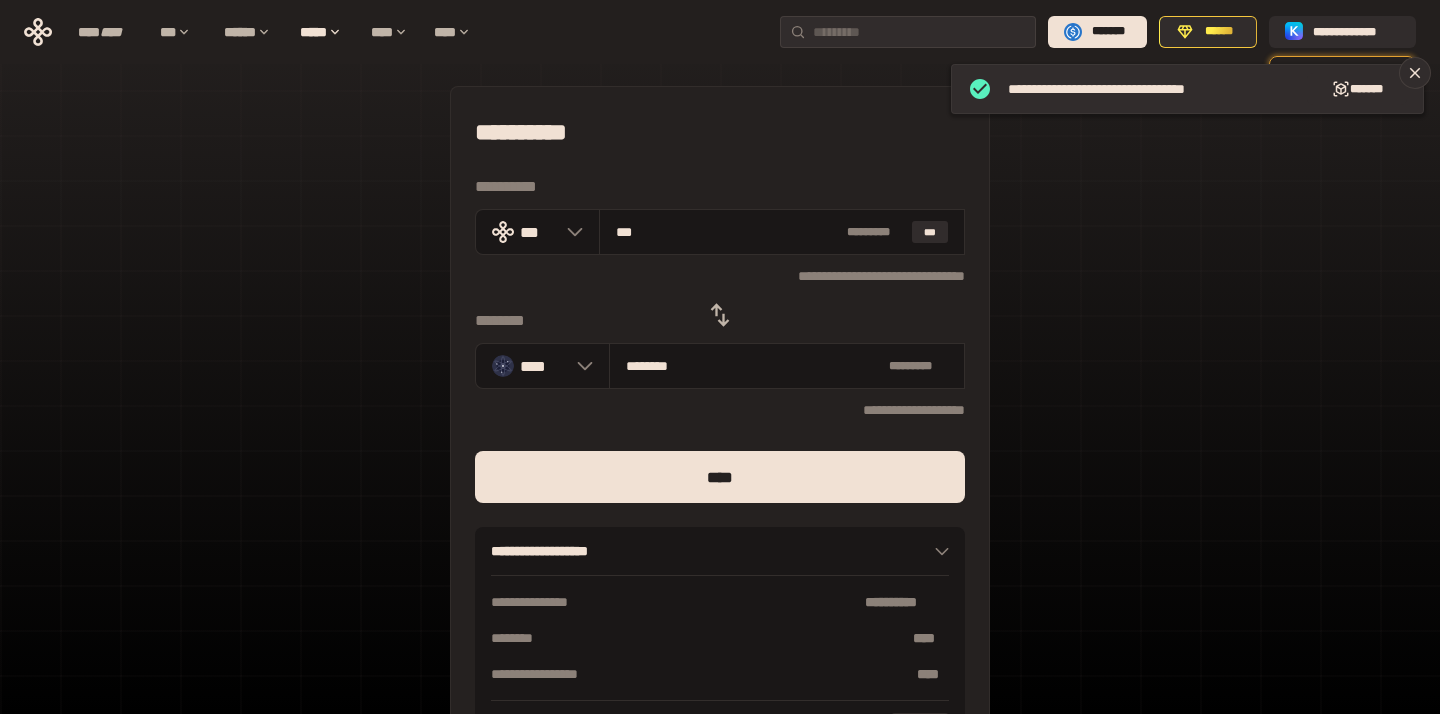 click on "**********" at bounding box center [720, 435] 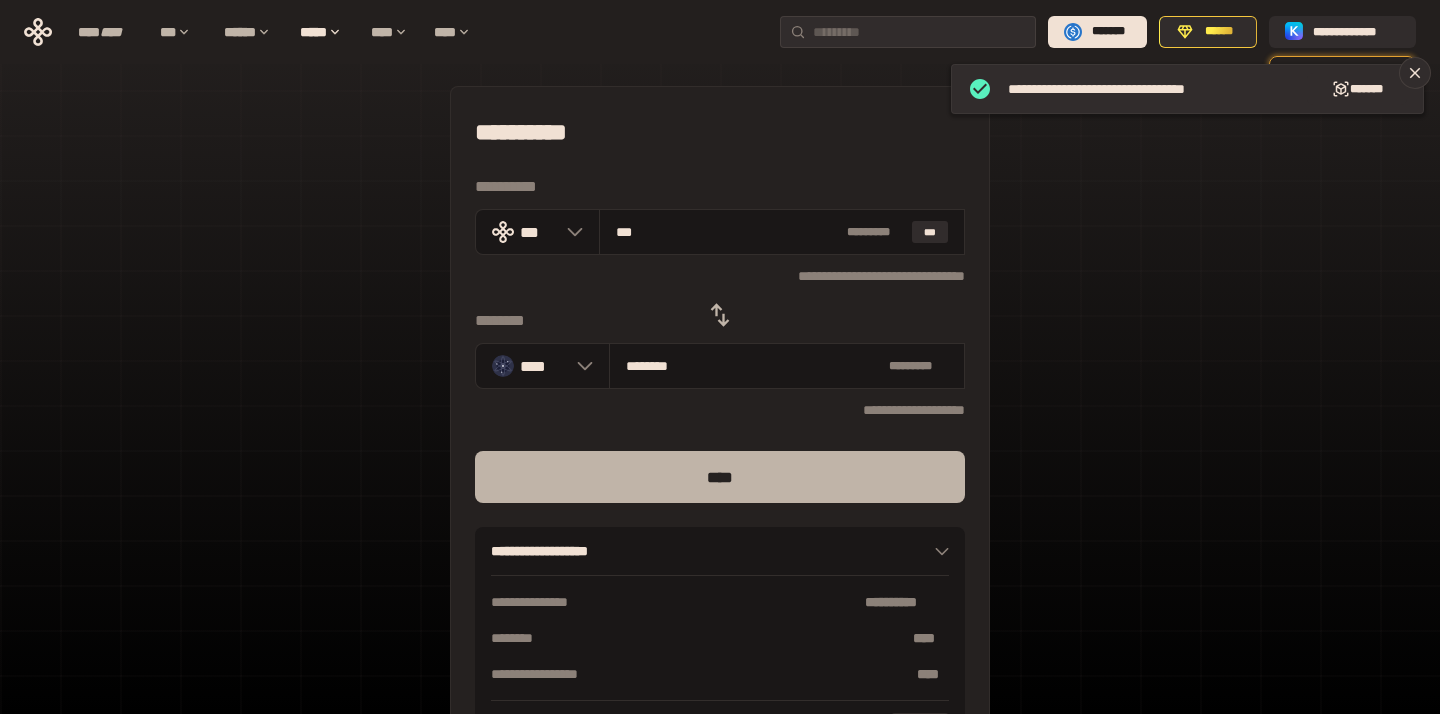 click on "****" at bounding box center [720, 477] 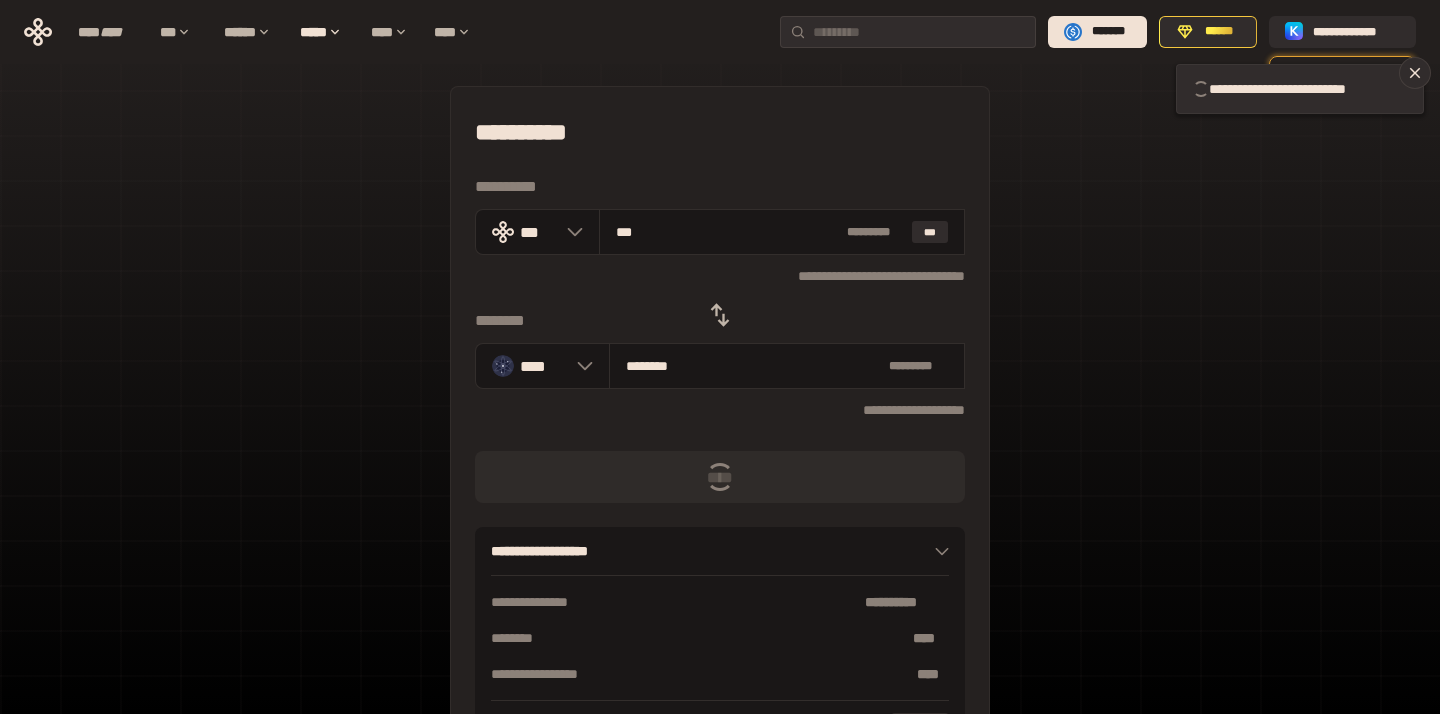 type 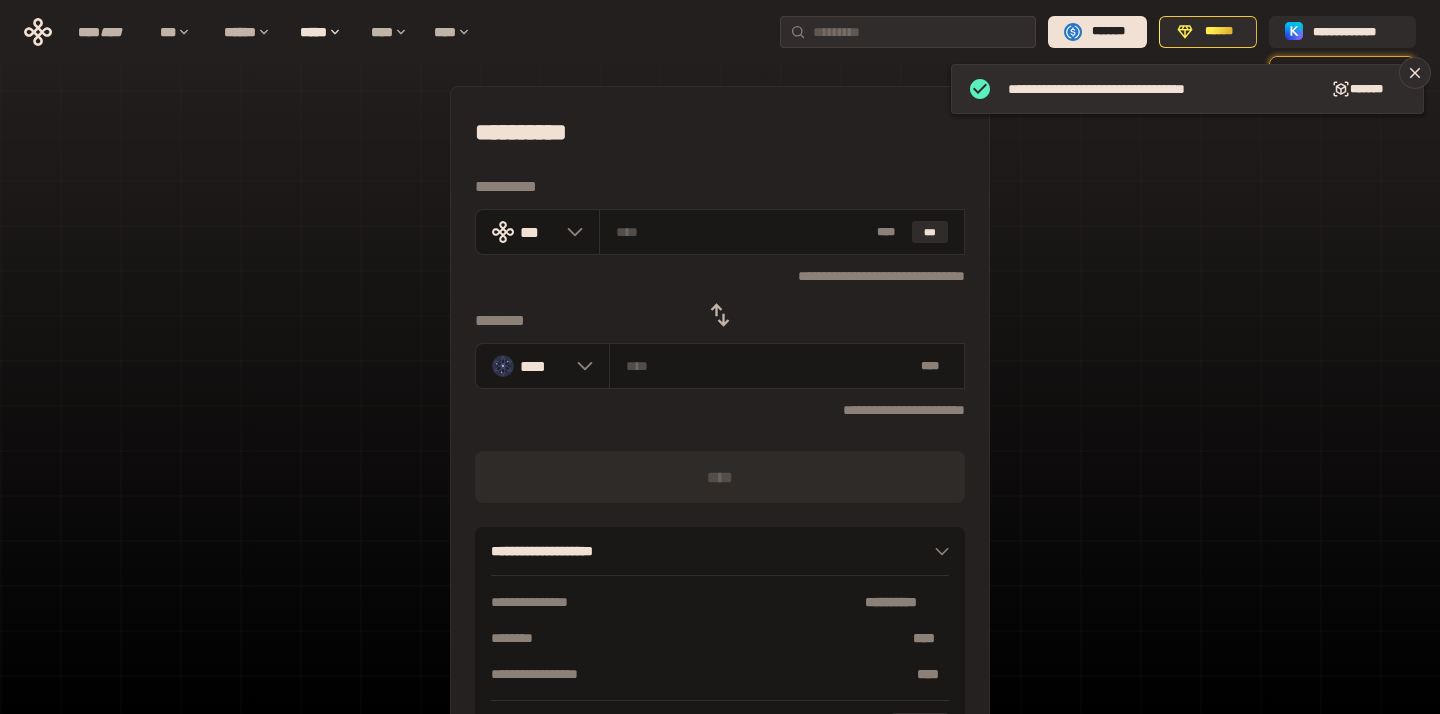 click 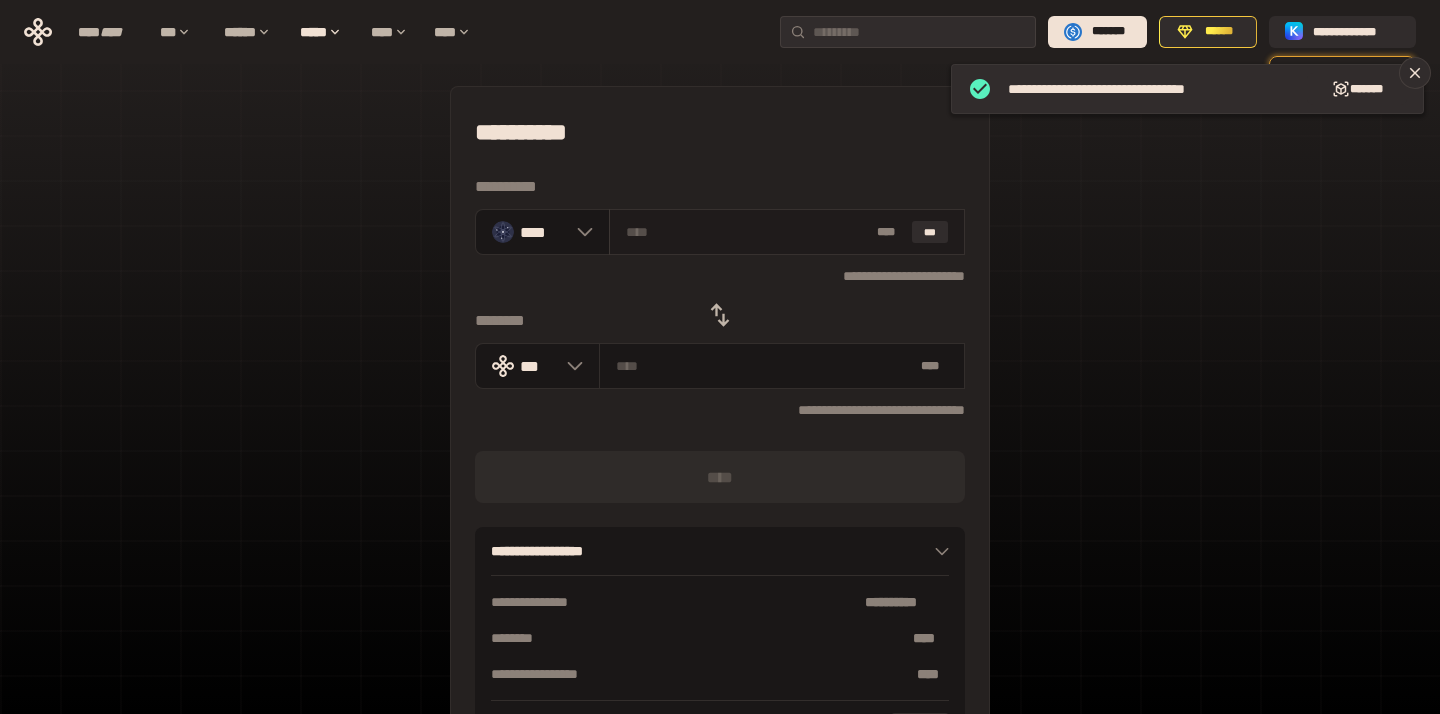 click on "* ** ***" at bounding box center [787, 232] 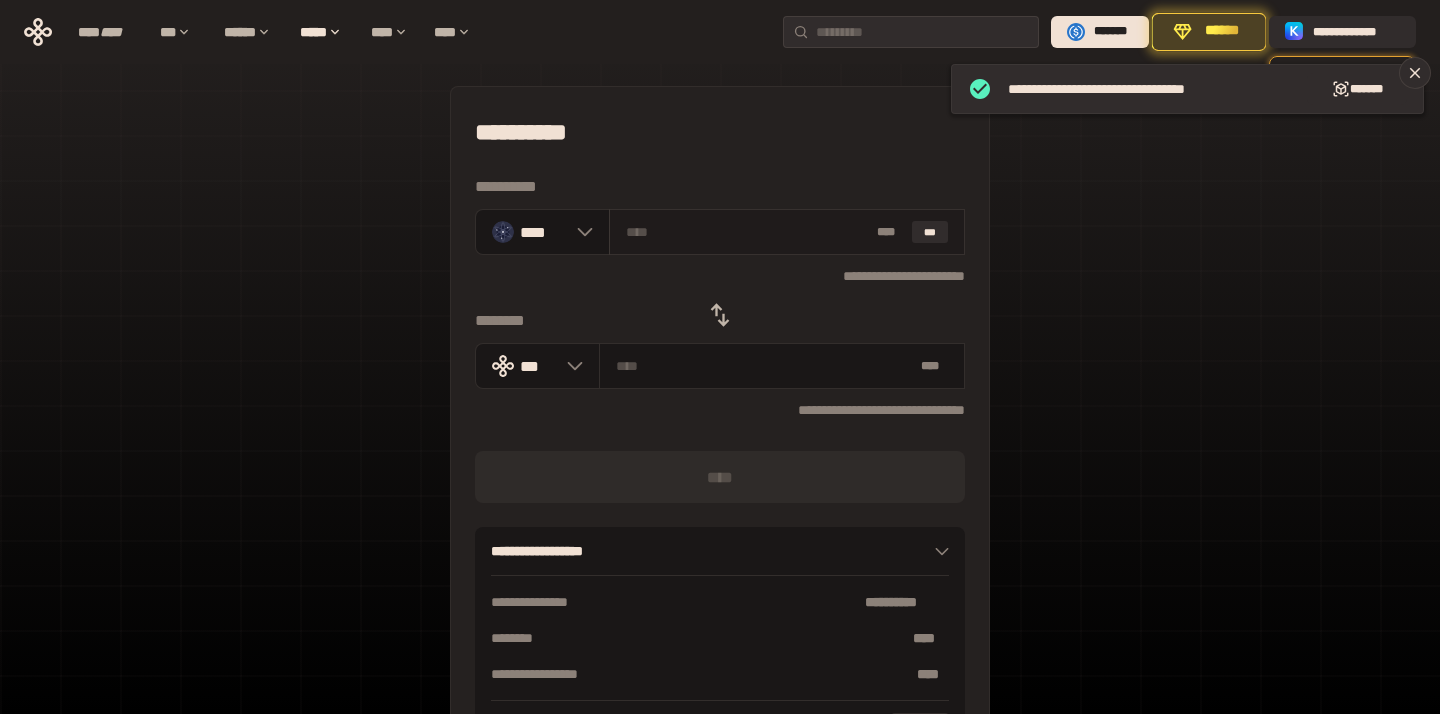 click on "* ** ***" at bounding box center [787, 232] 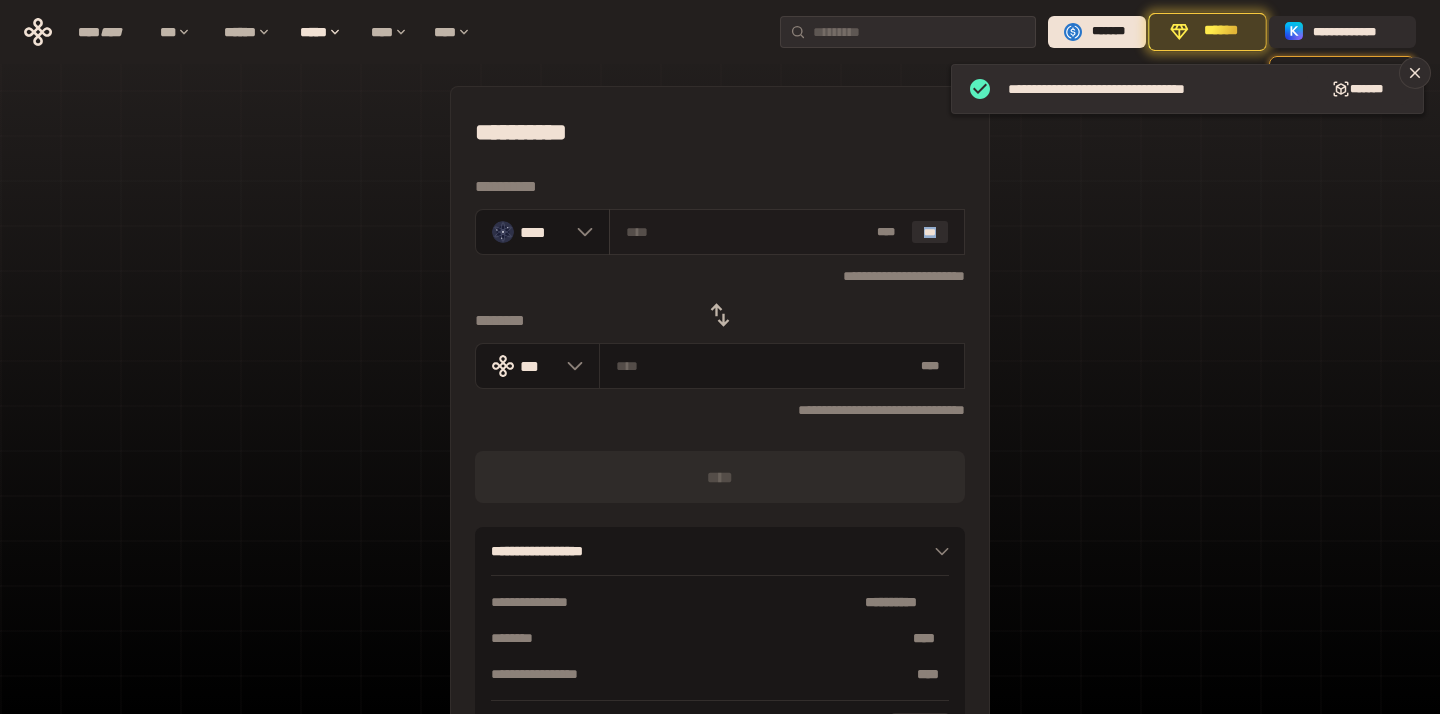click on "* ** ***" at bounding box center (787, 232) 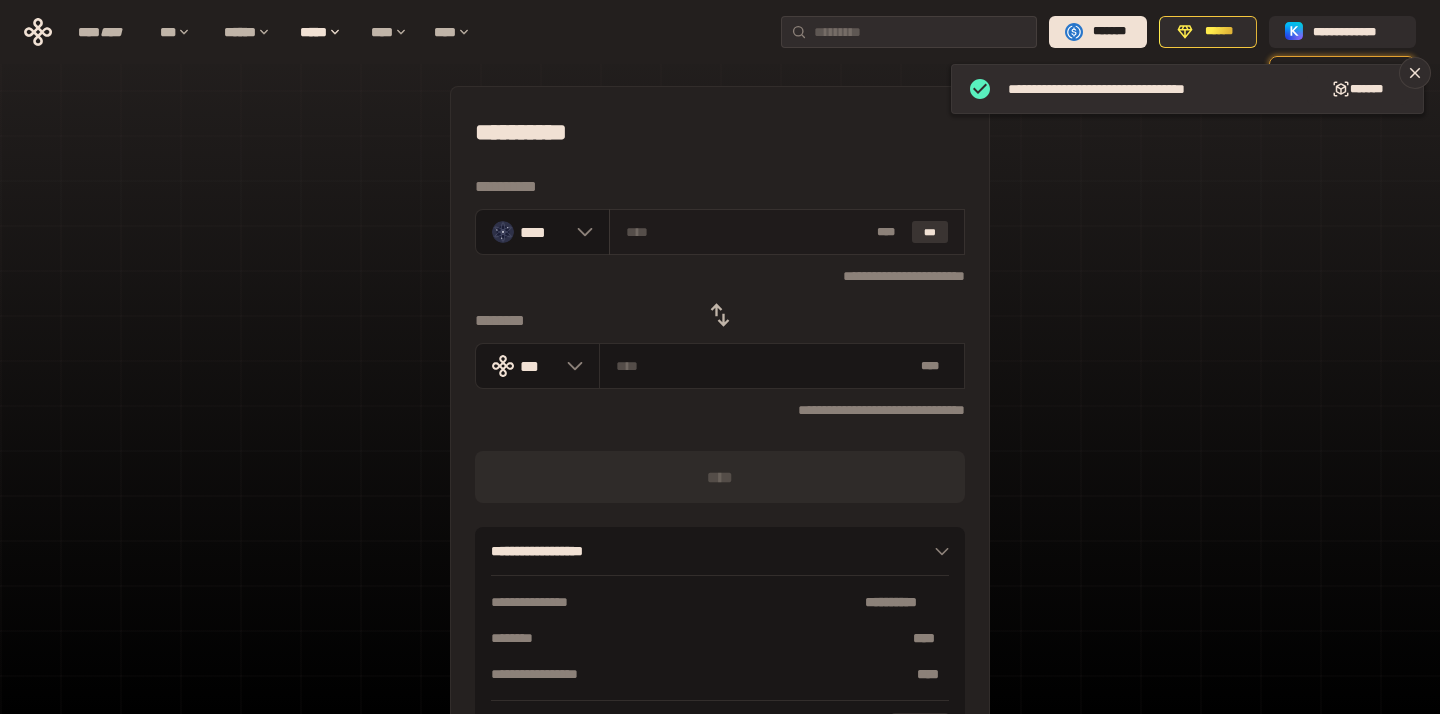 click on "***" at bounding box center (930, 232) 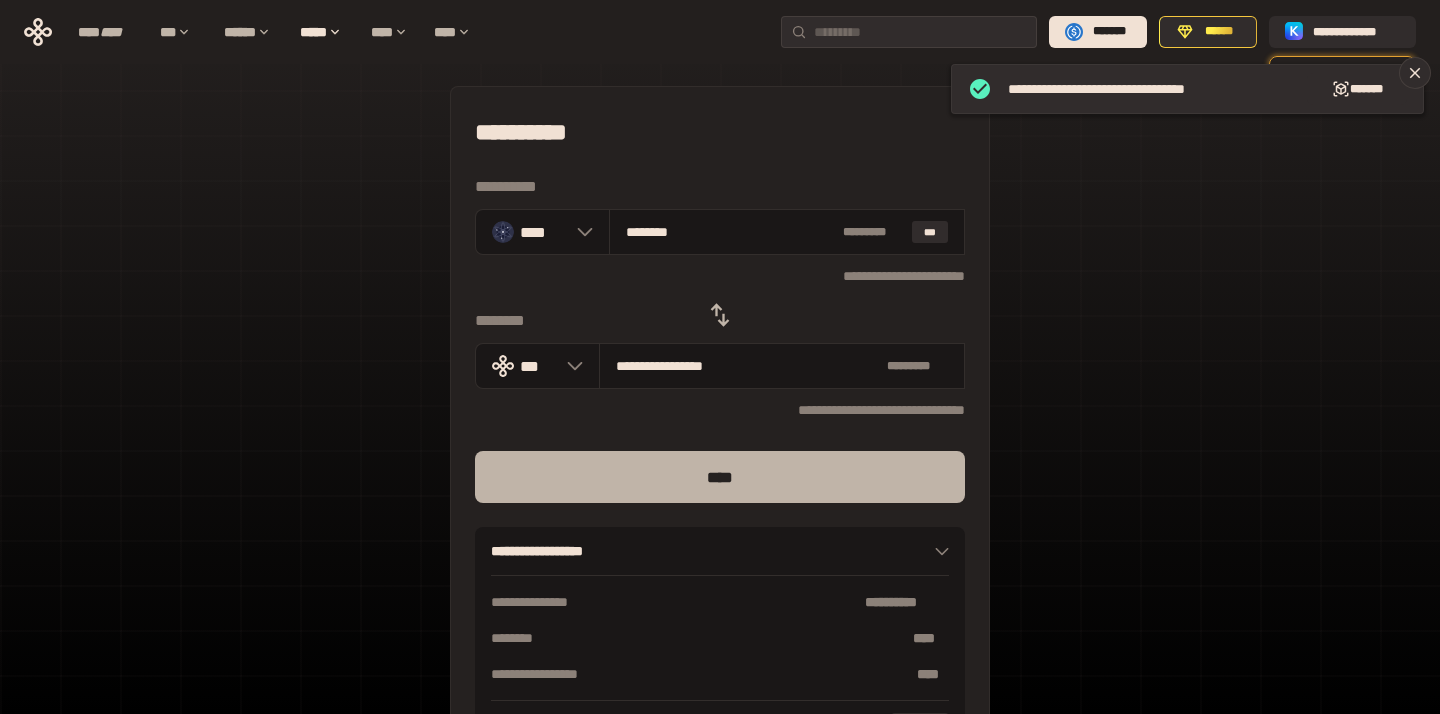 click on "****" at bounding box center (720, 477) 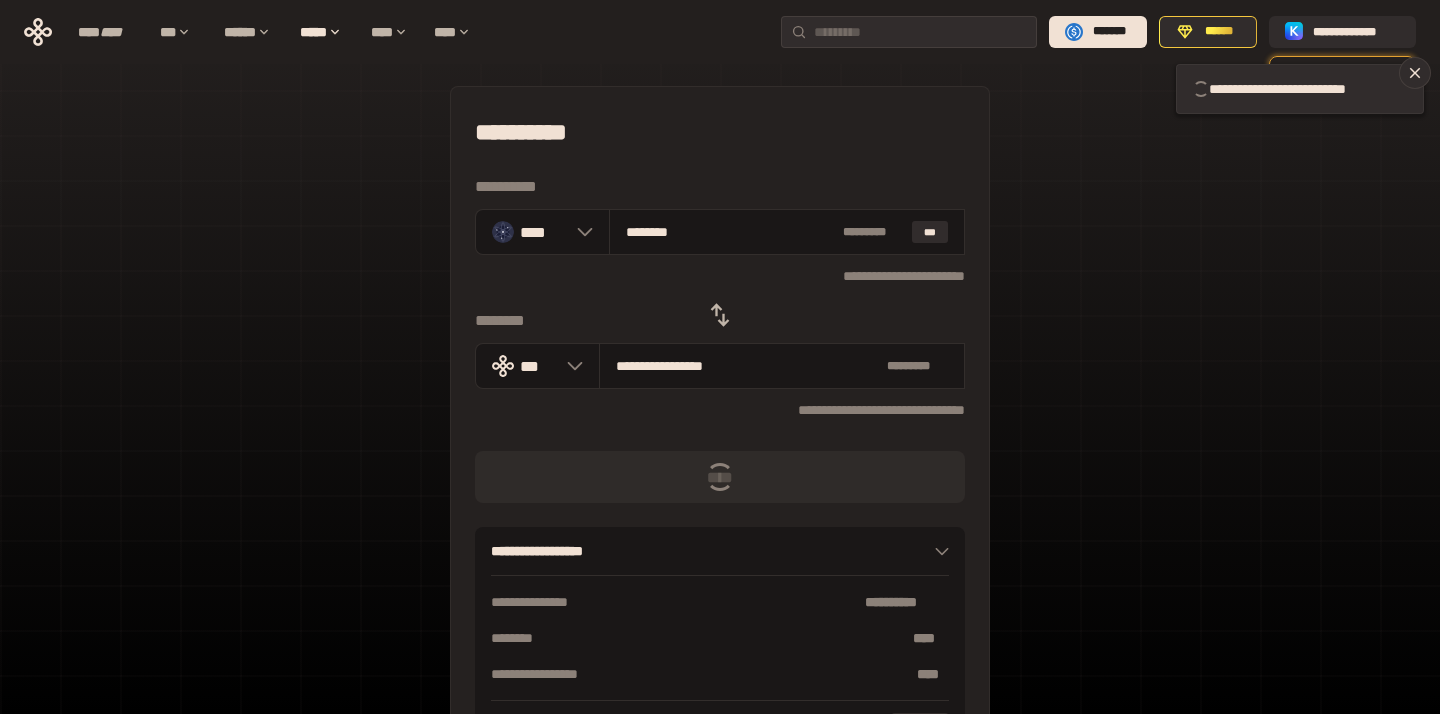 type 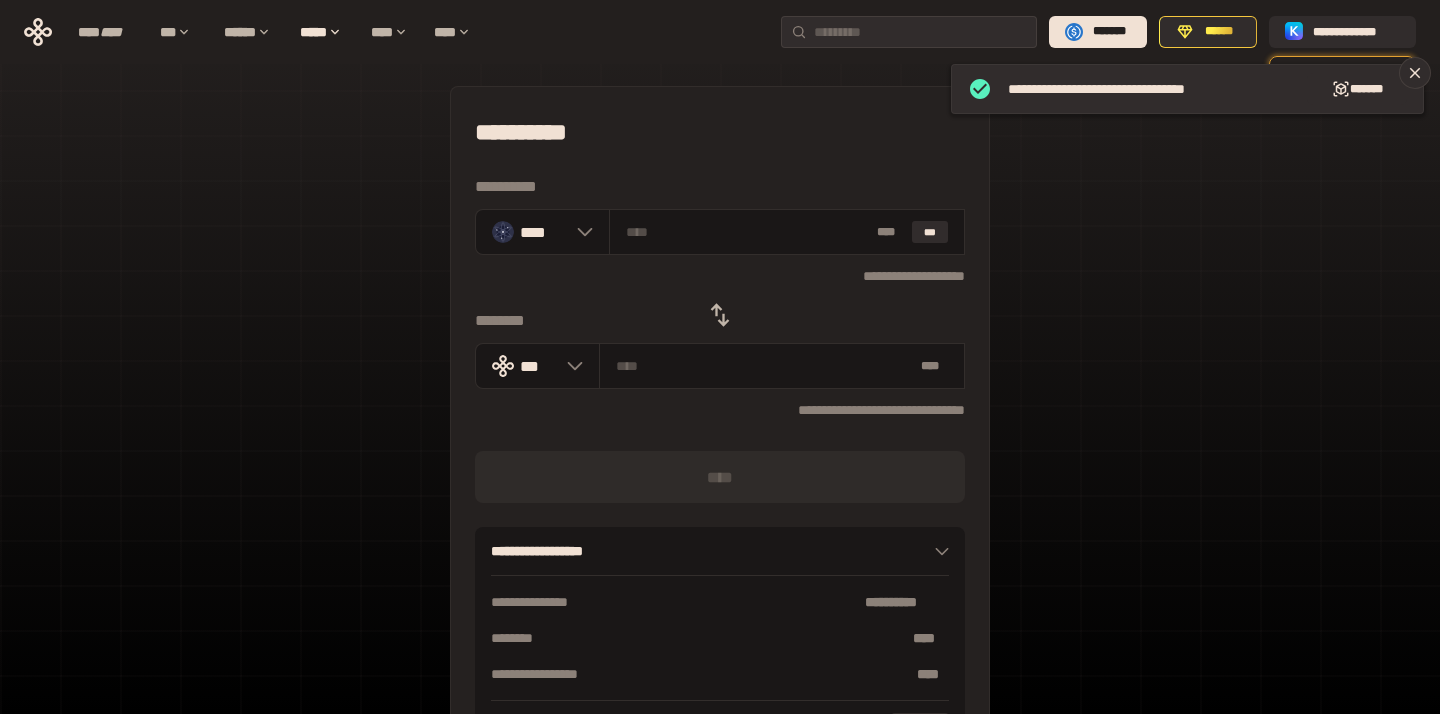 click 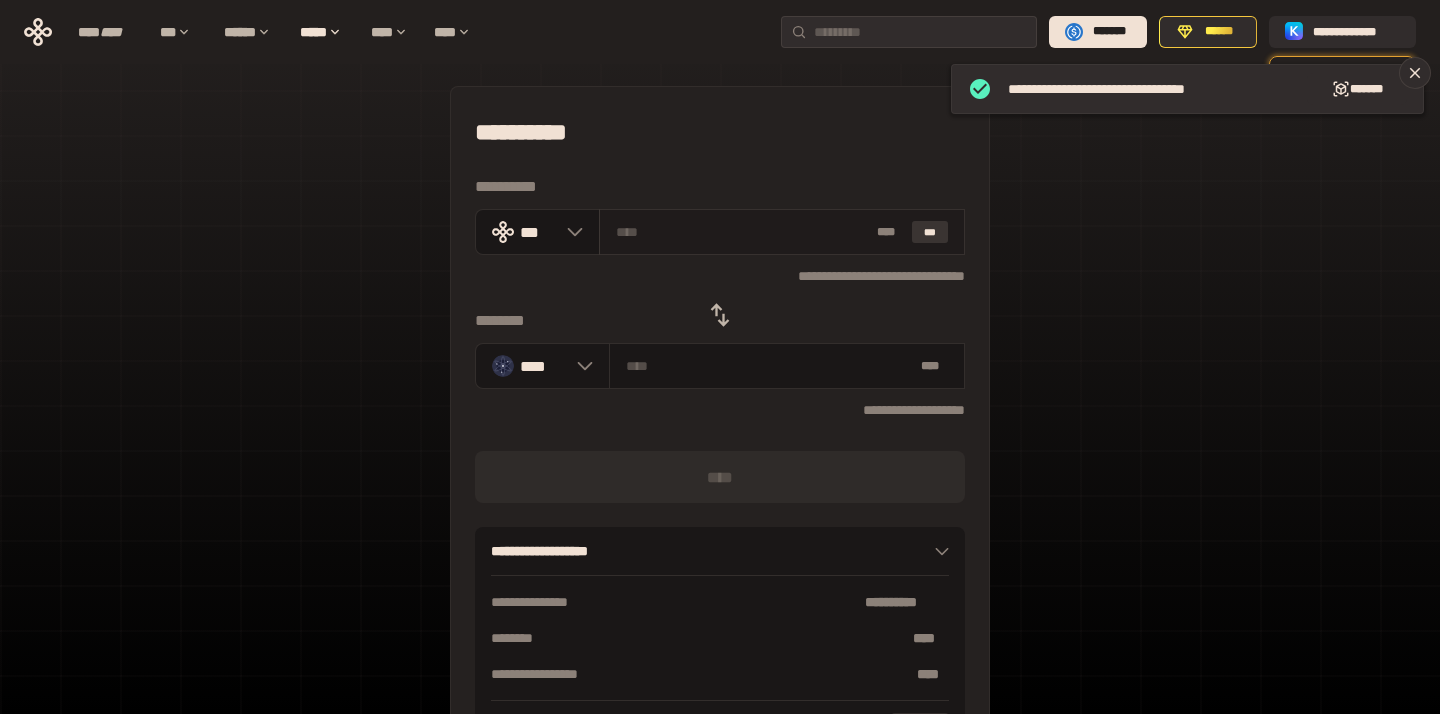 click on "***" at bounding box center (930, 232) 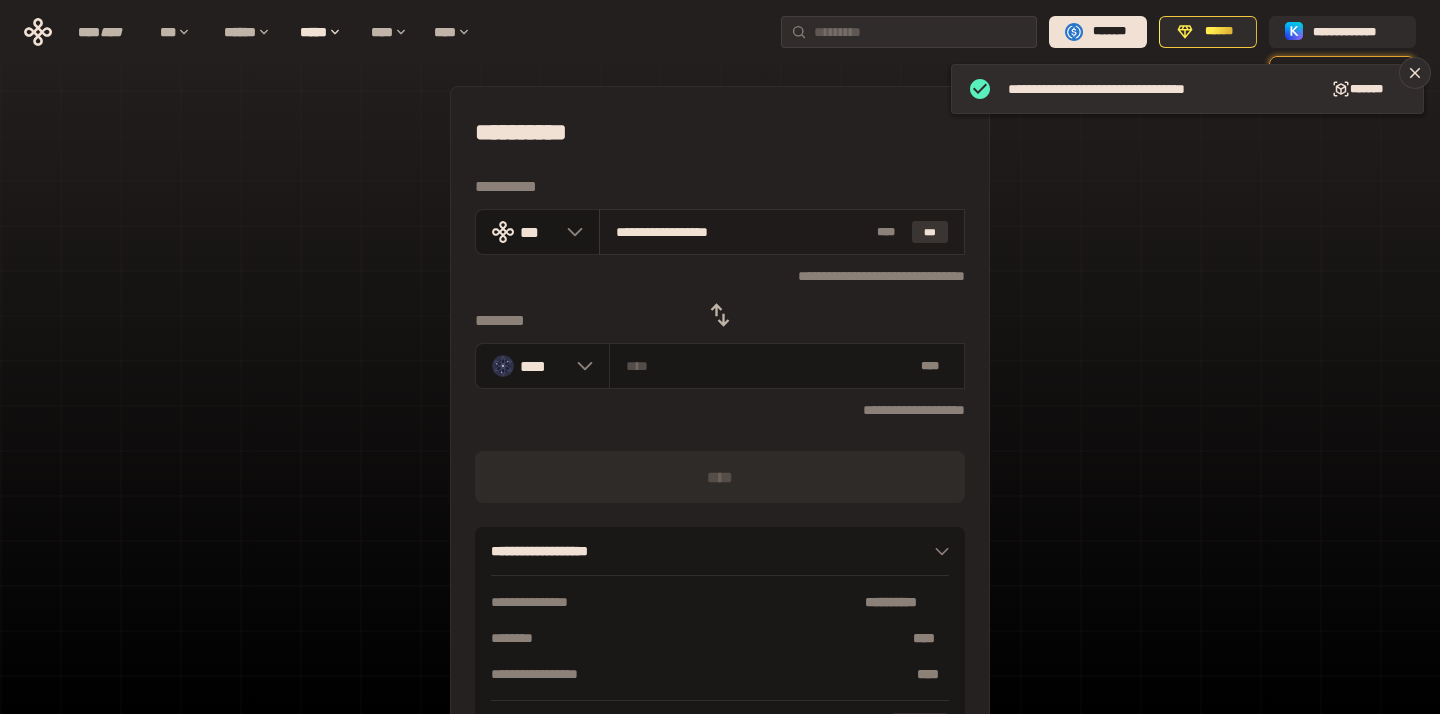 type on "********" 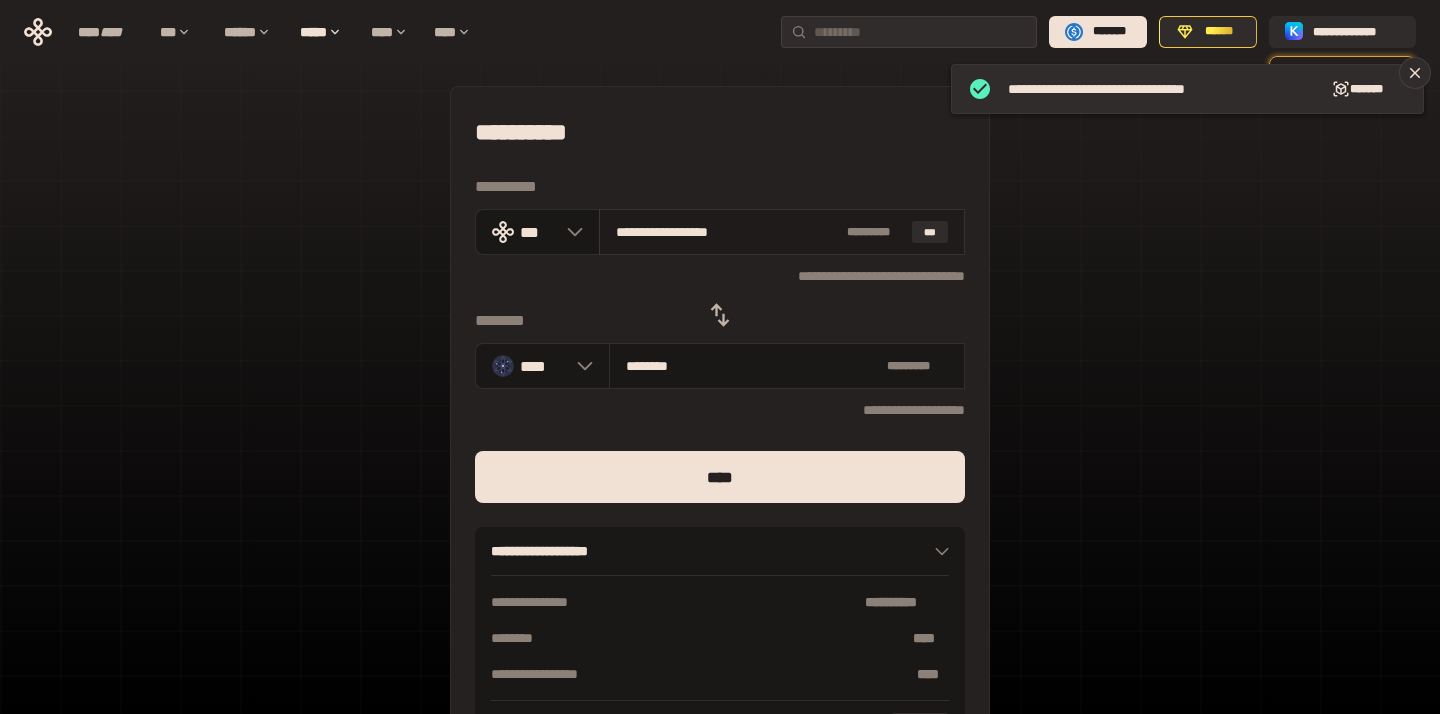click on "**********" at bounding box center (727, 232) 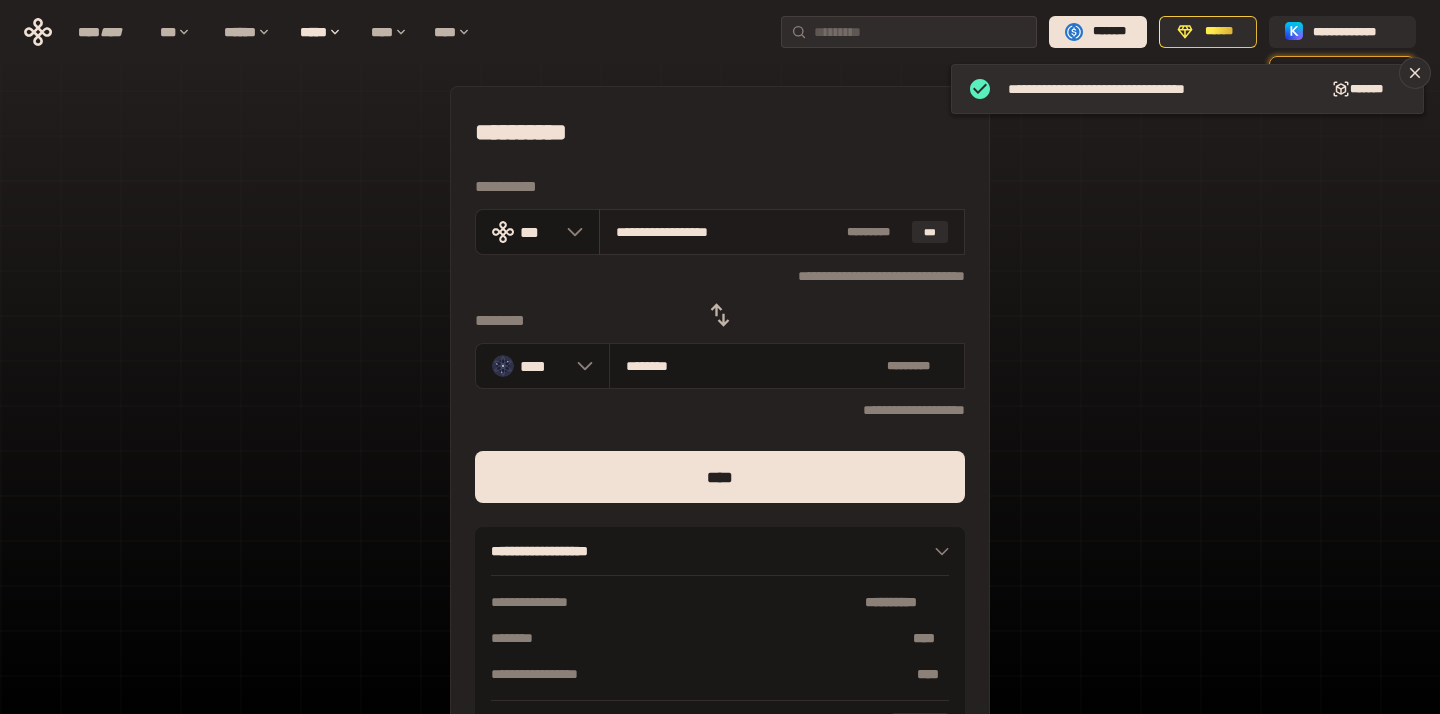 click on "**********" at bounding box center (727, 232) 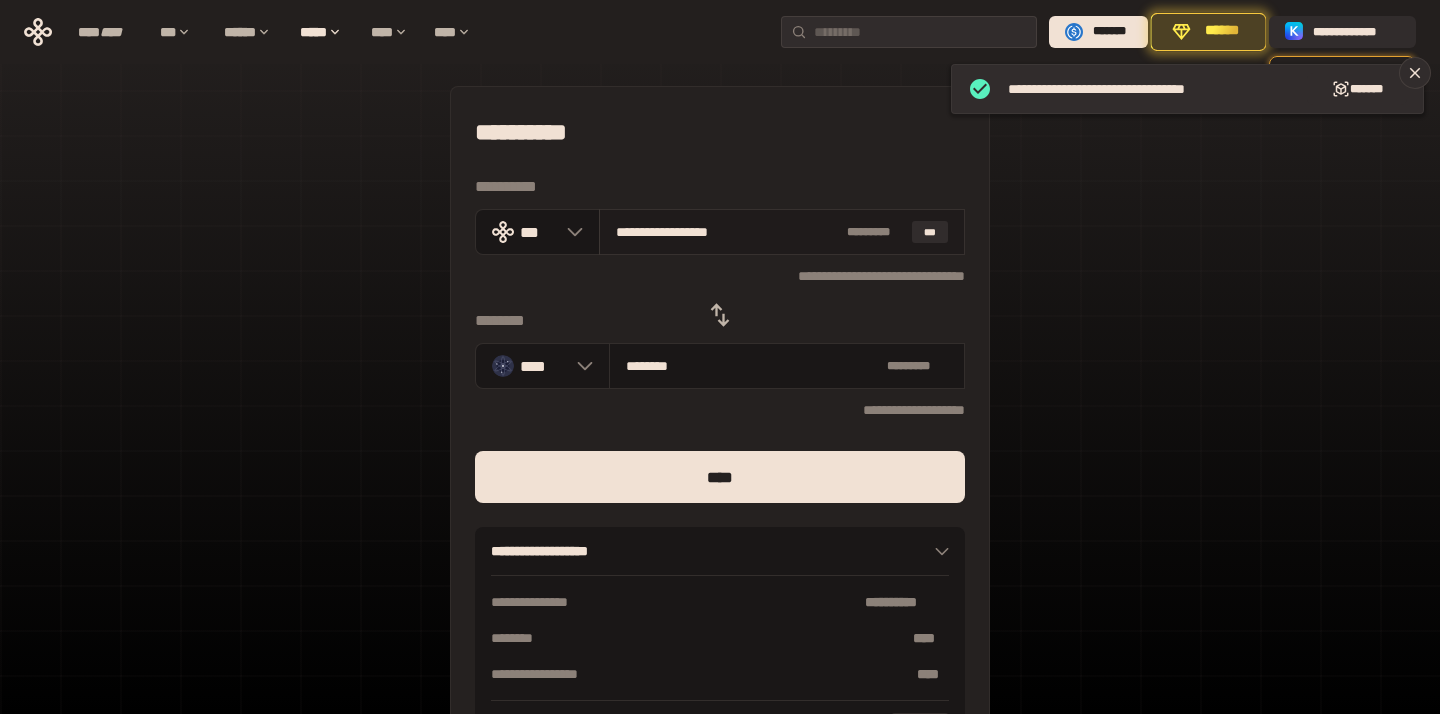 paste 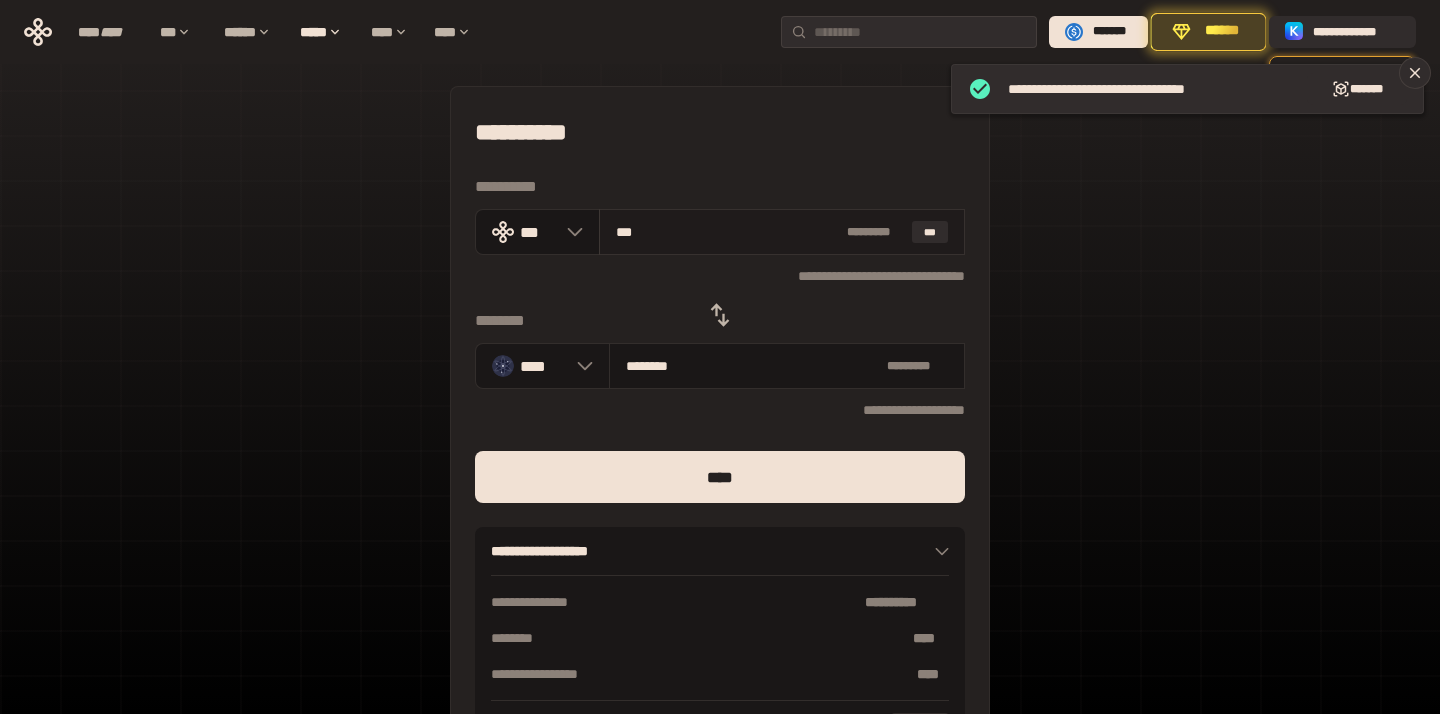 type on "********" 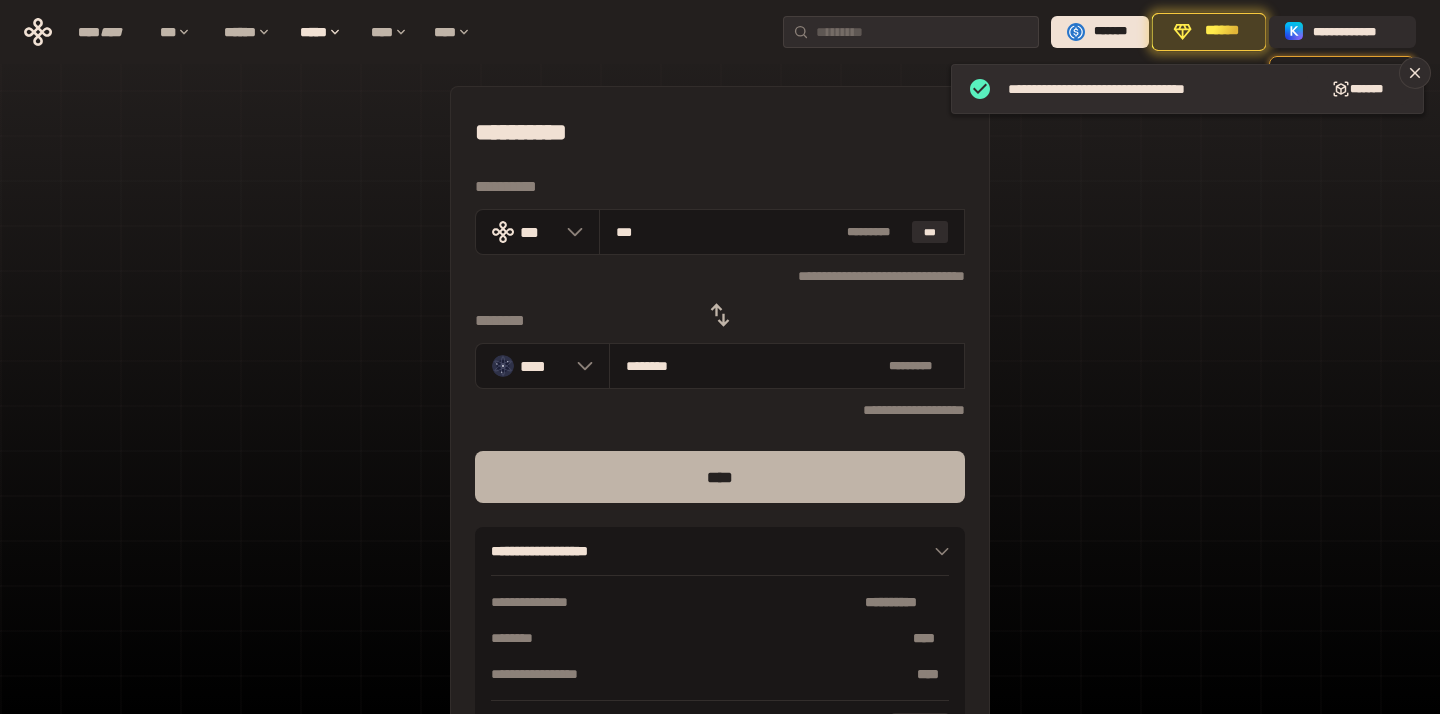 type on "***" 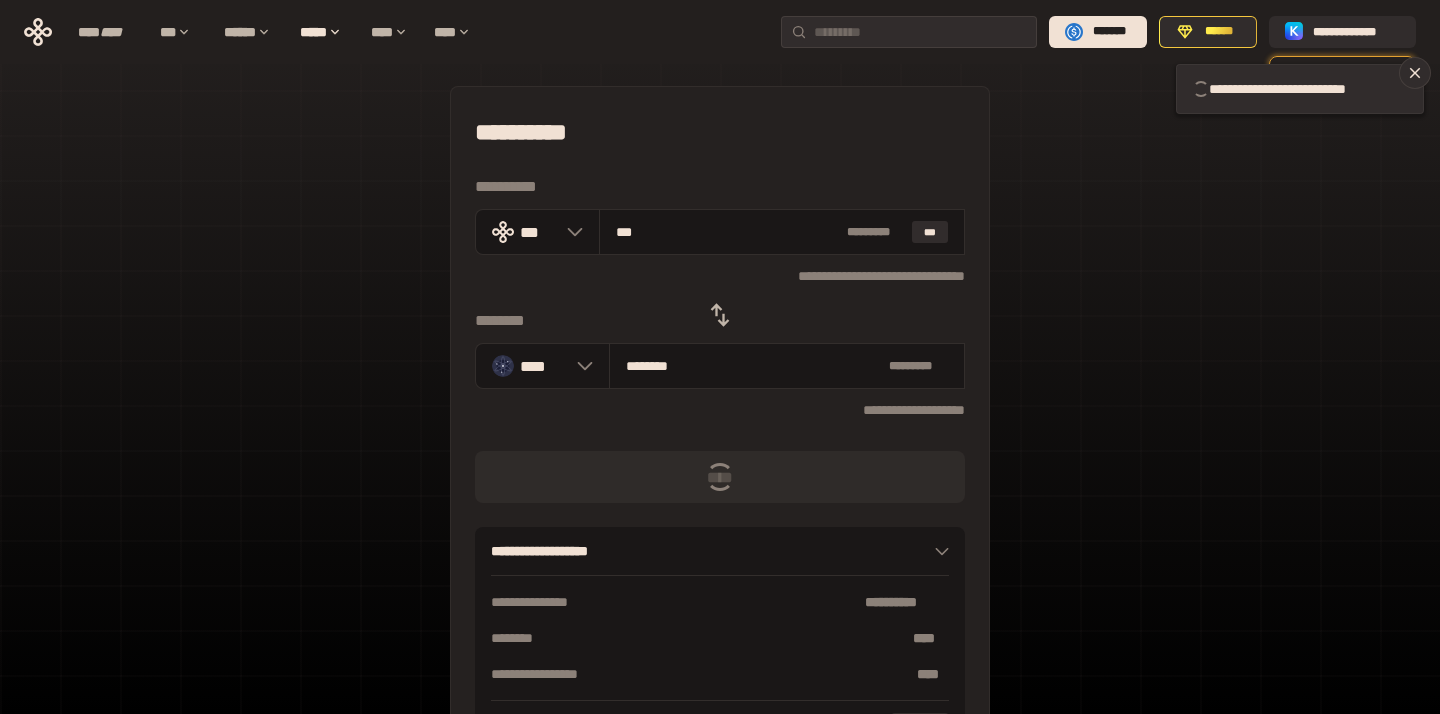 type 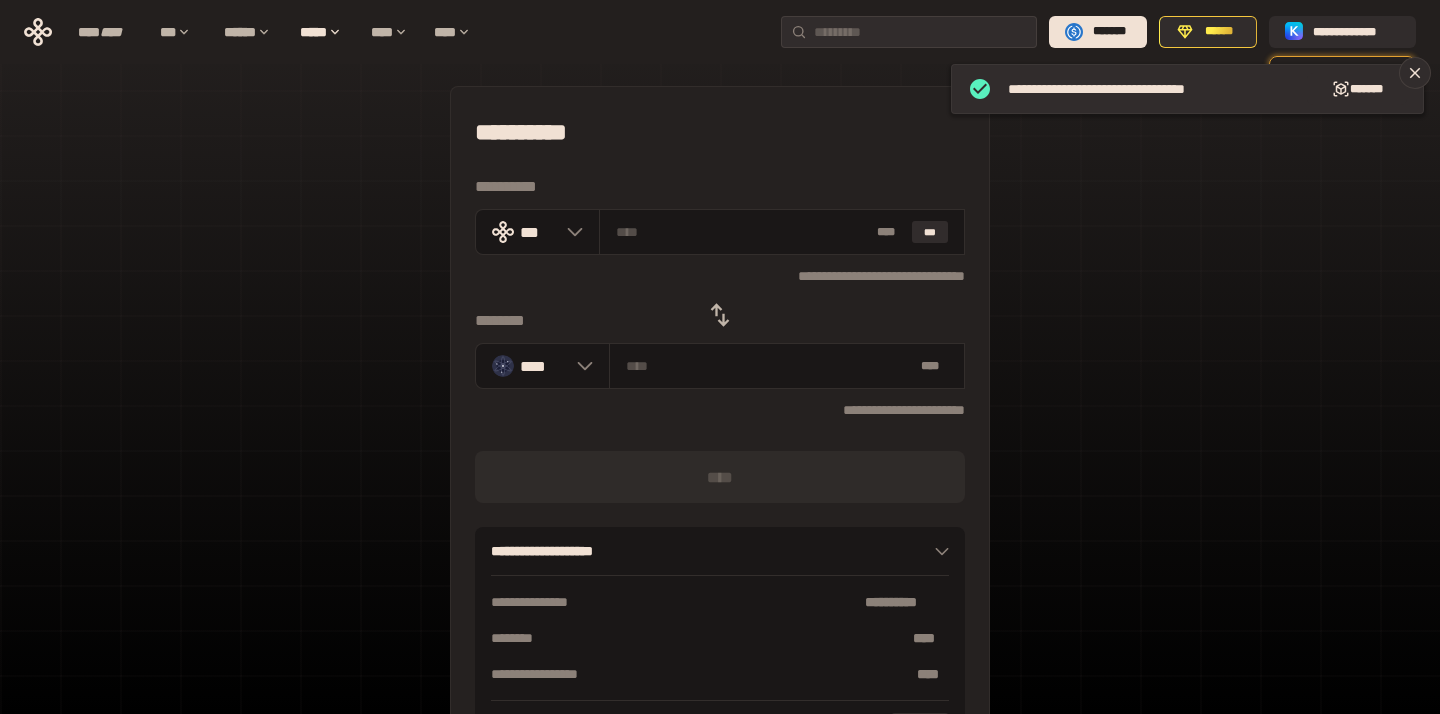click 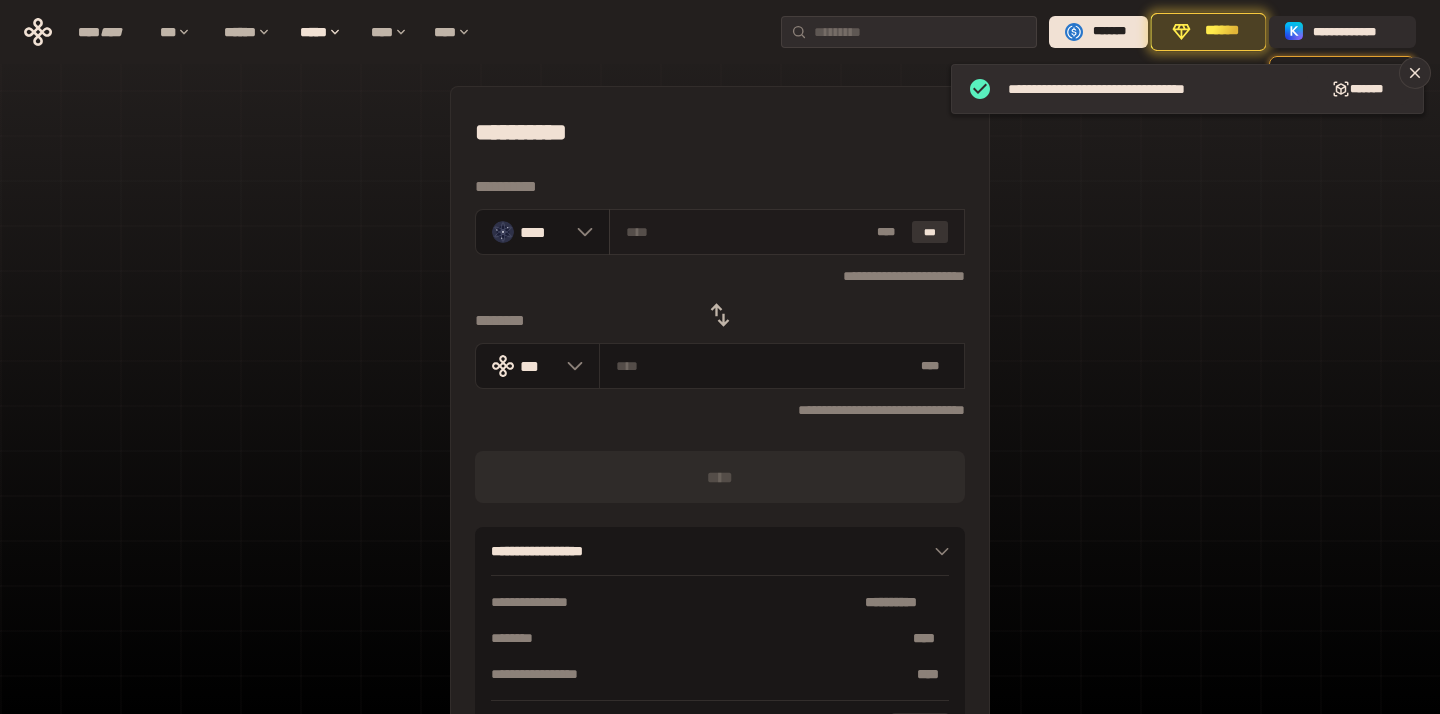 click on "***" at bounding box center [930, 232] 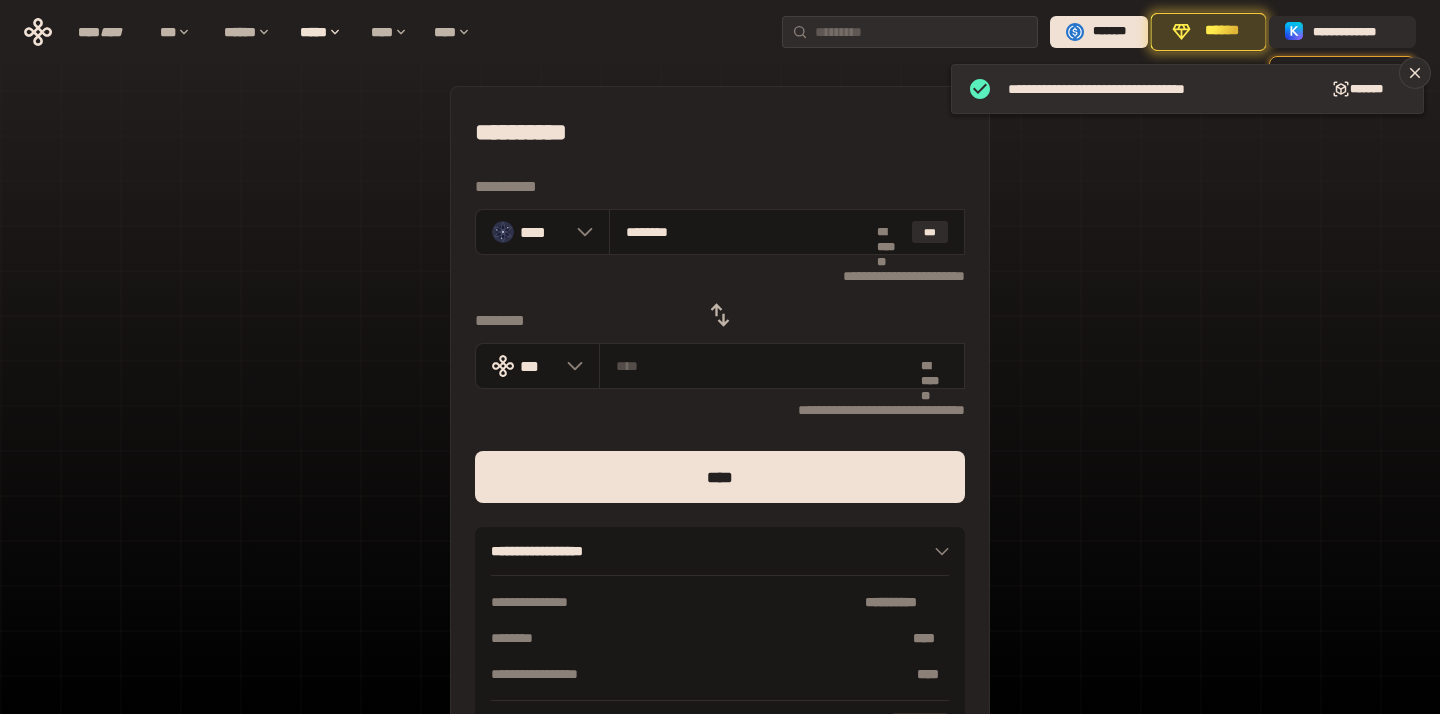 type on "**********" 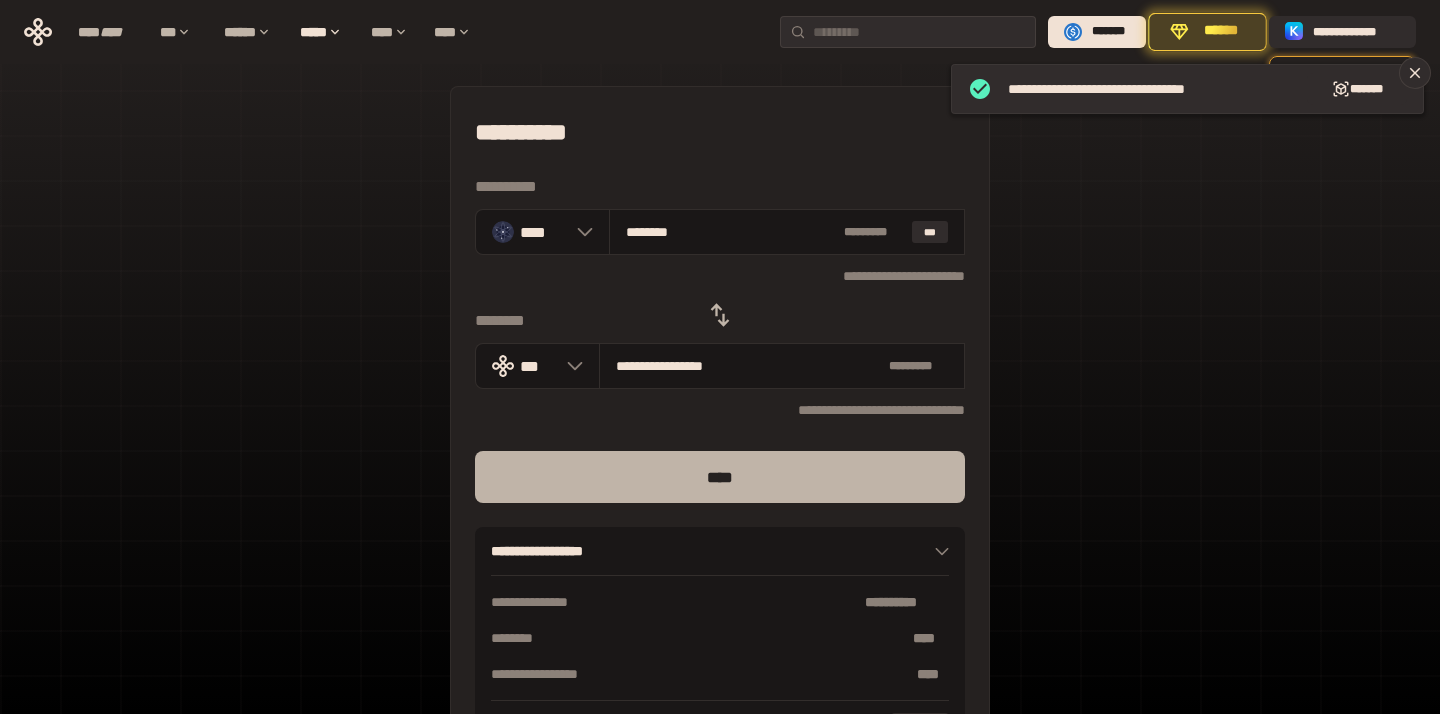 click on "****" at bounding box center [720, 477] 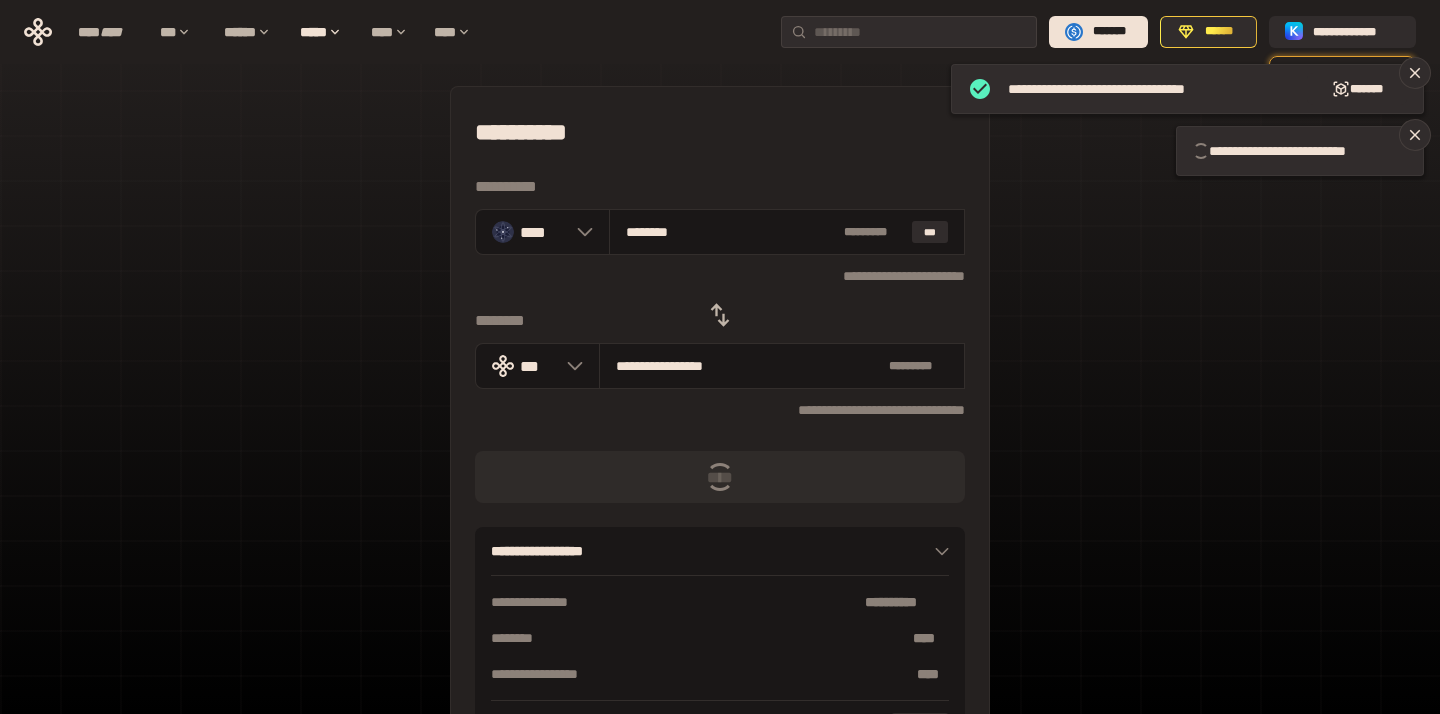 click 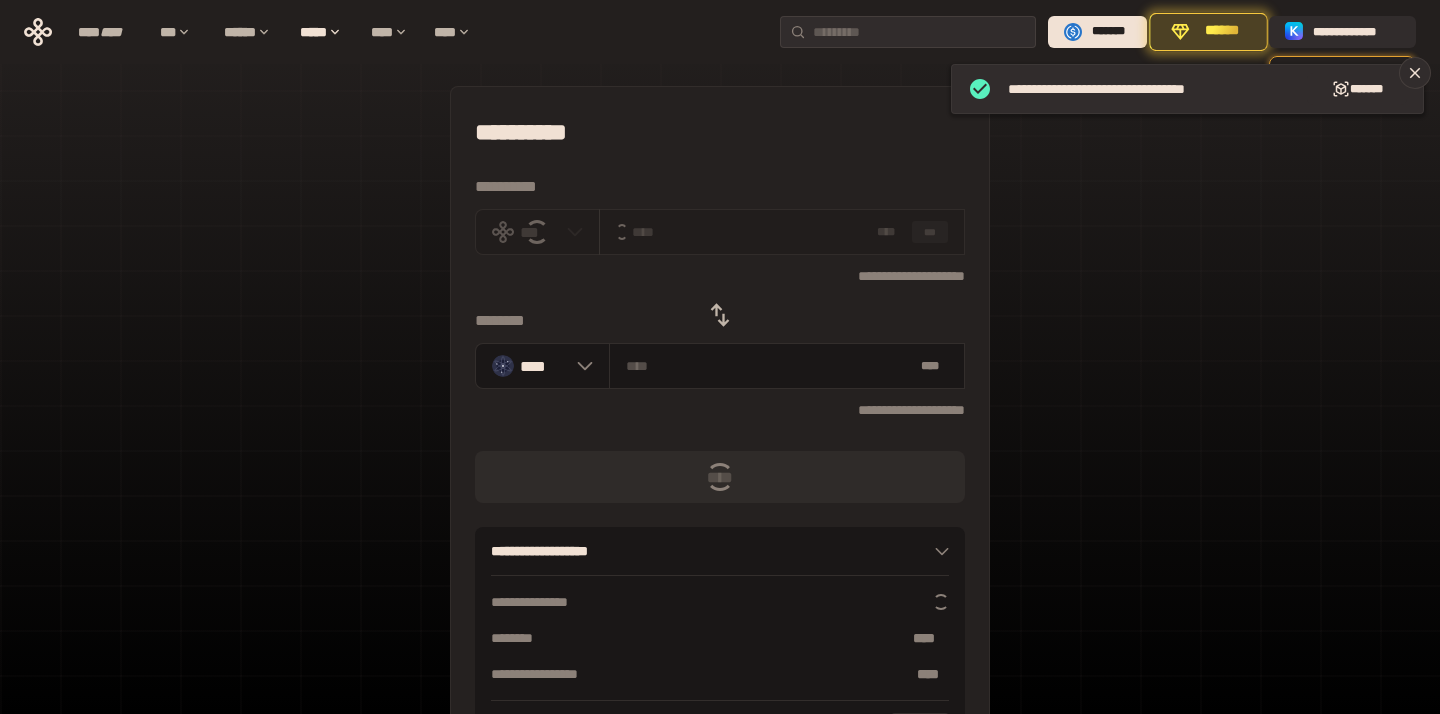 click at bounding box center (750, 232) 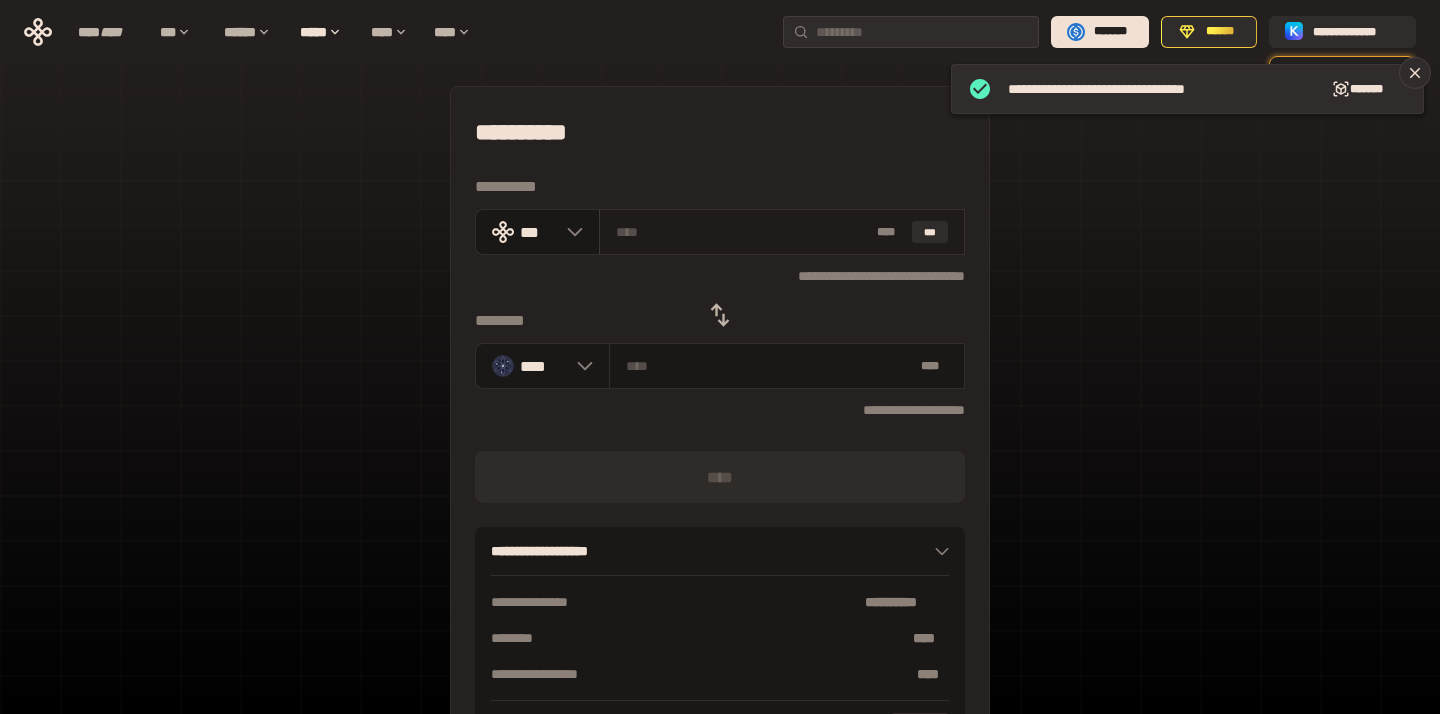paste on "***" 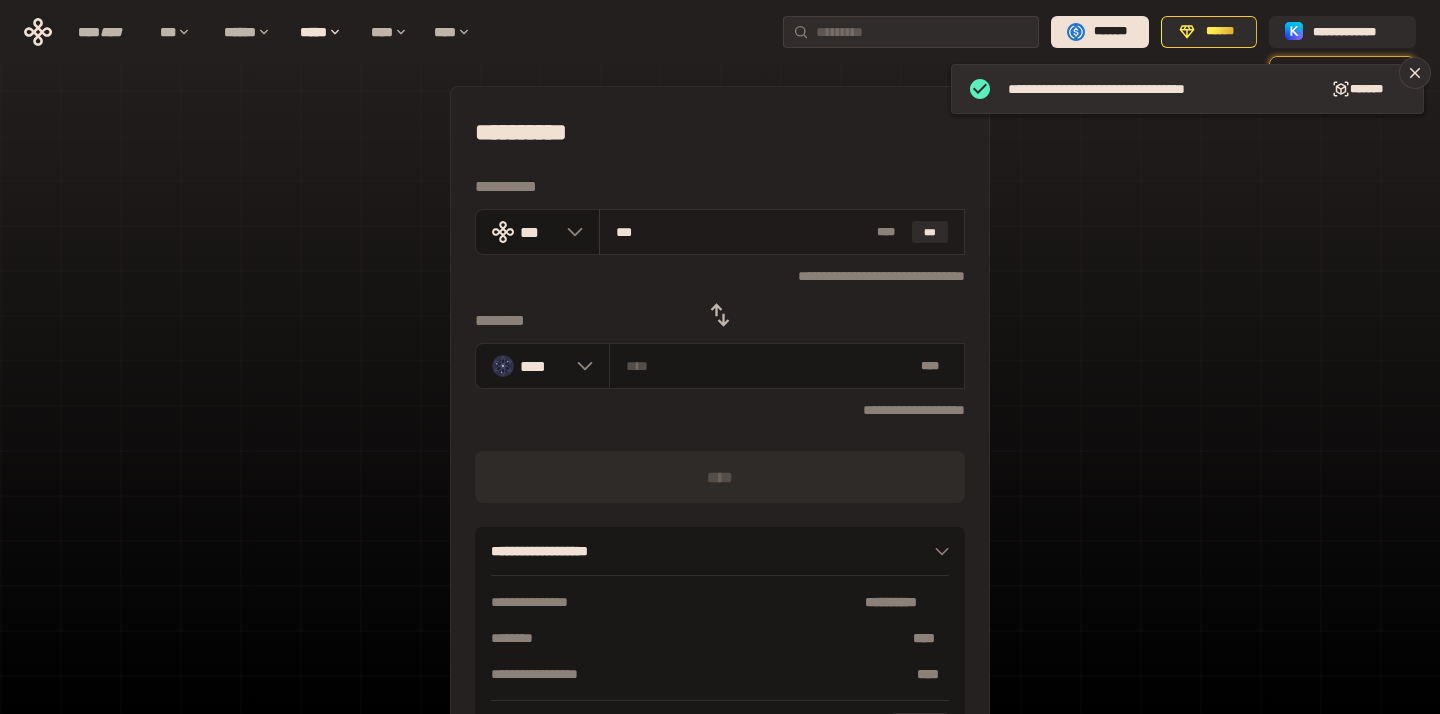 type on "********" 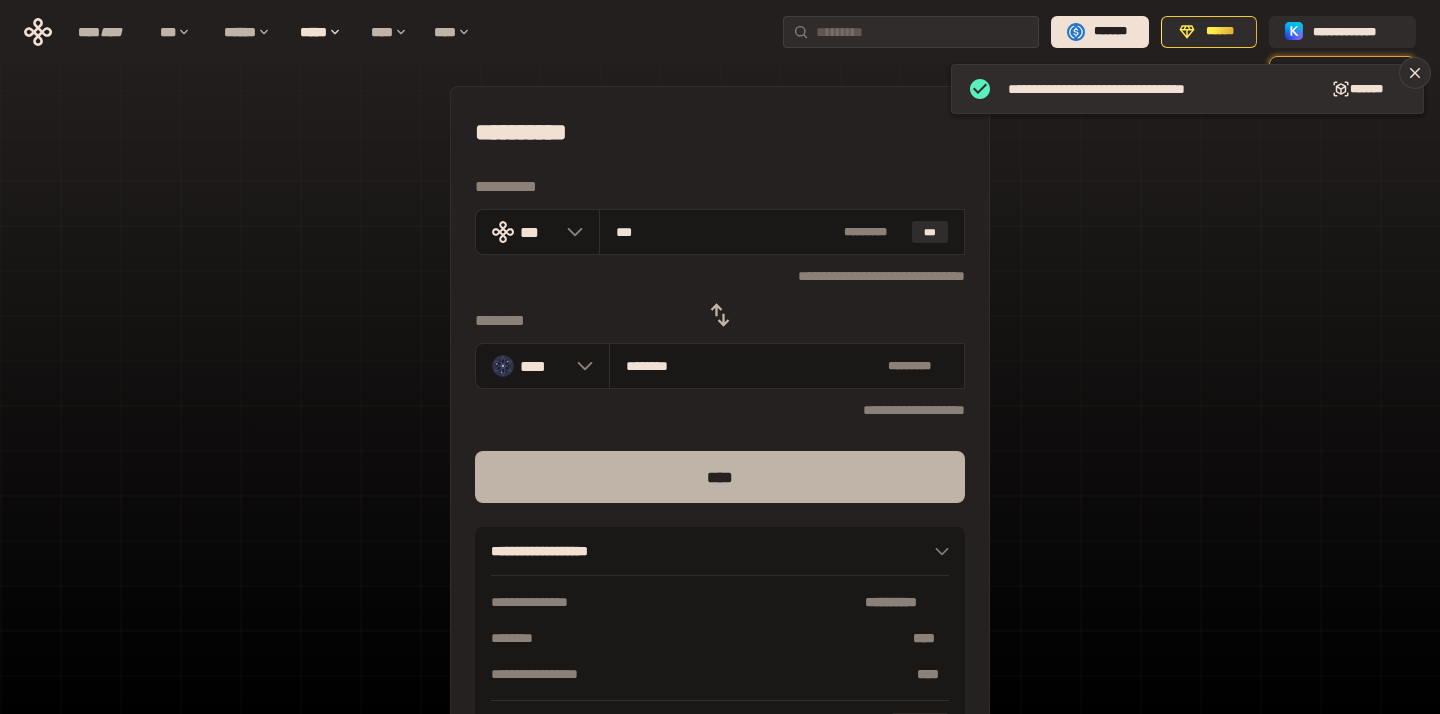 type on "***" 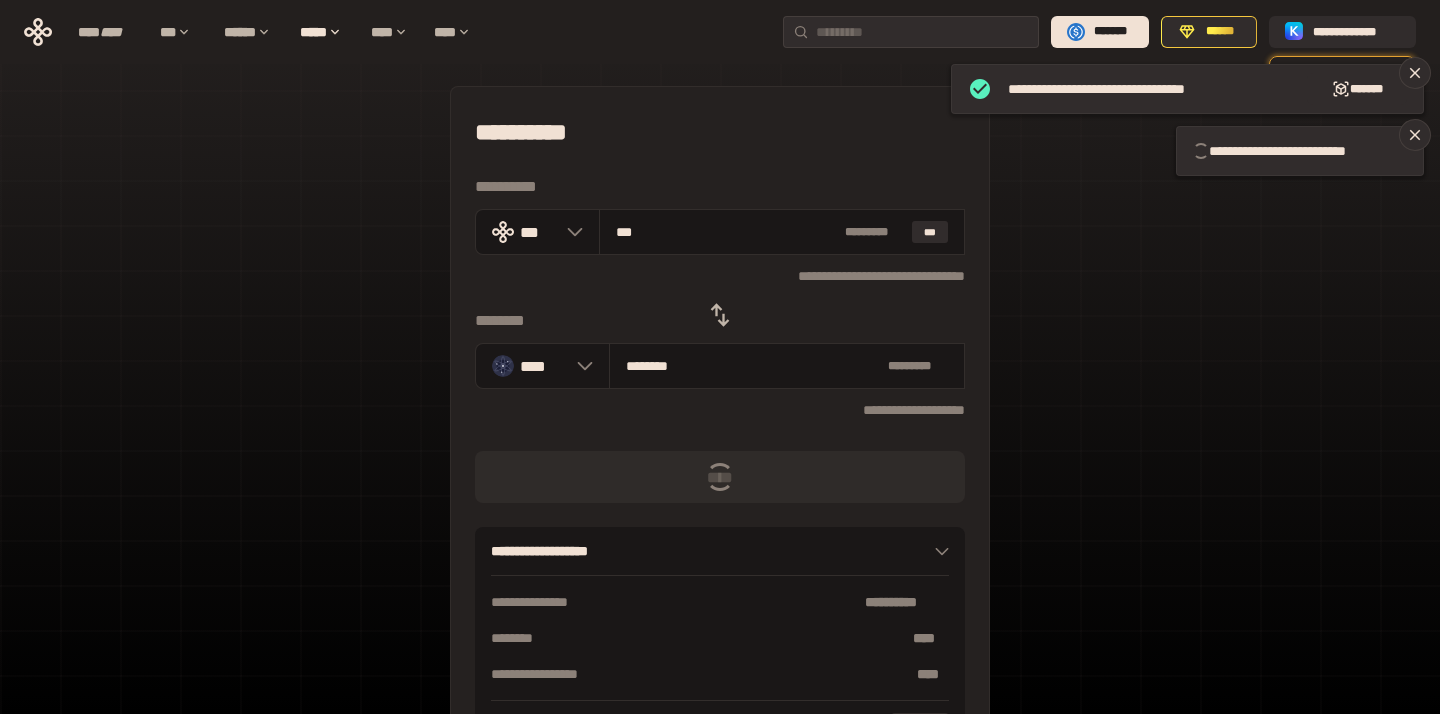 click 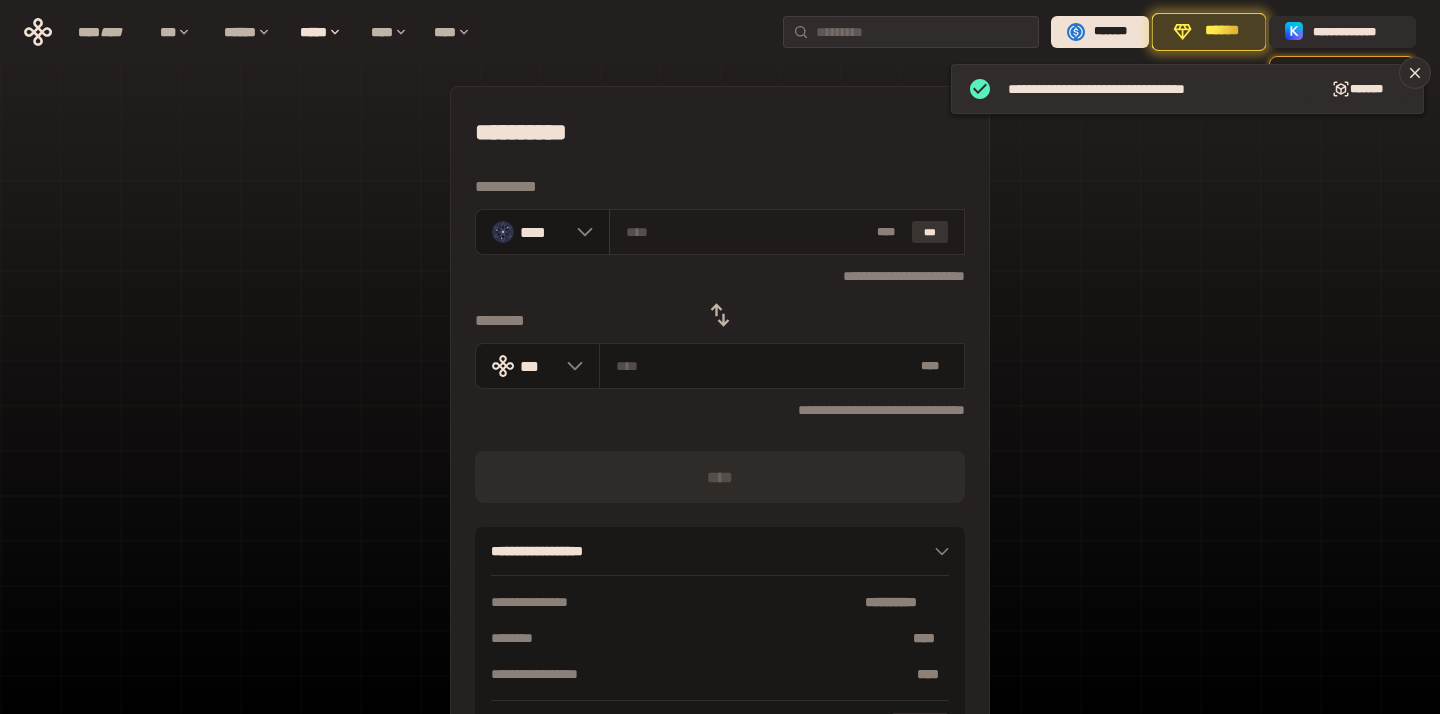 click on "***" at bounding box center (930, 232) 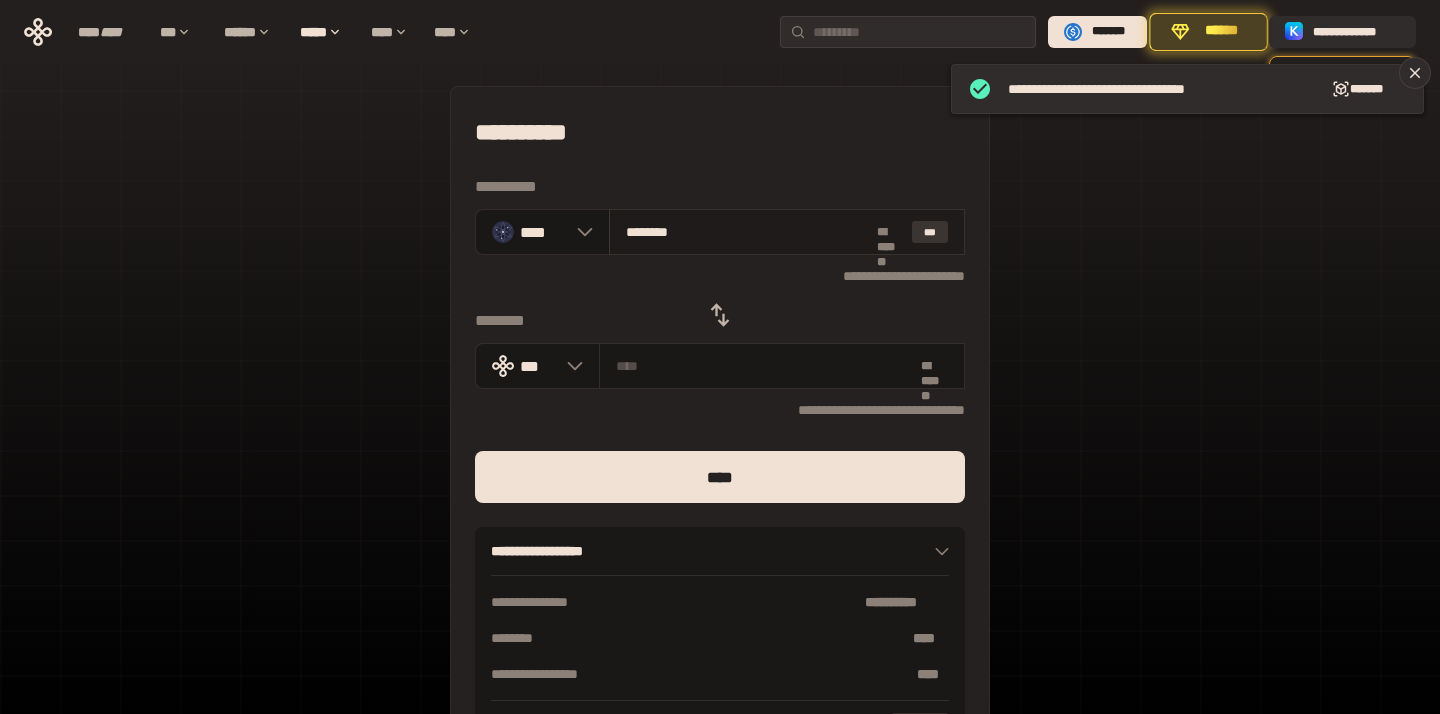 type on "**********" 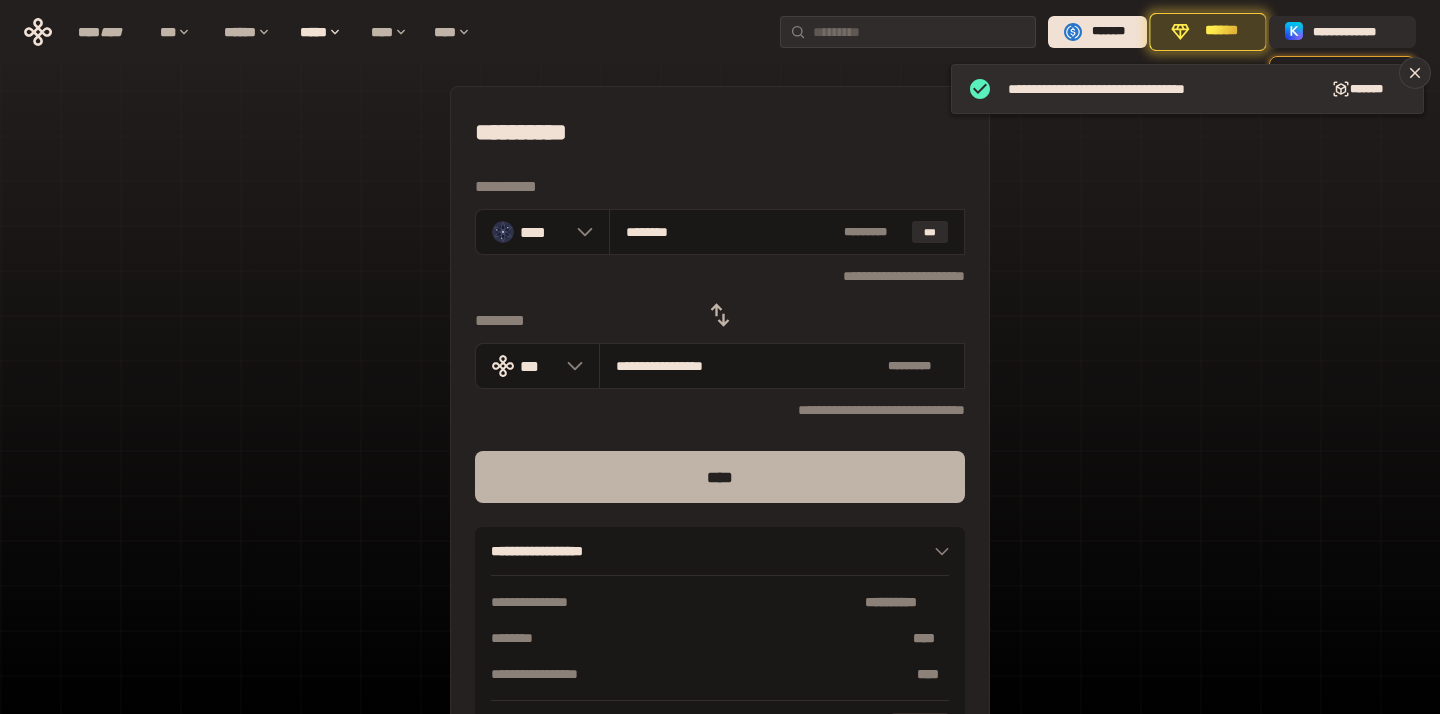 click on "****" at bounding box center (720, 477) 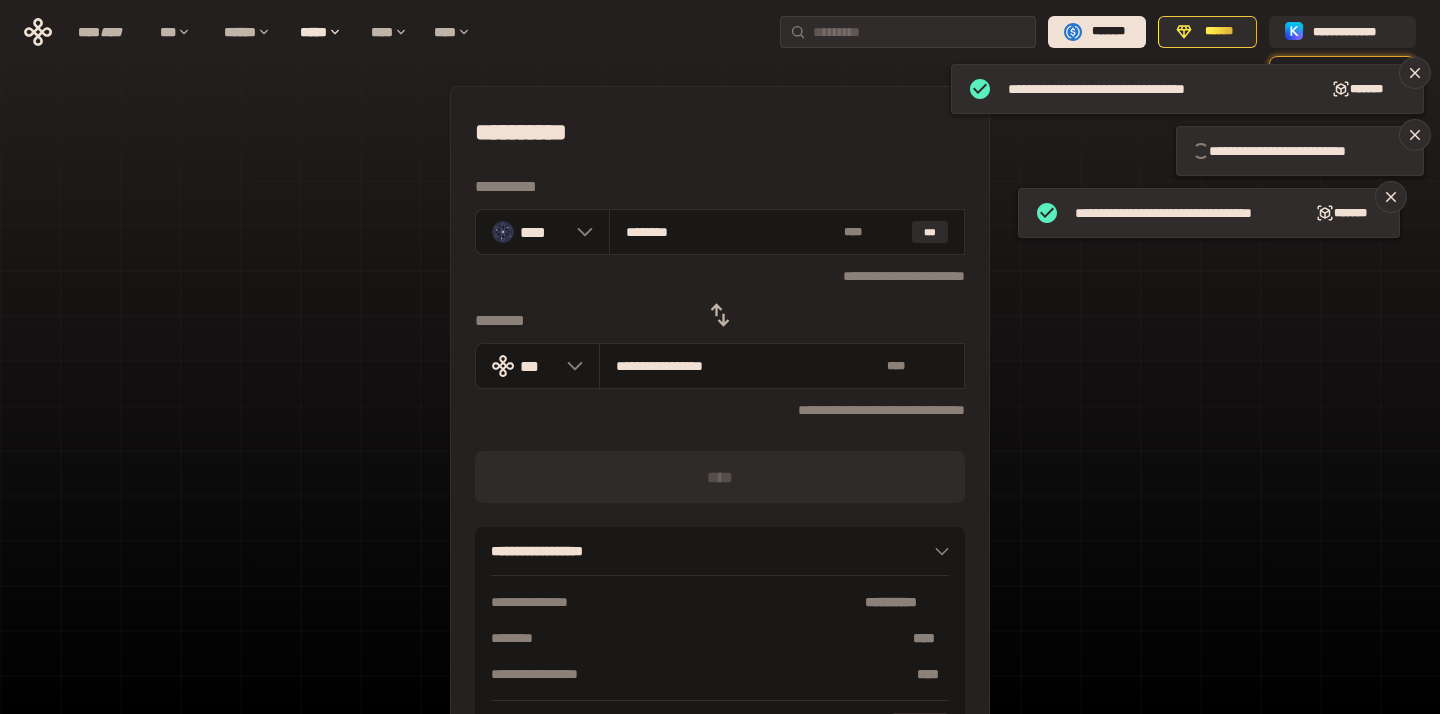 type 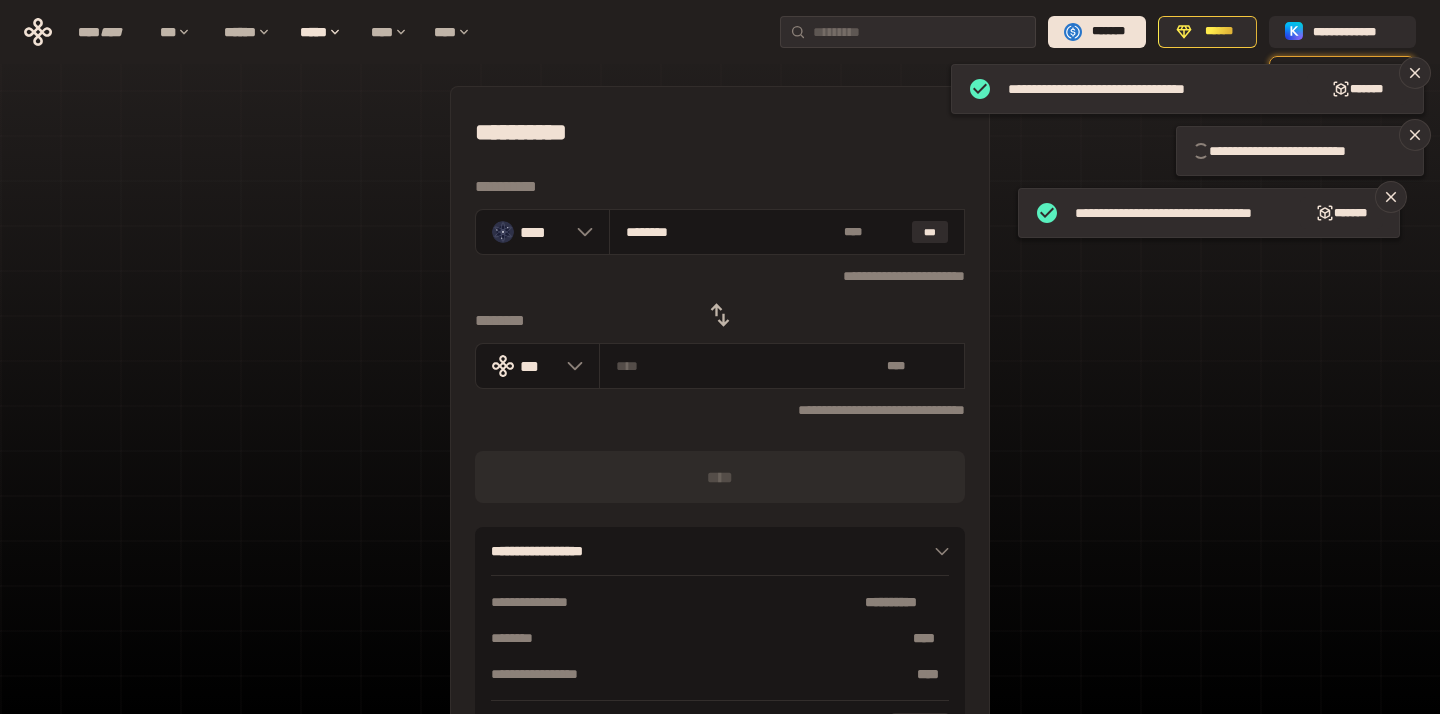 type 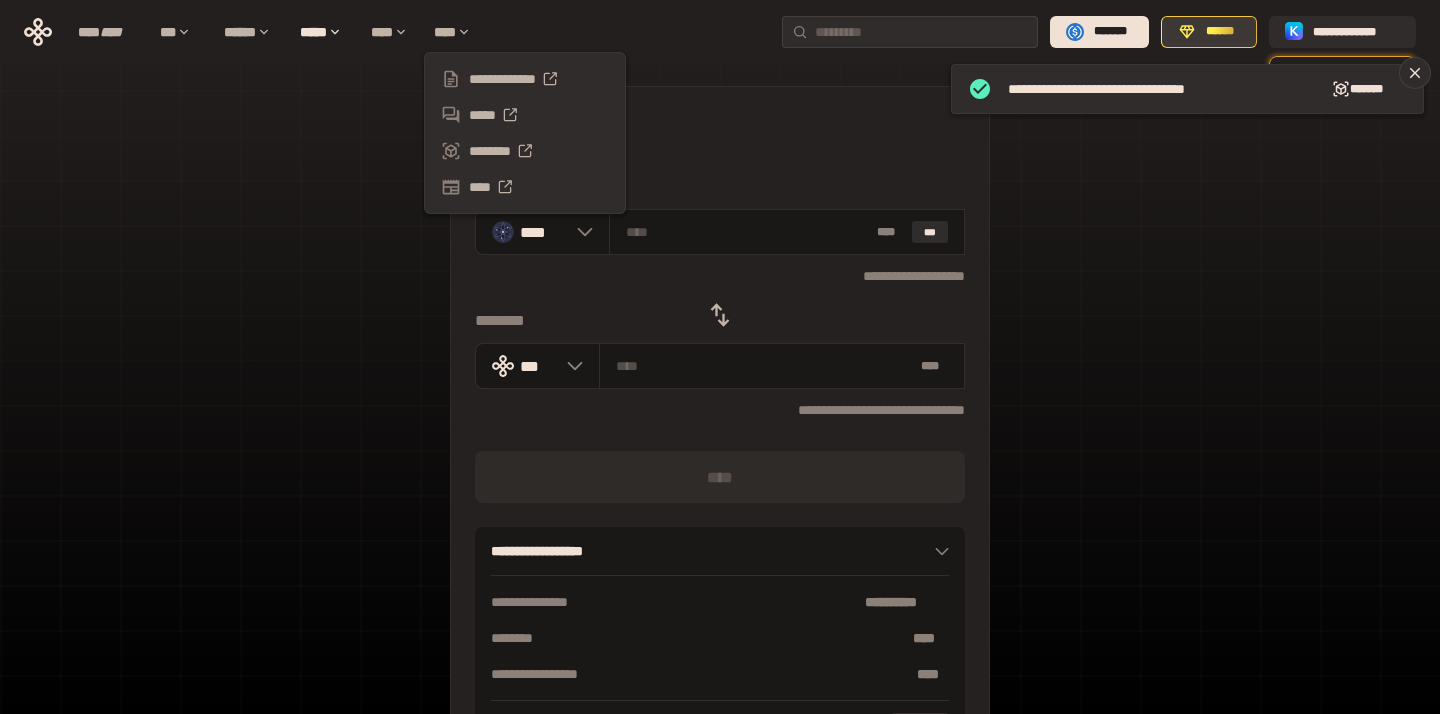 click 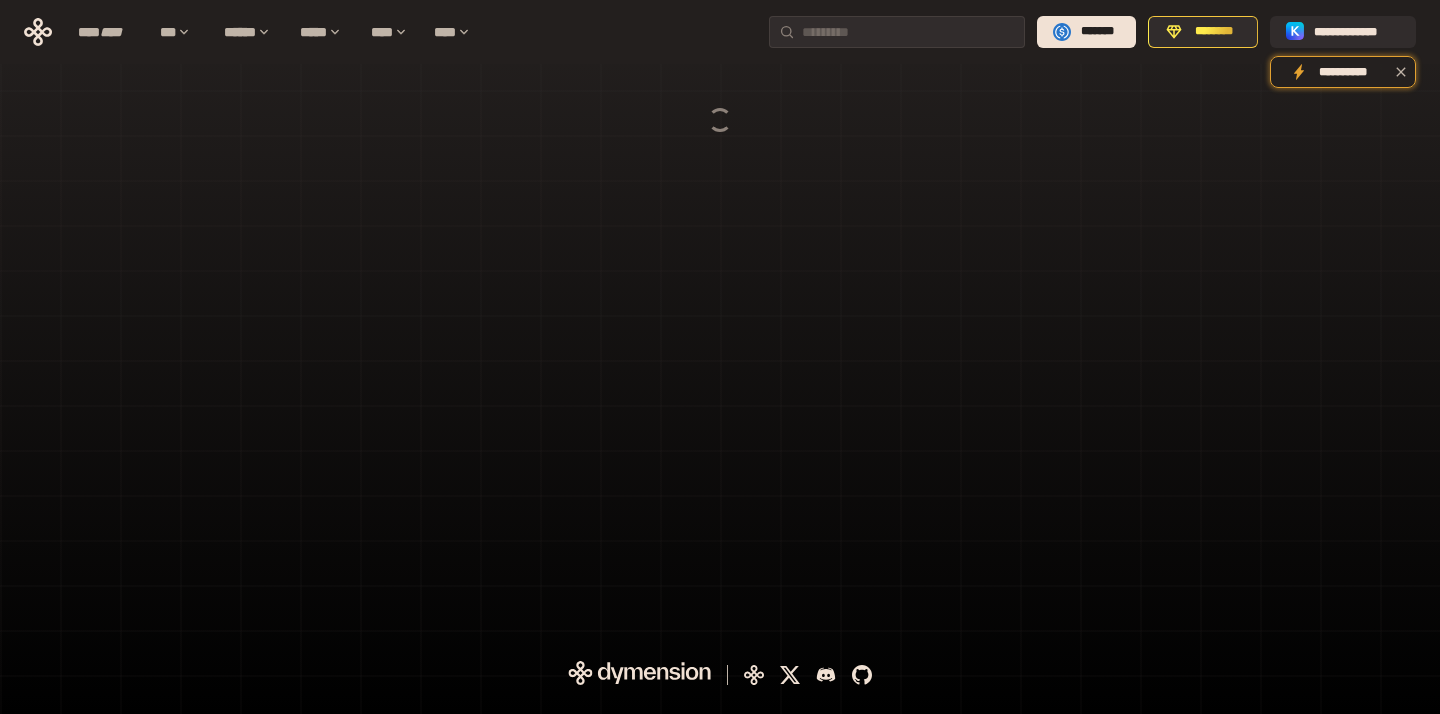 scroll, scrollTop: 0, scrollLeft: 0, axis: both 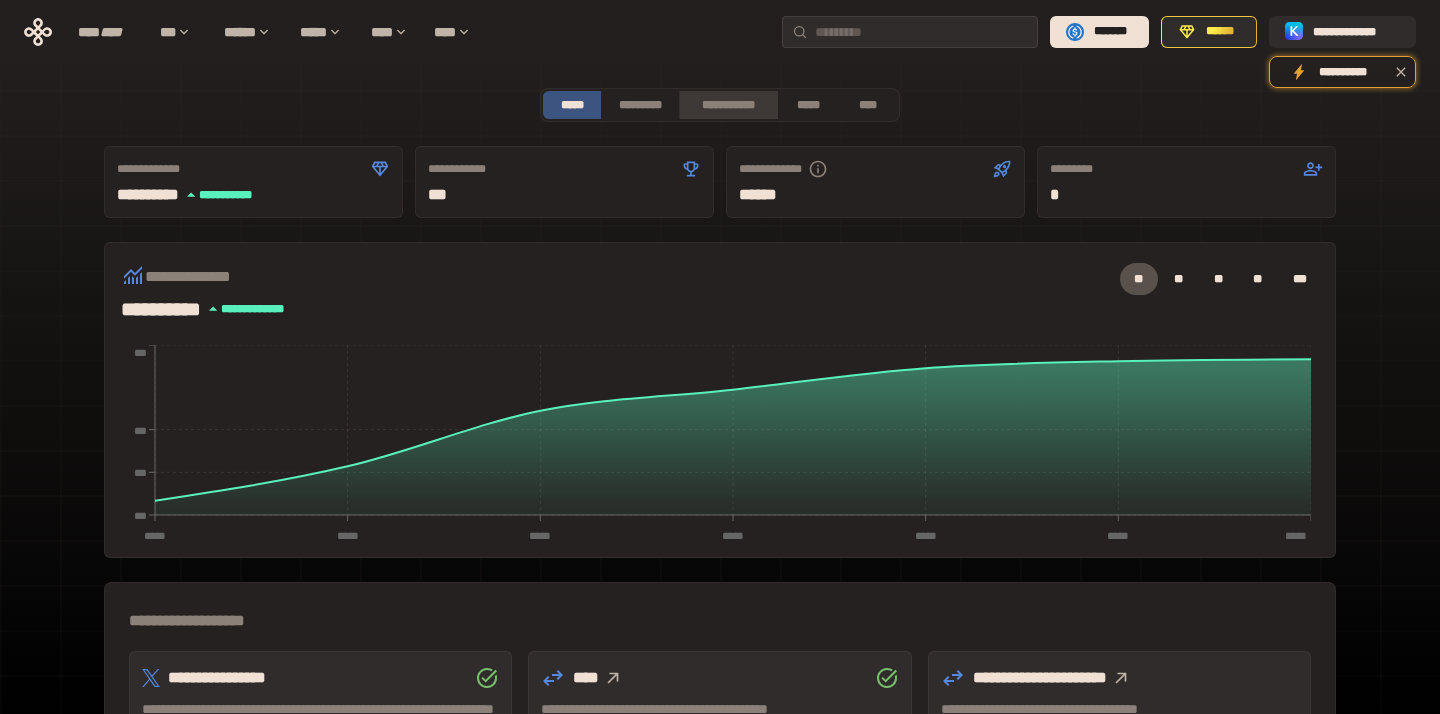 click on "**********" at bounding box center [728, 105] 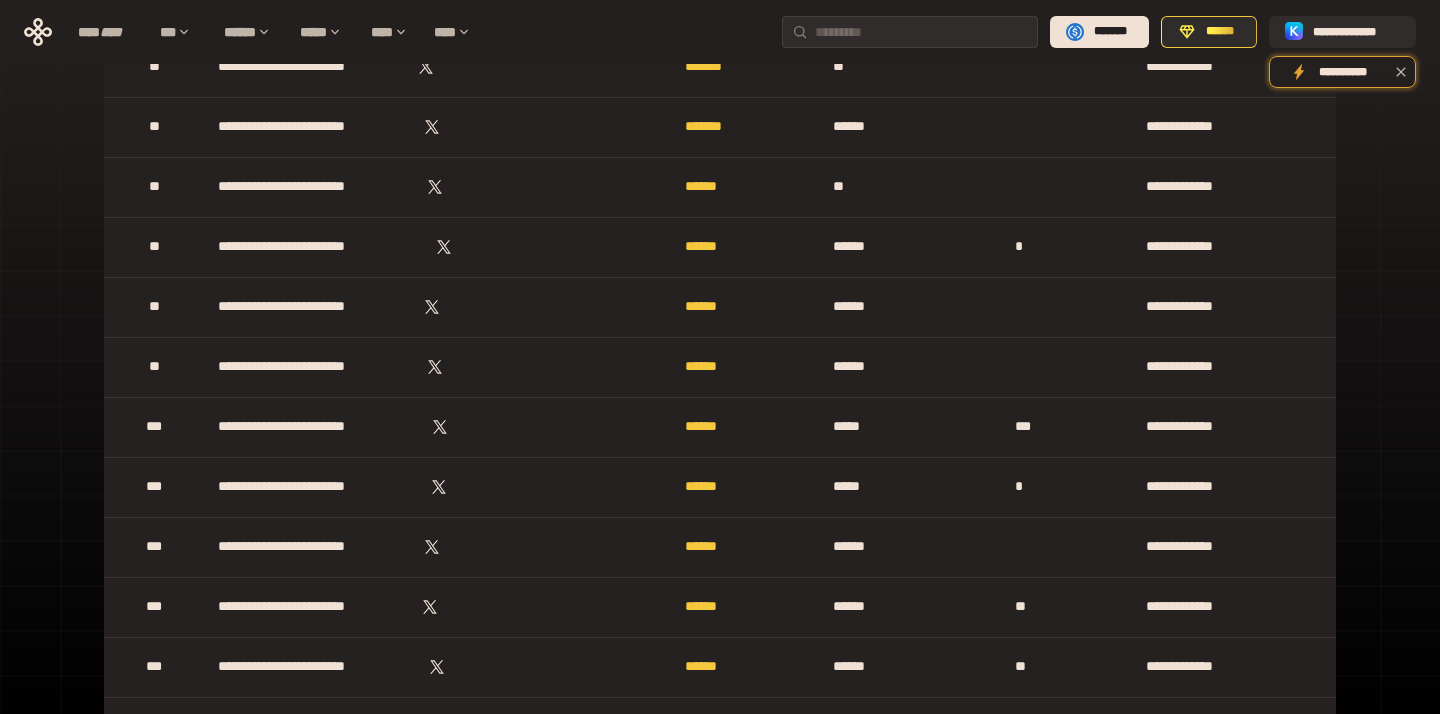 scroll, scrollTop: 0, scrollLeft: 0, axis: both 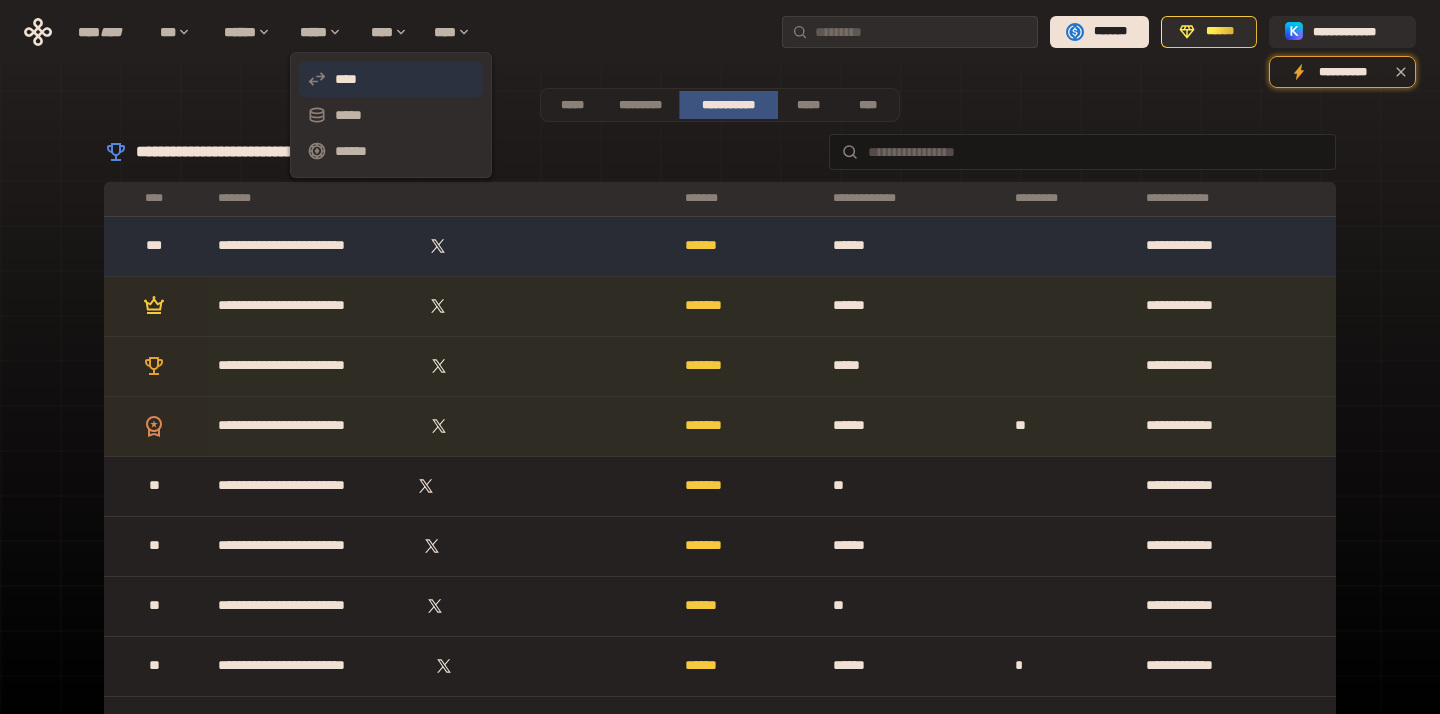 click on "****" at bounding box center [391, 79] 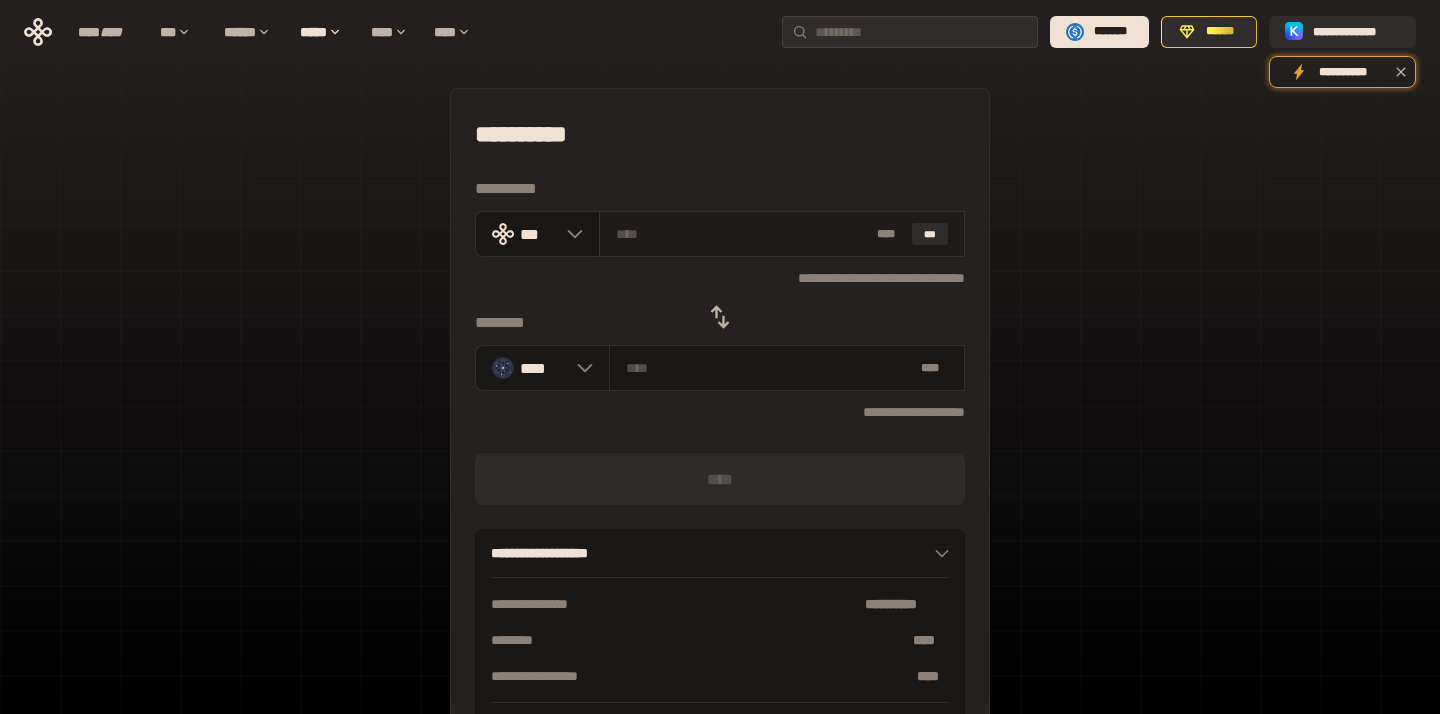 click on "* ** ***" at bounding box center (782, 234) 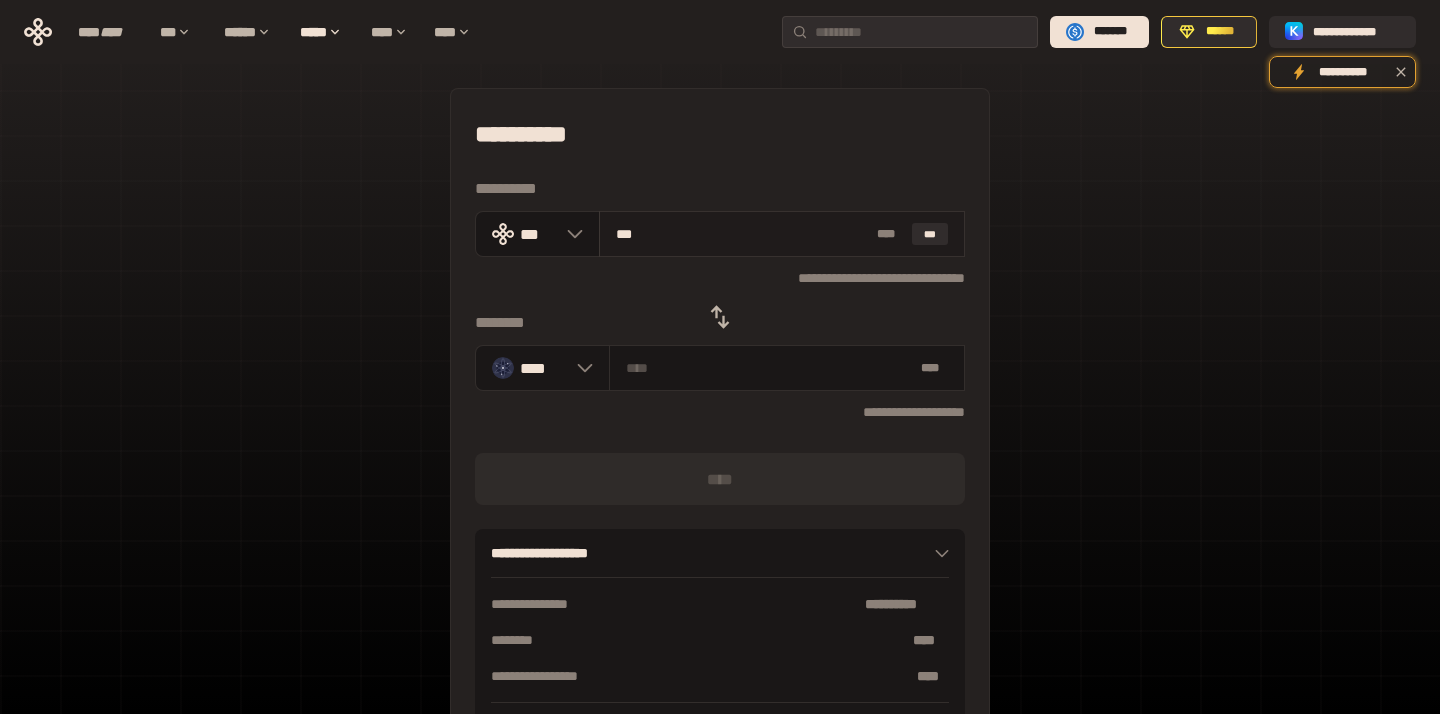 type on "********" 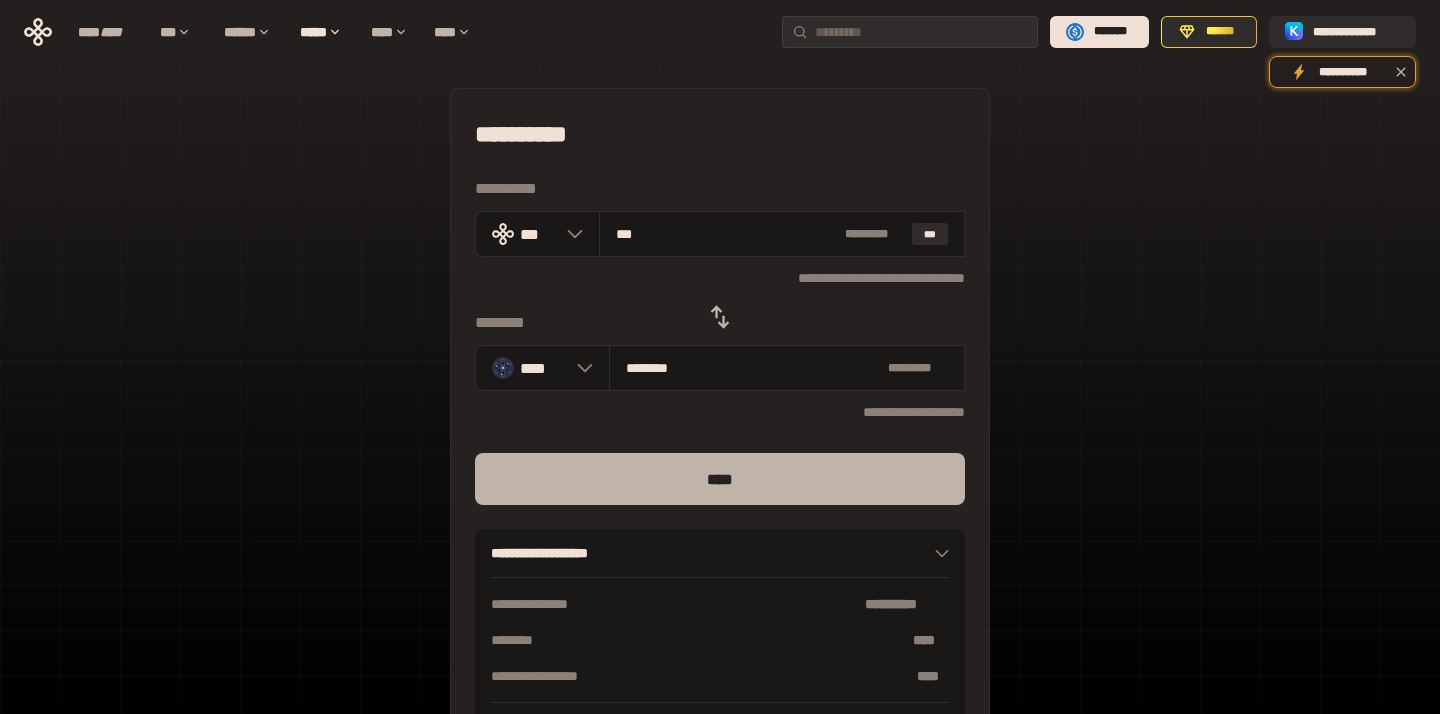 type on "***" 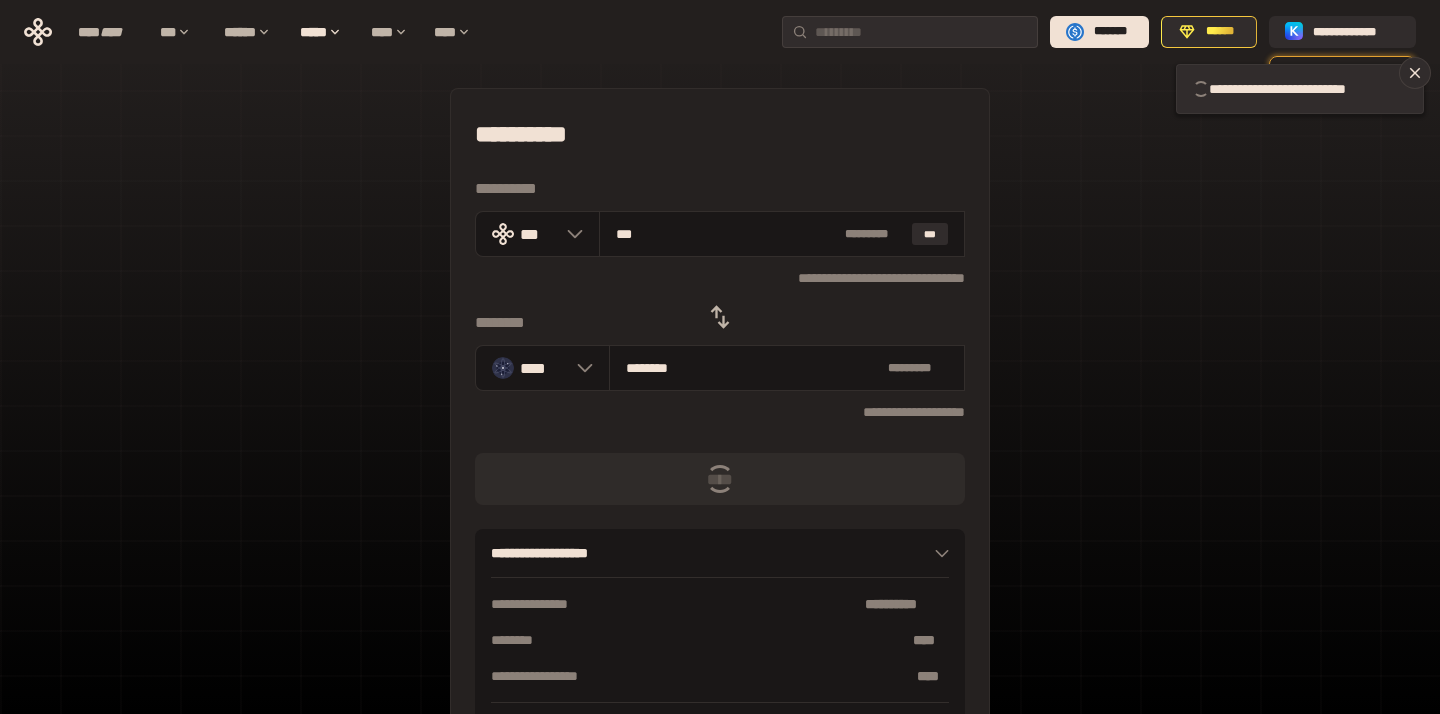 click 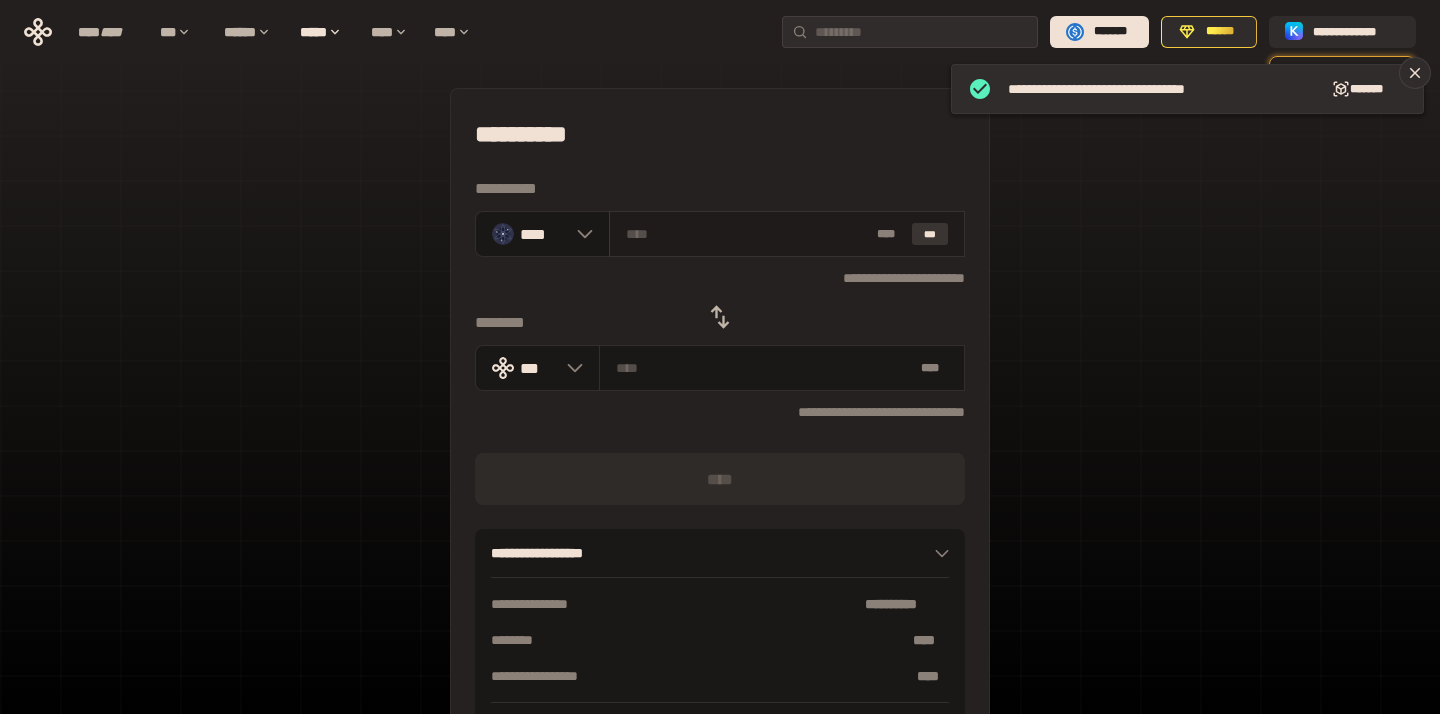 click on "***" at bounding box center (930, 234) 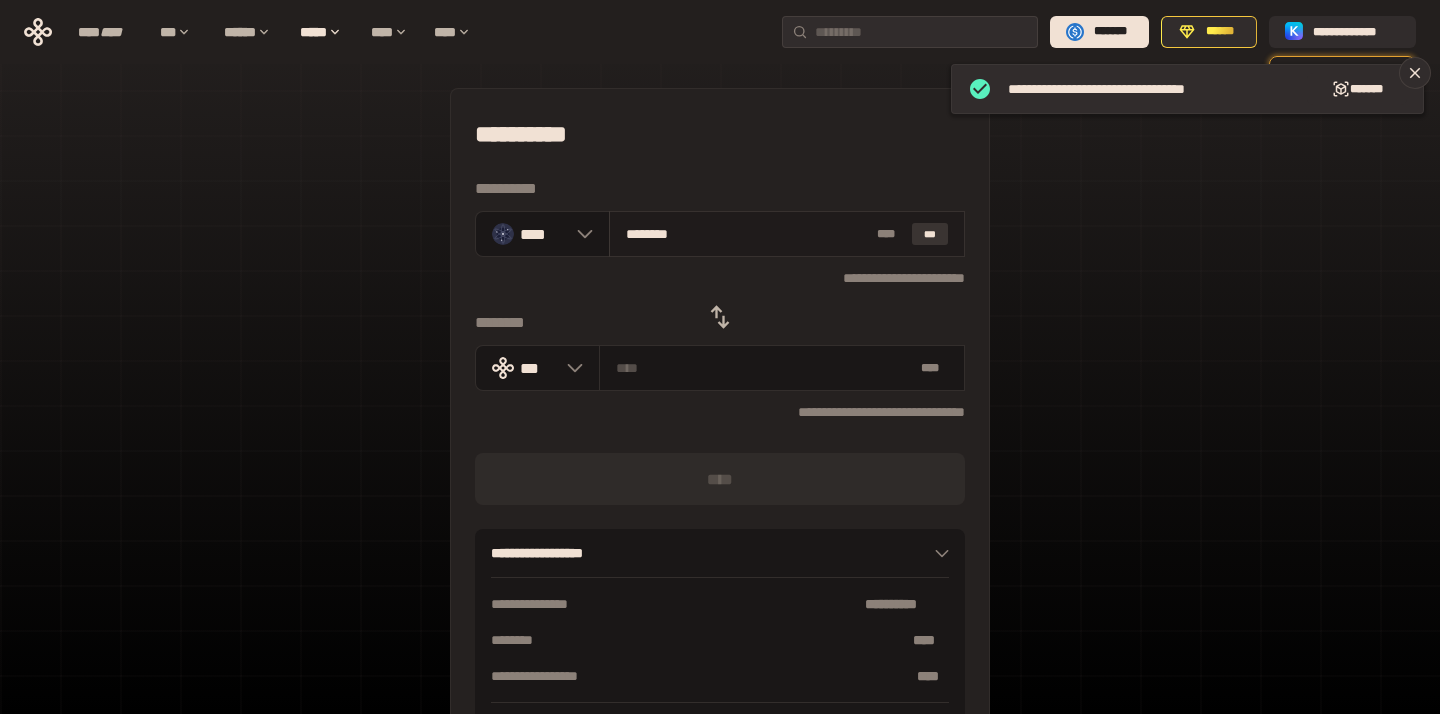 type on "**********" 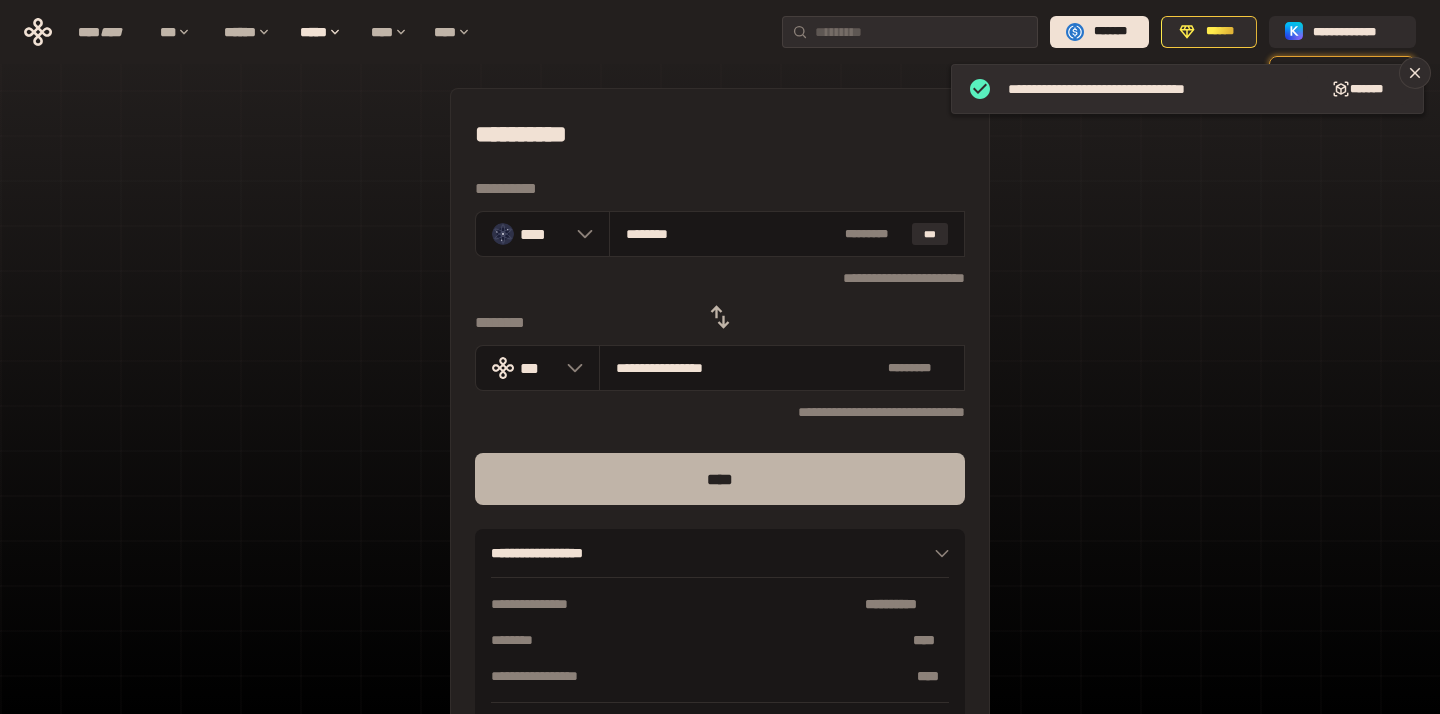 click on "****" at bounding box center (720, 479) 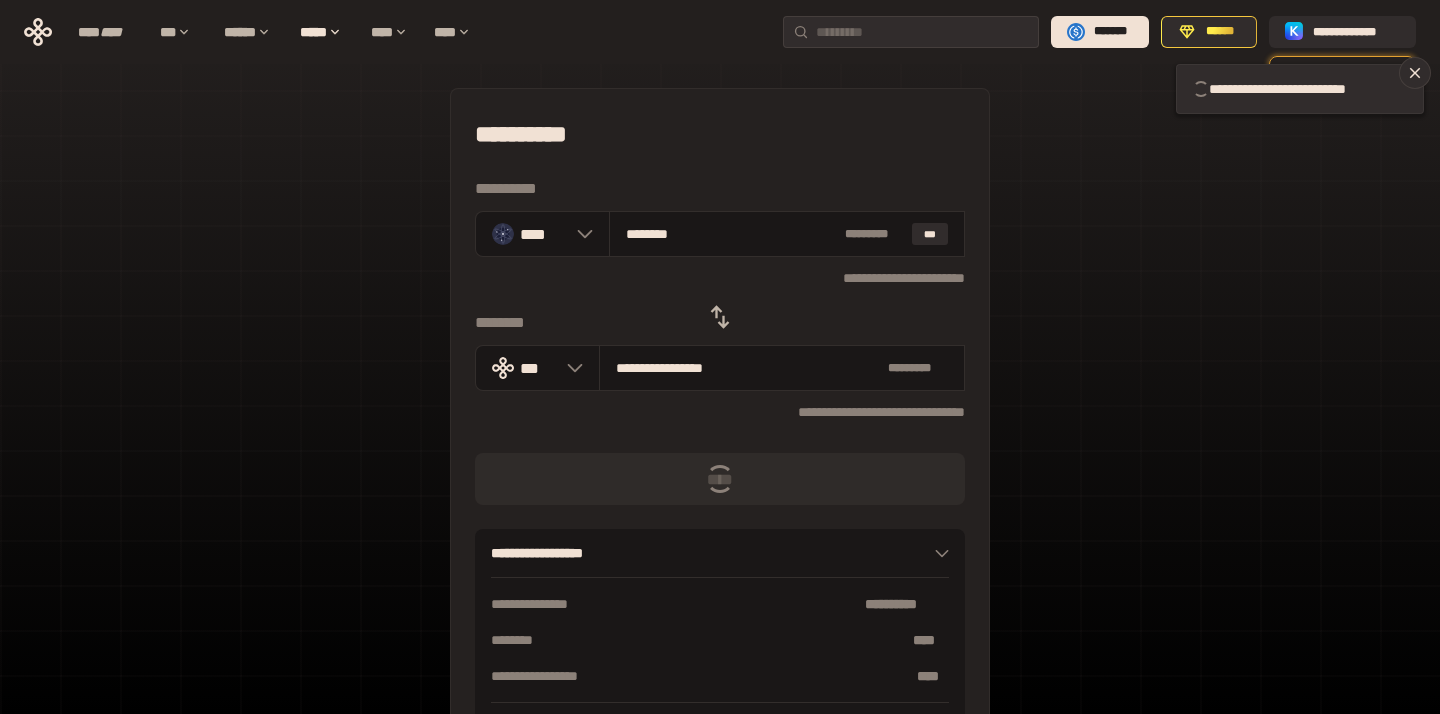 click 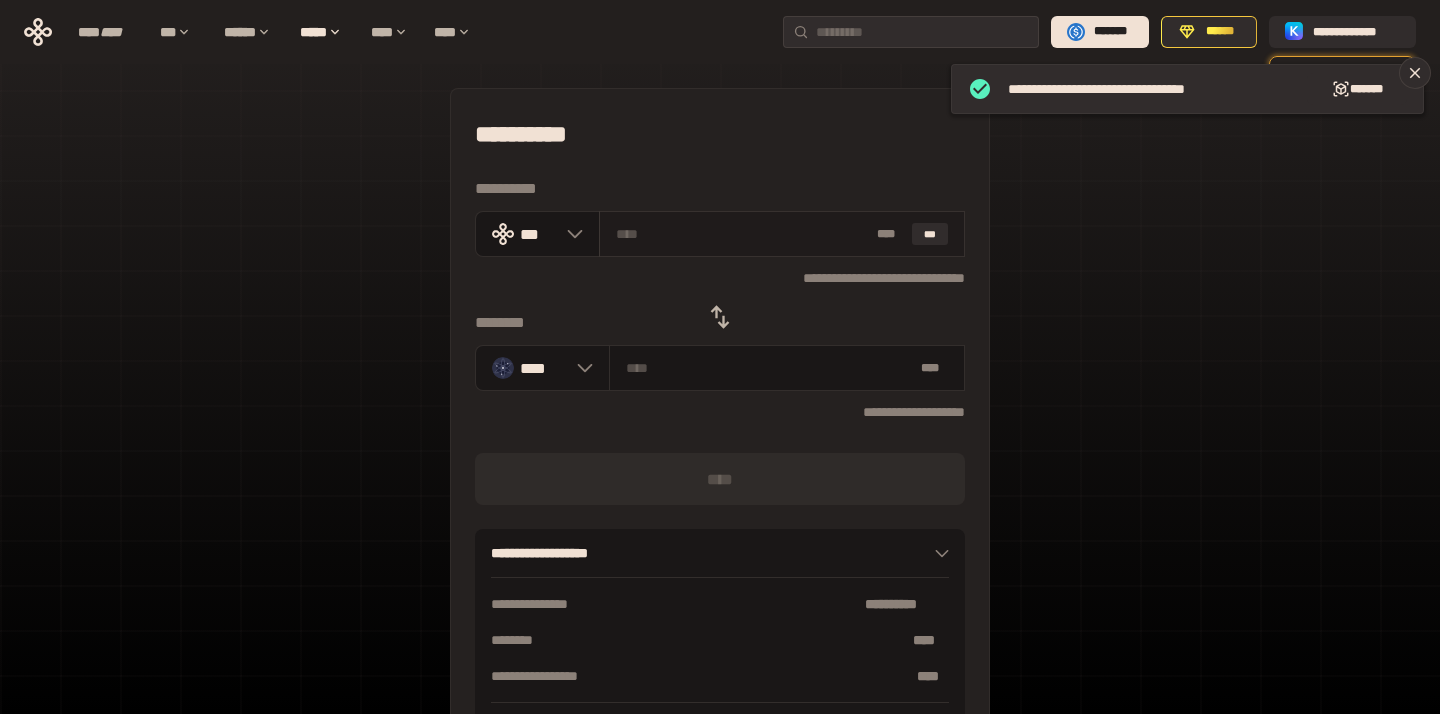 click at bounding box center (743, 234) 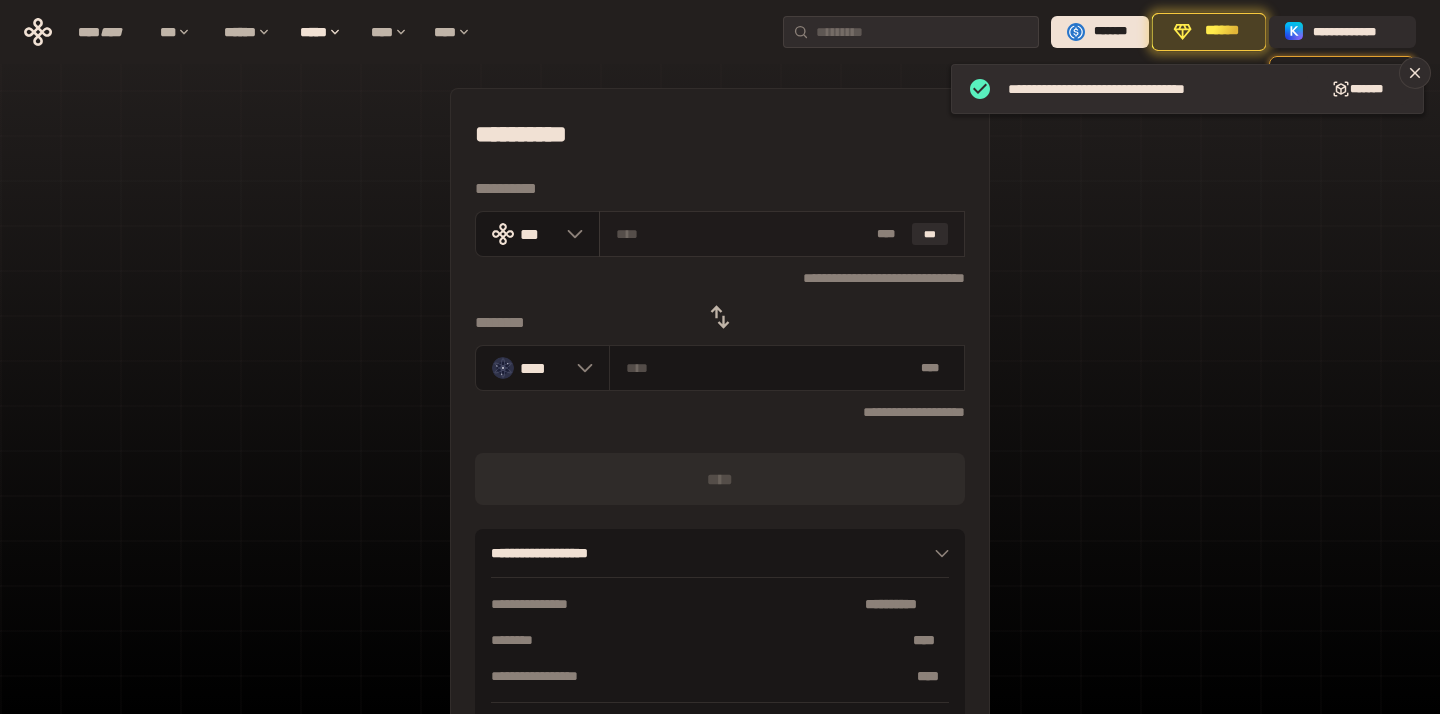 paste on "***" 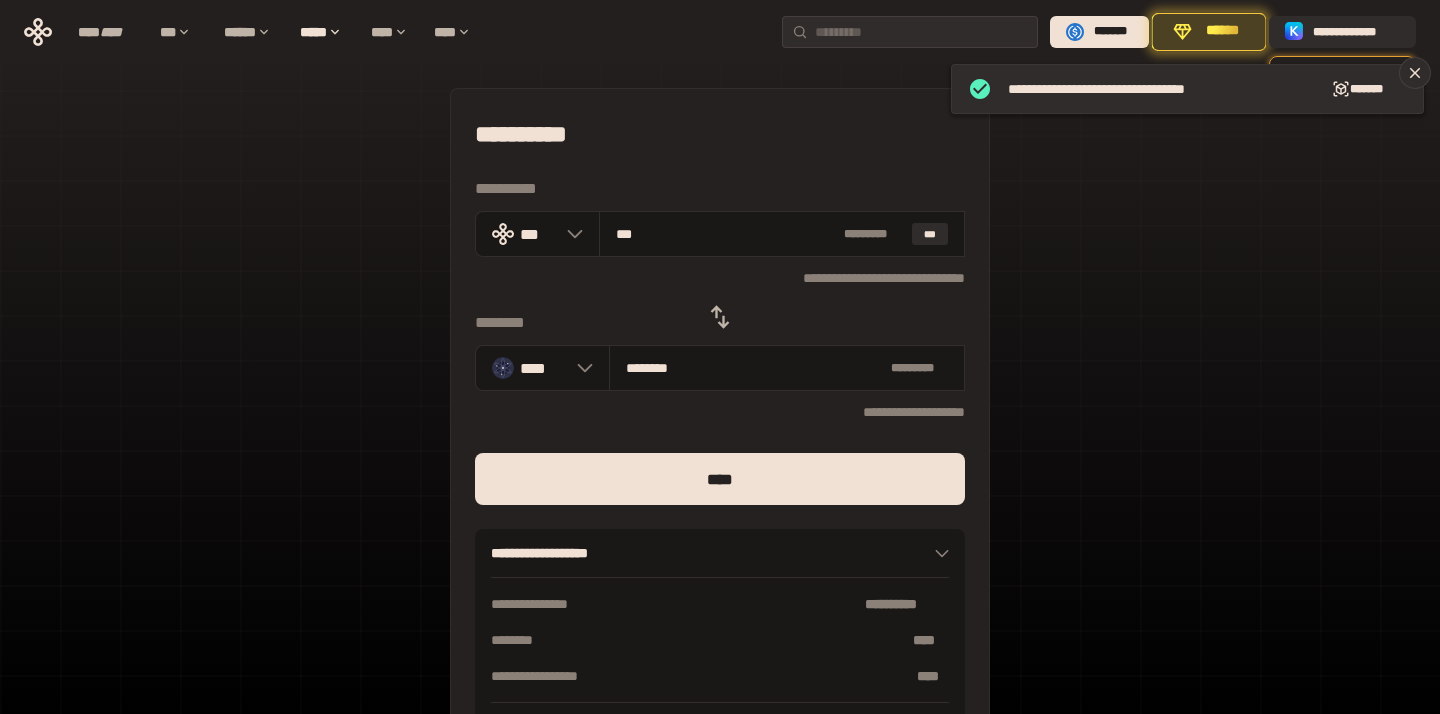 type on "***" 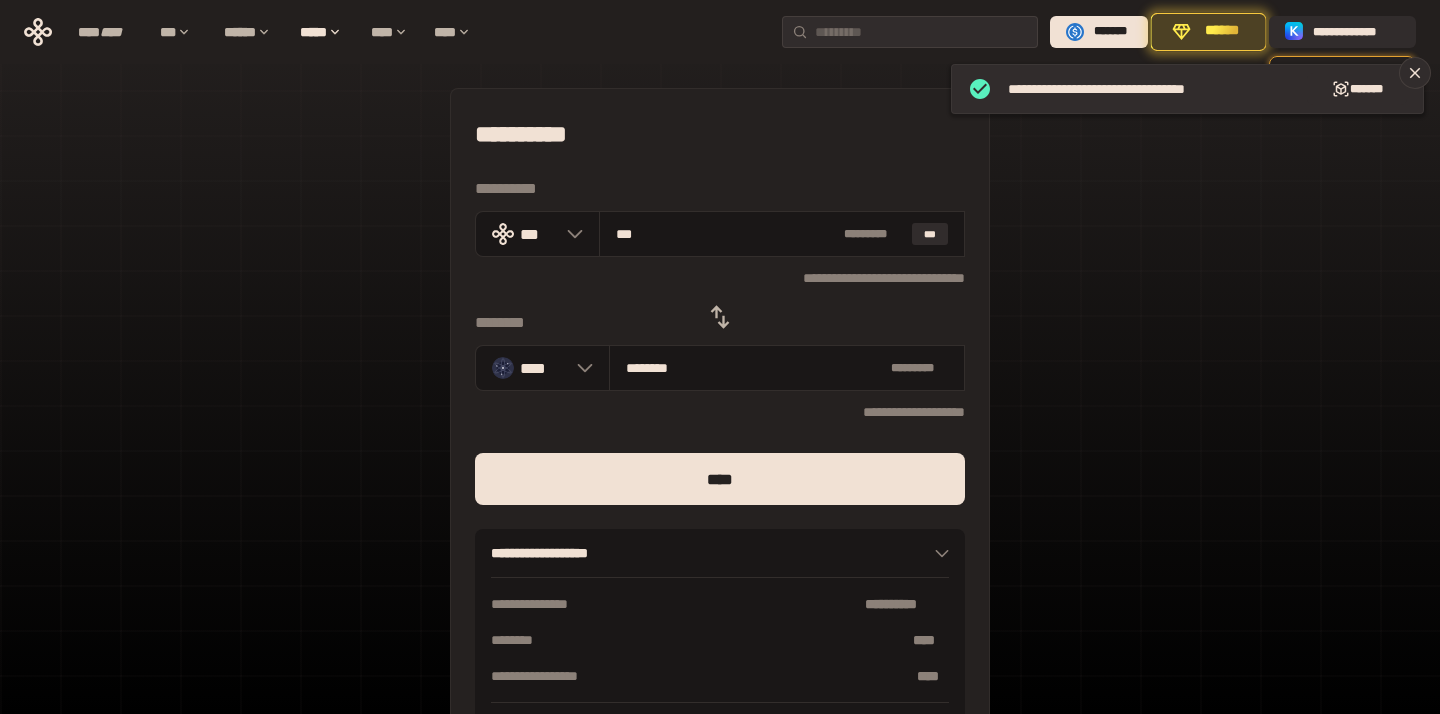 click at bounding box center [720, 517] 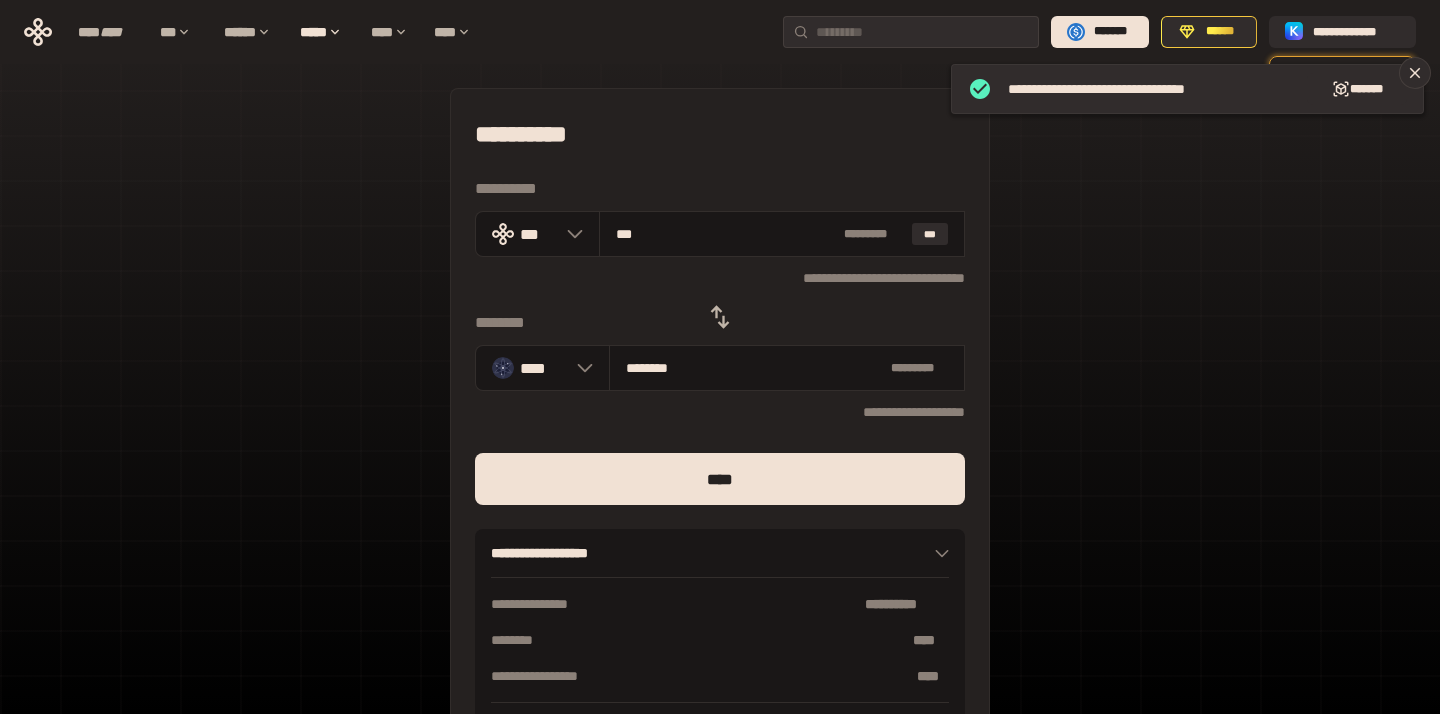 click at bounding box center [720, 517] 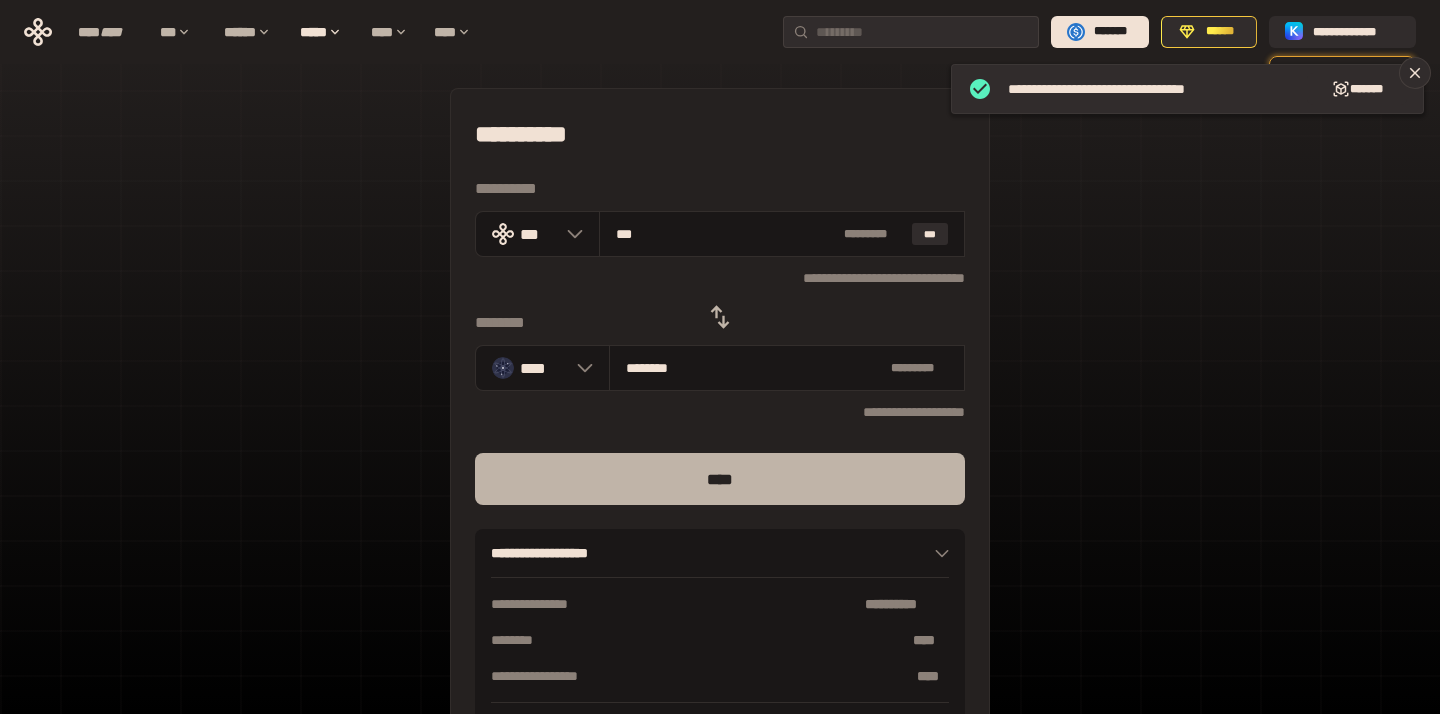 click on "****" at bounding box center (720, 479) 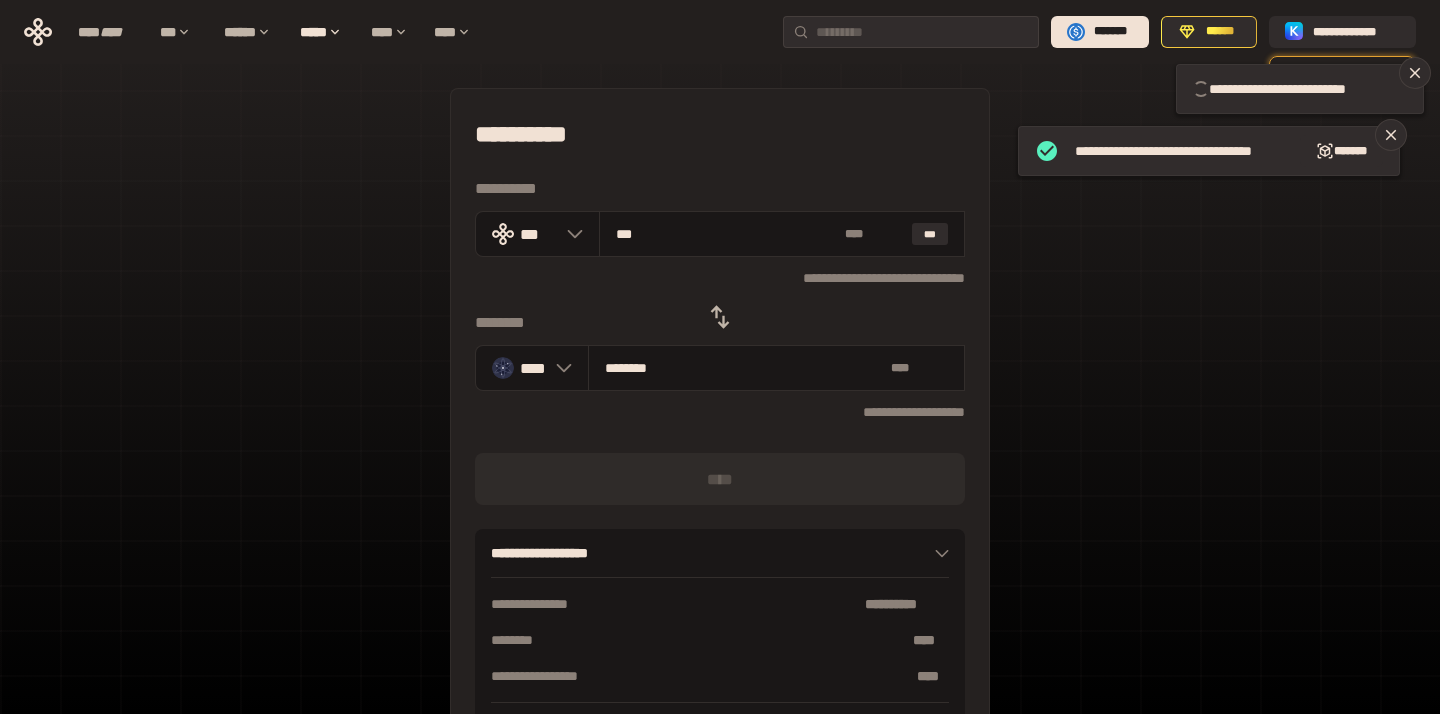 type 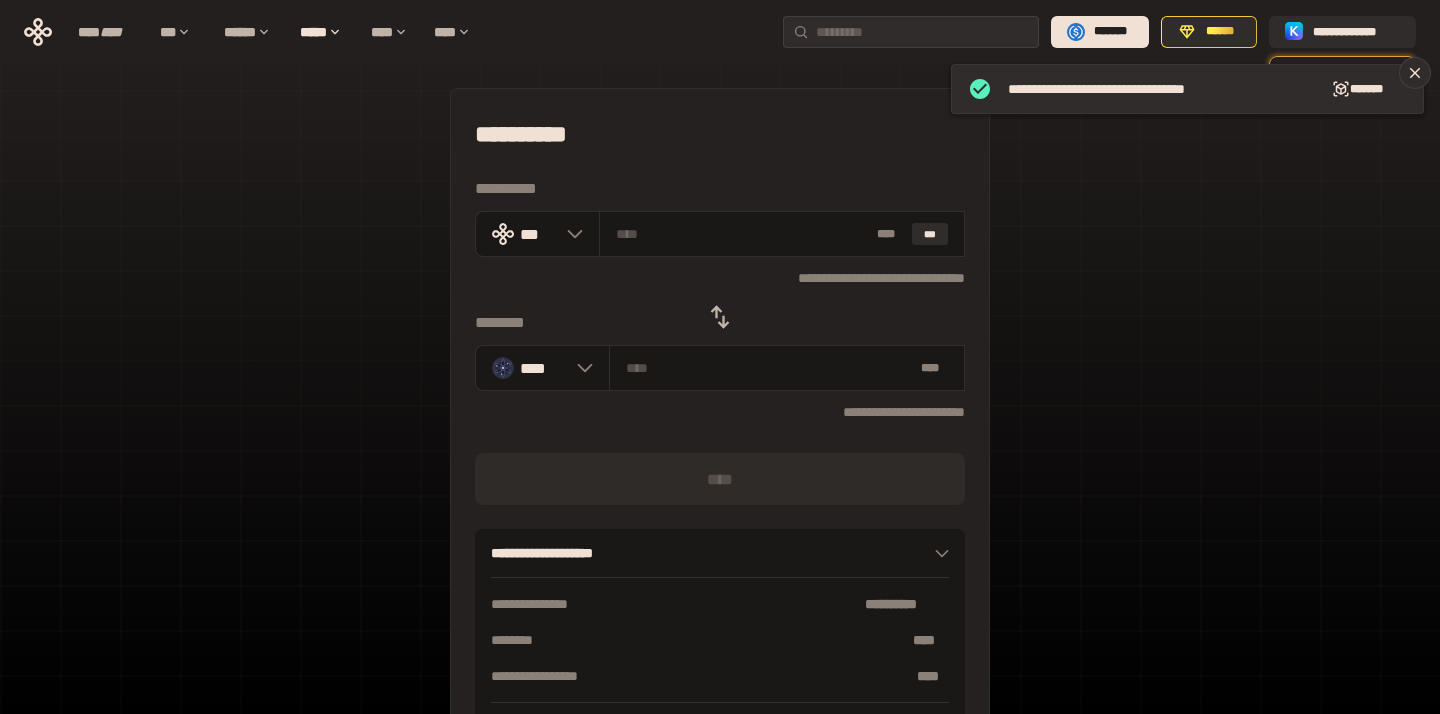 click 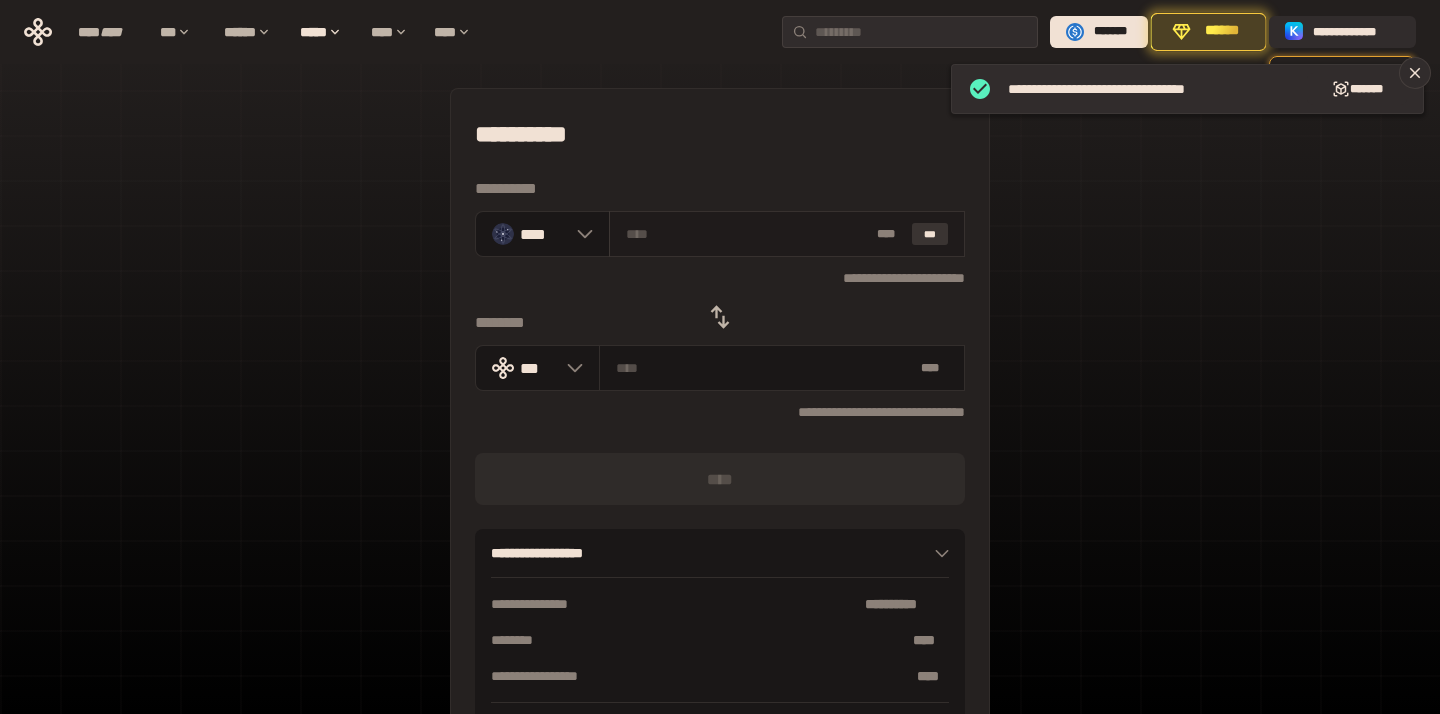 click on "***" at bounding box center (930, 234) 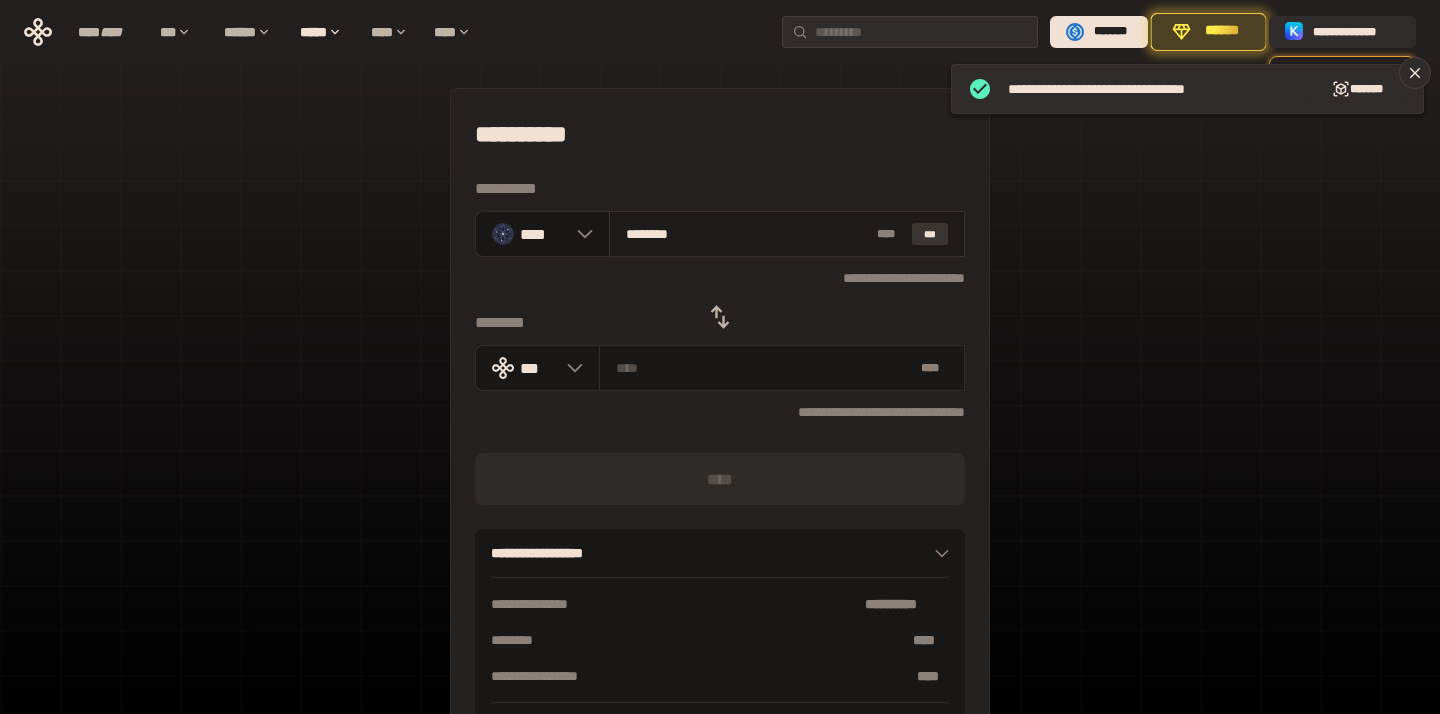type on "**********" 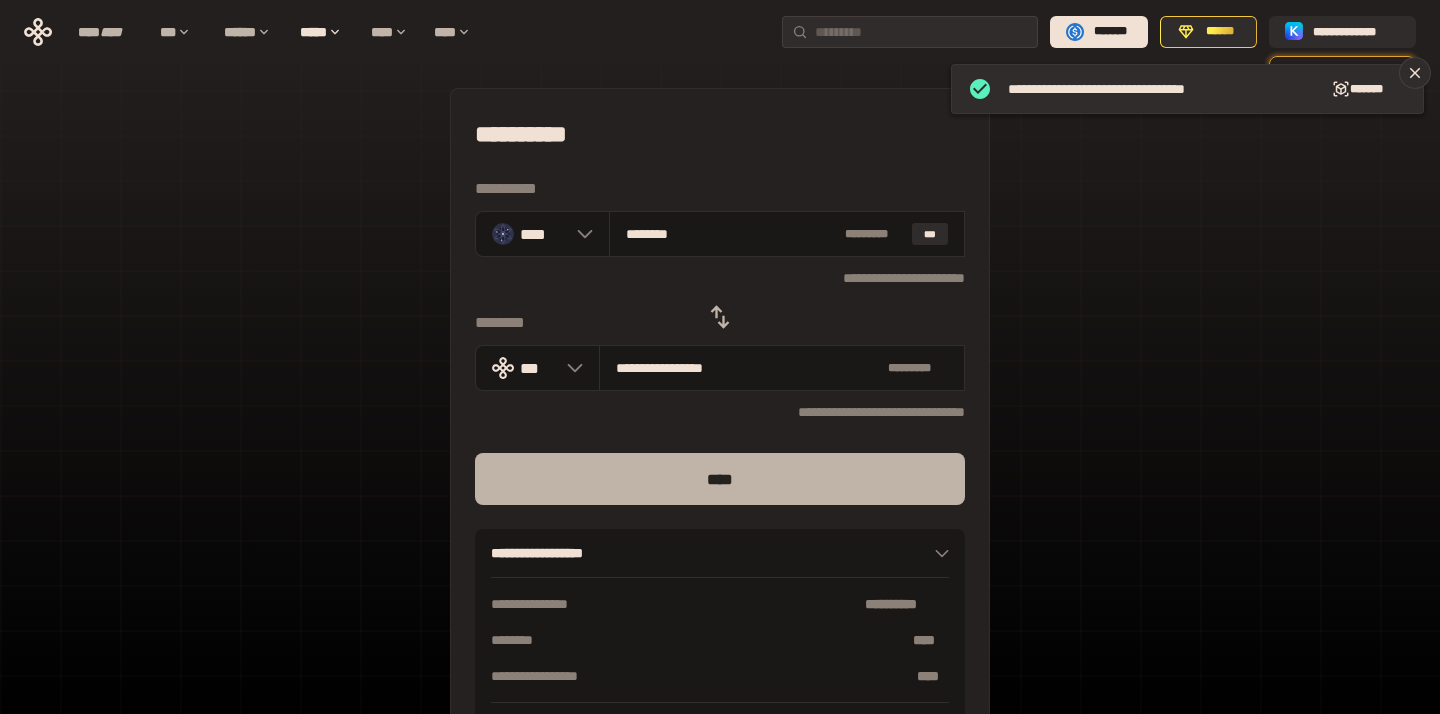 click on "****" at bounding box center [720, 479] 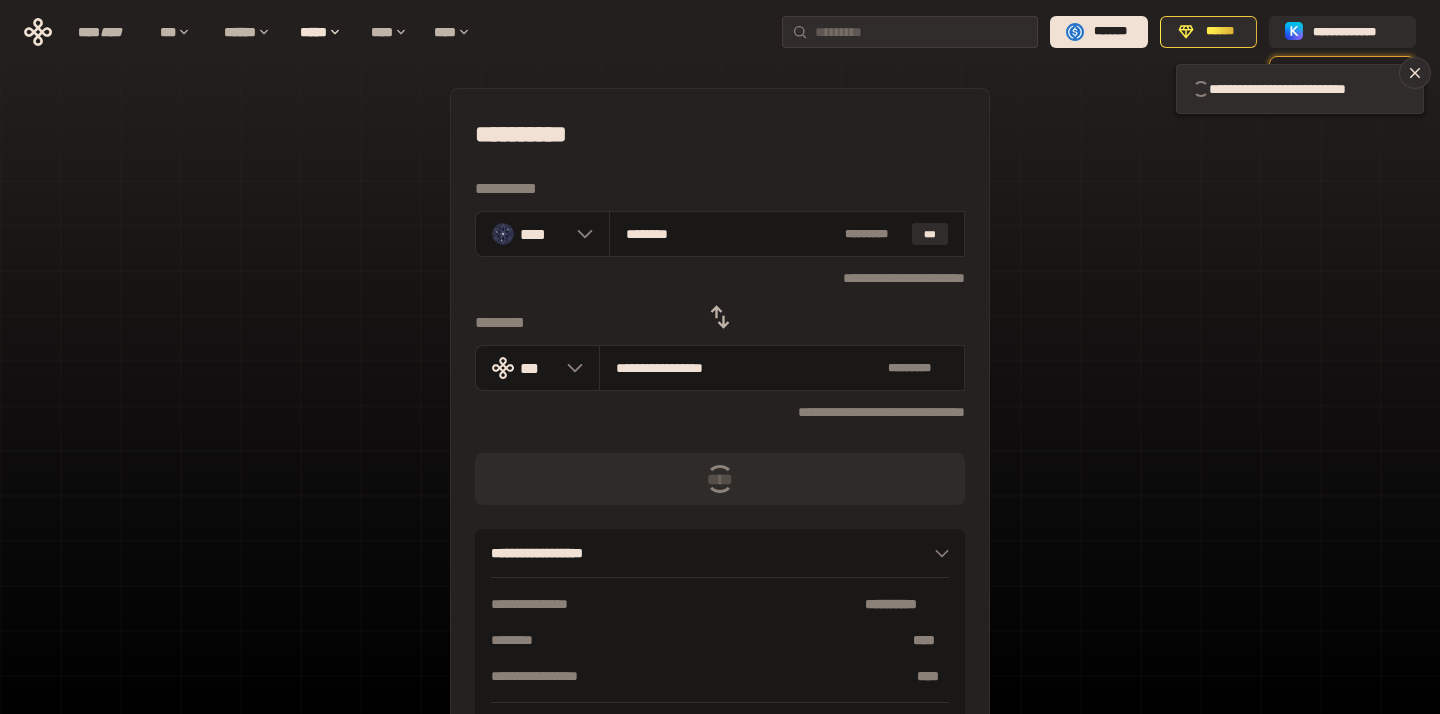 type 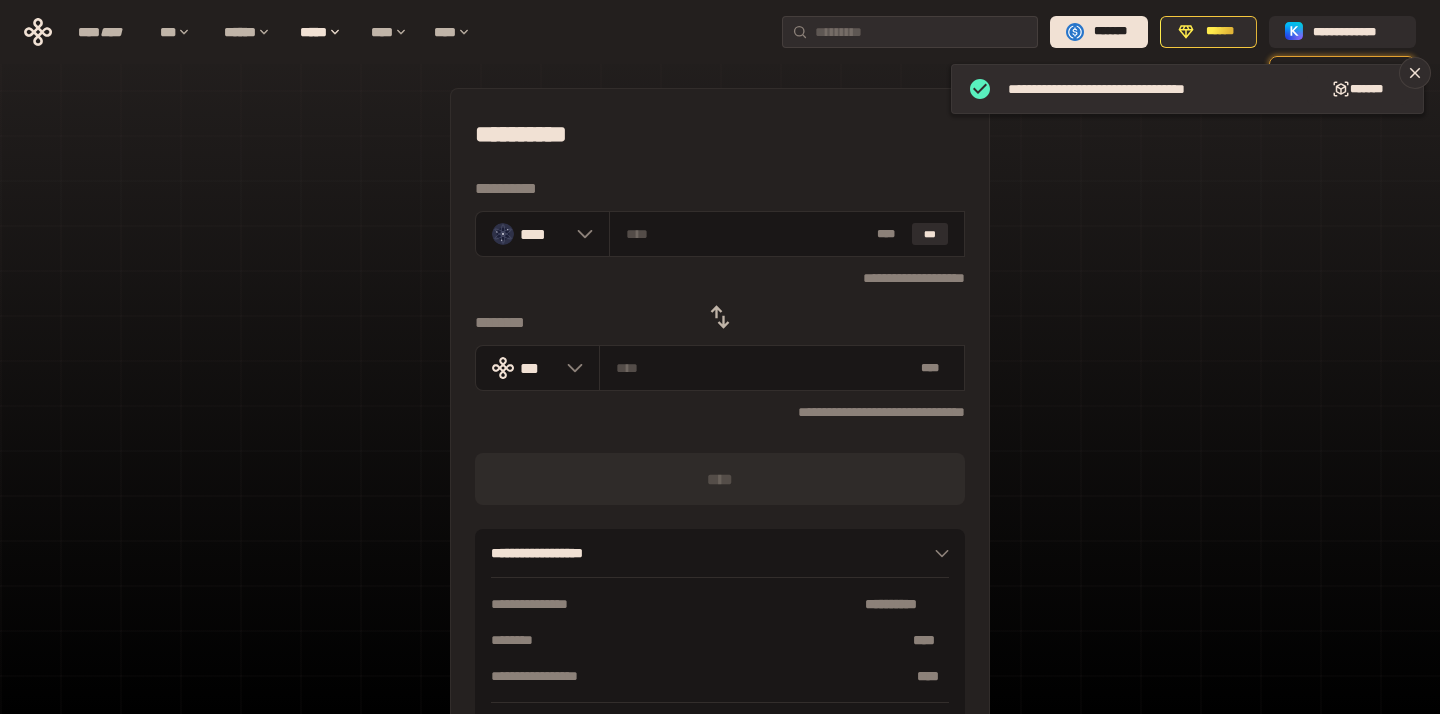click 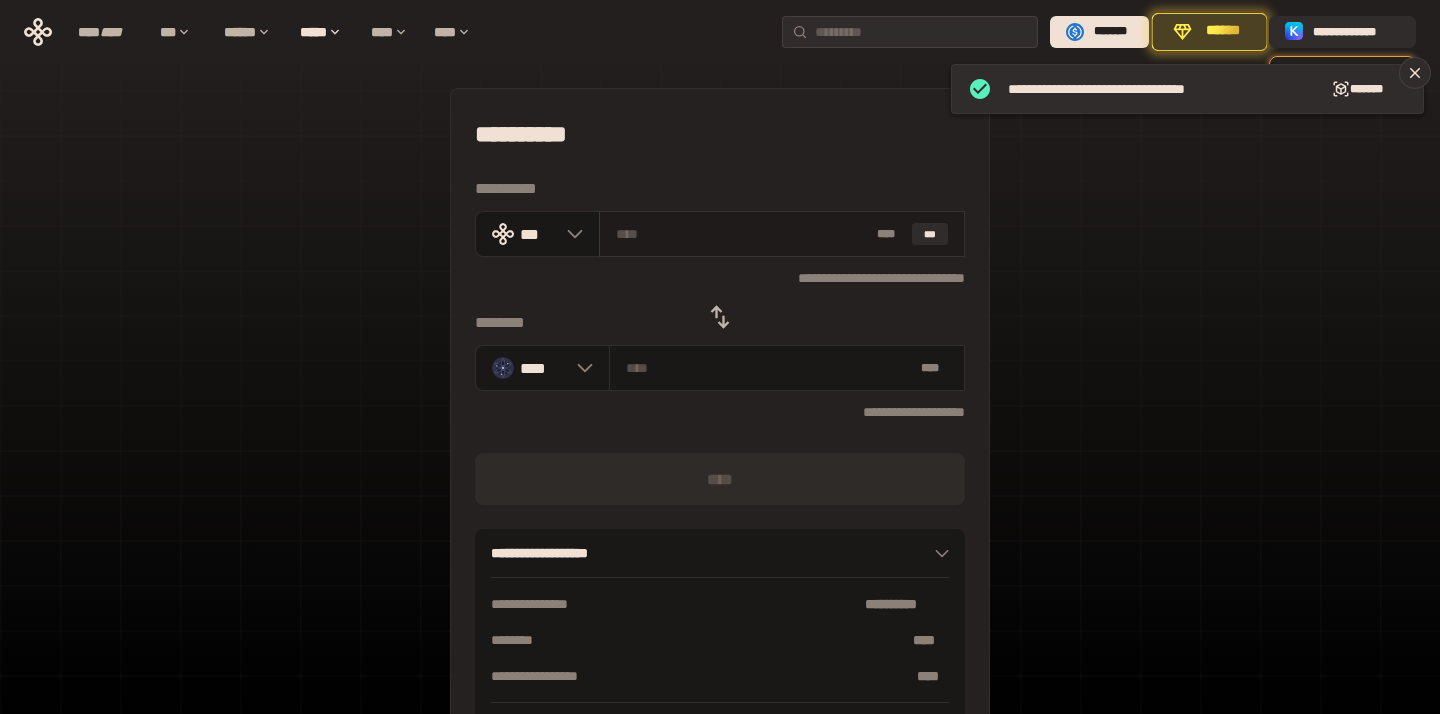 click at bounding box center (743, 234) 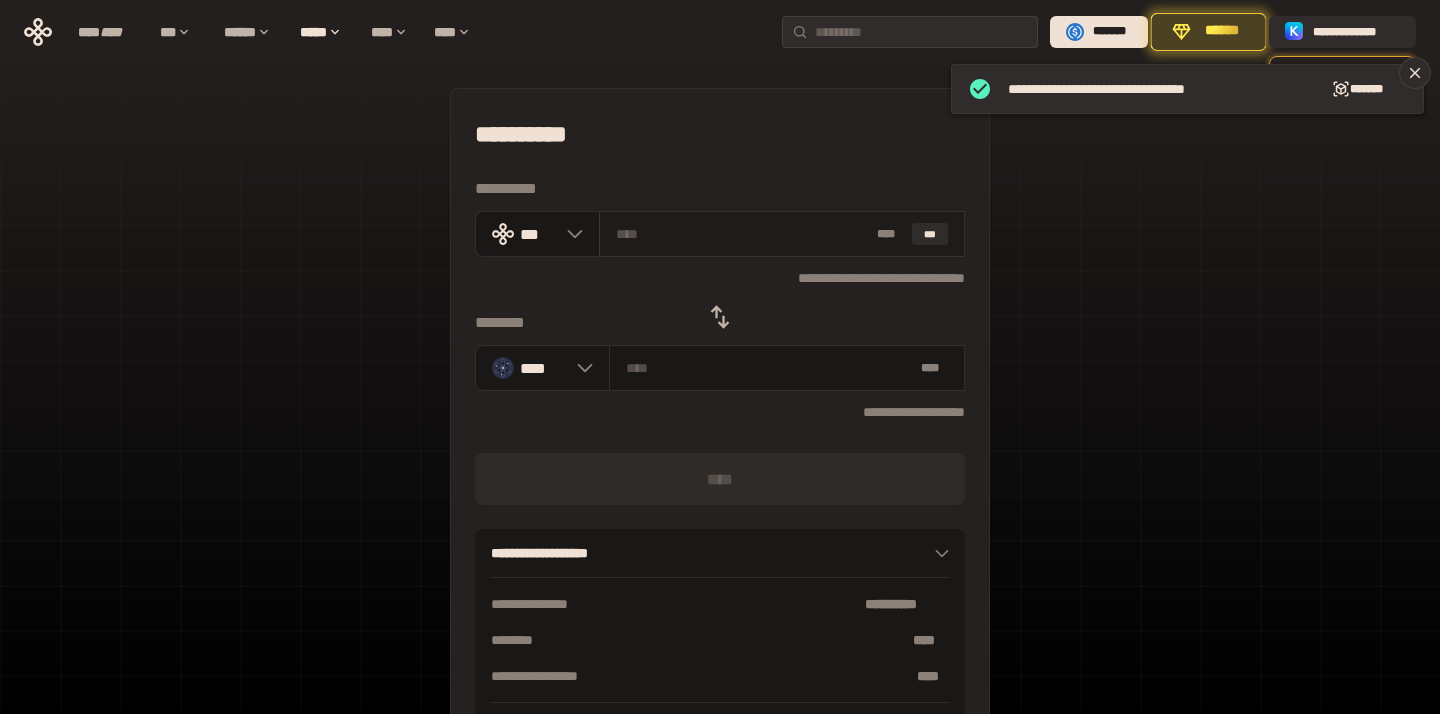 paste on "***" 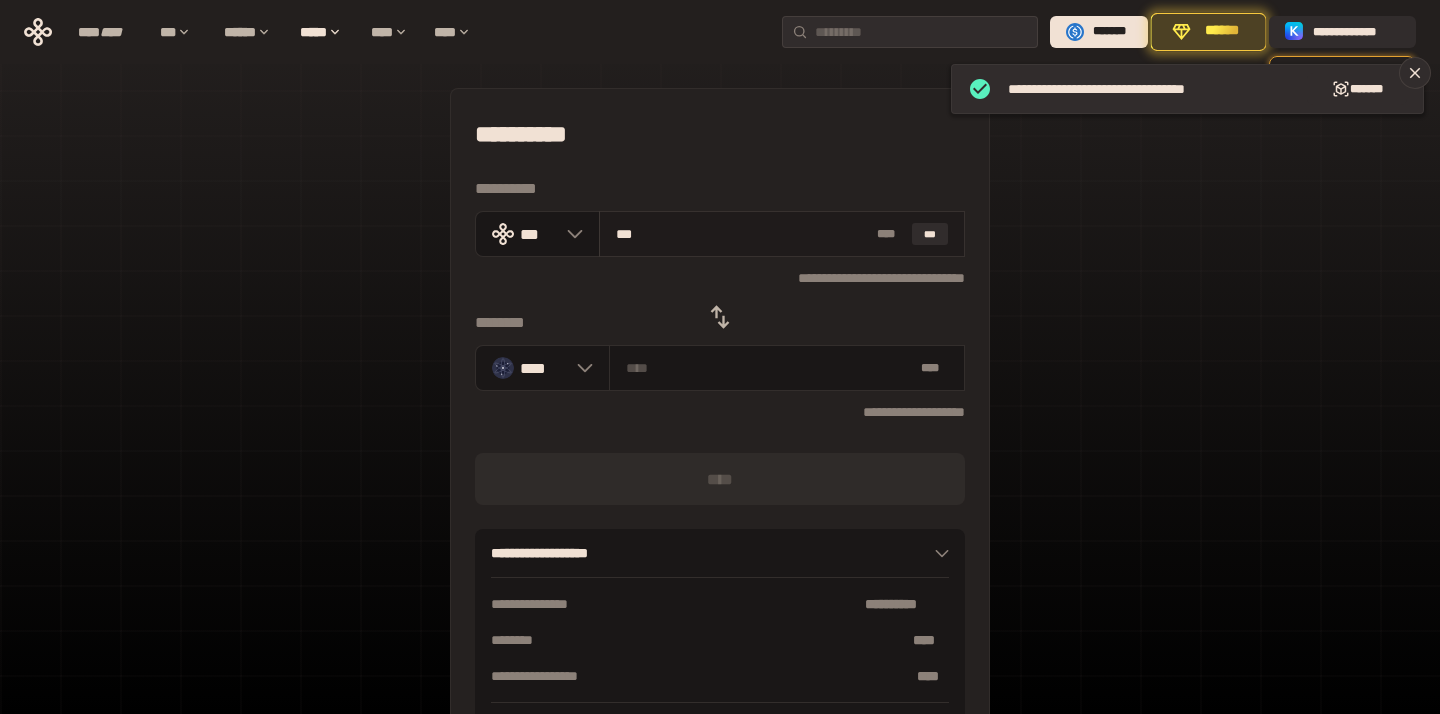 type on "*******" 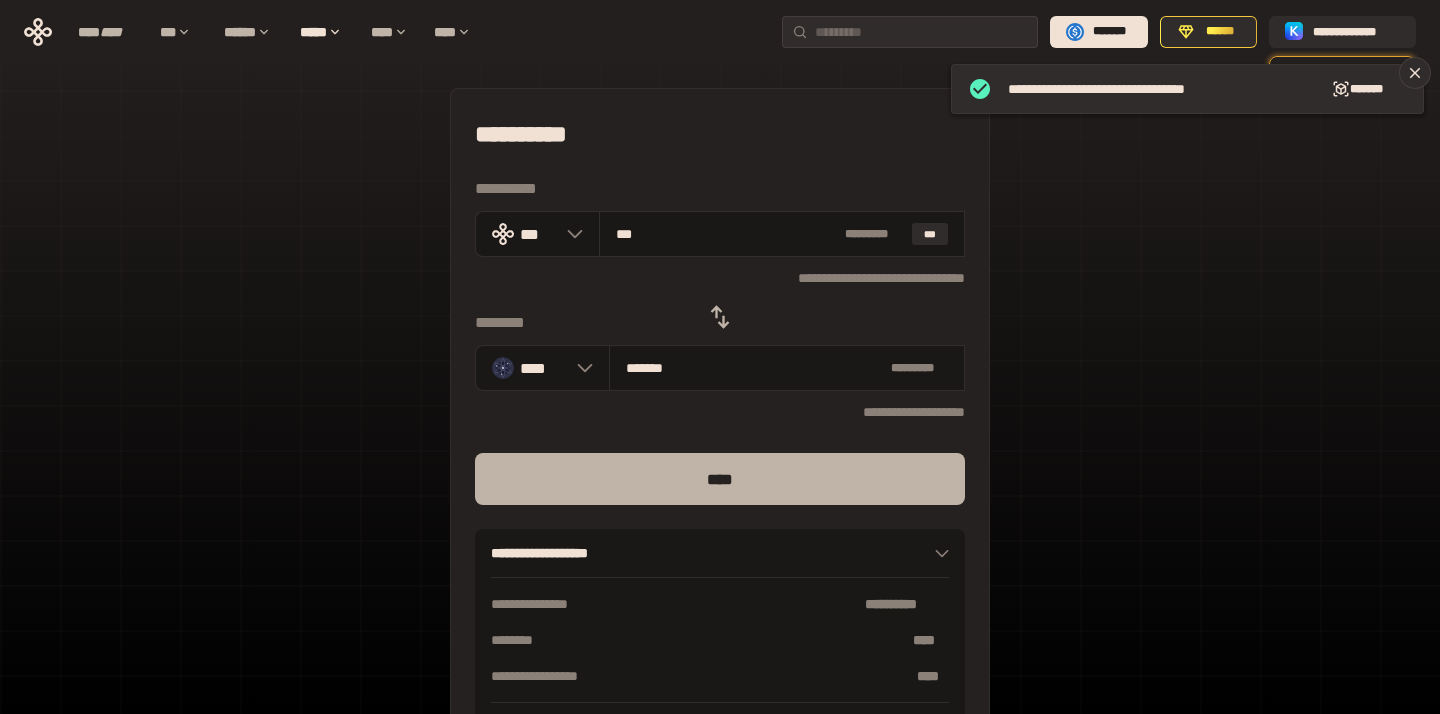 type on "***" 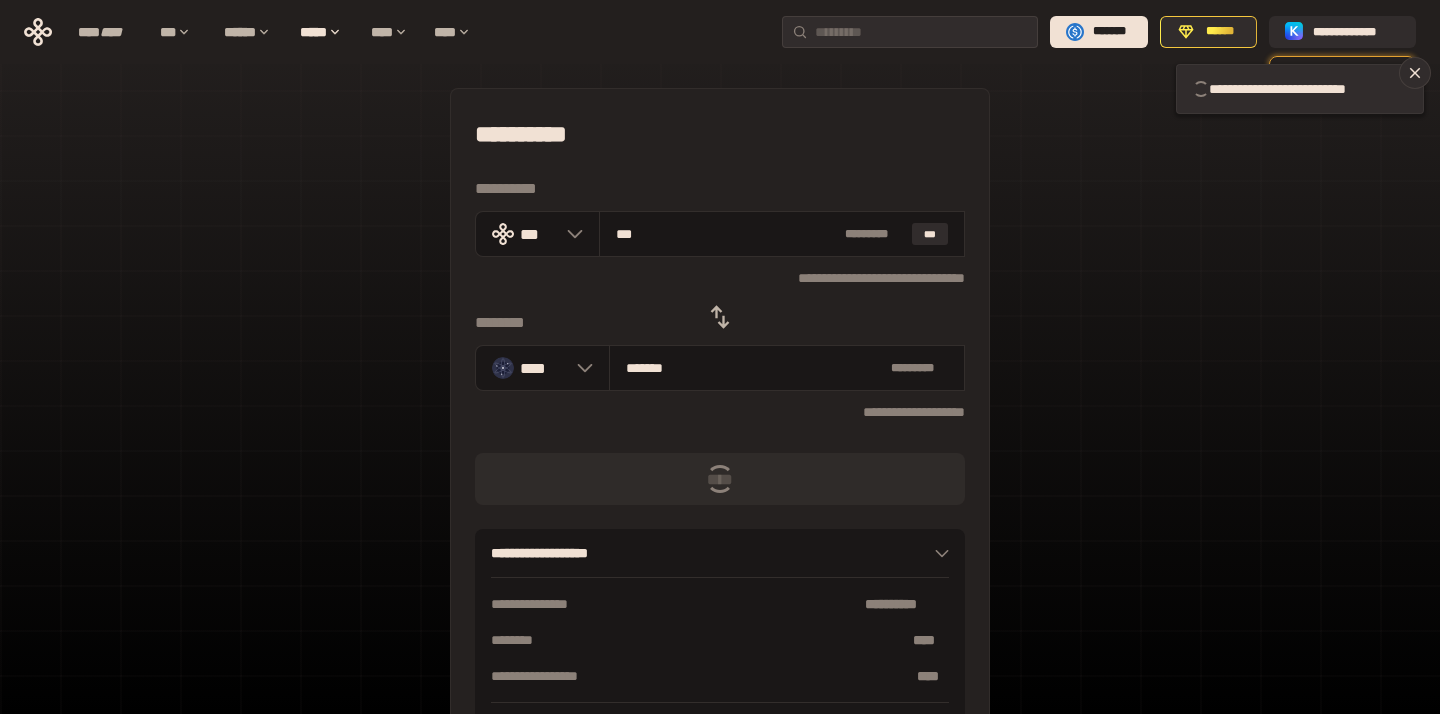 type 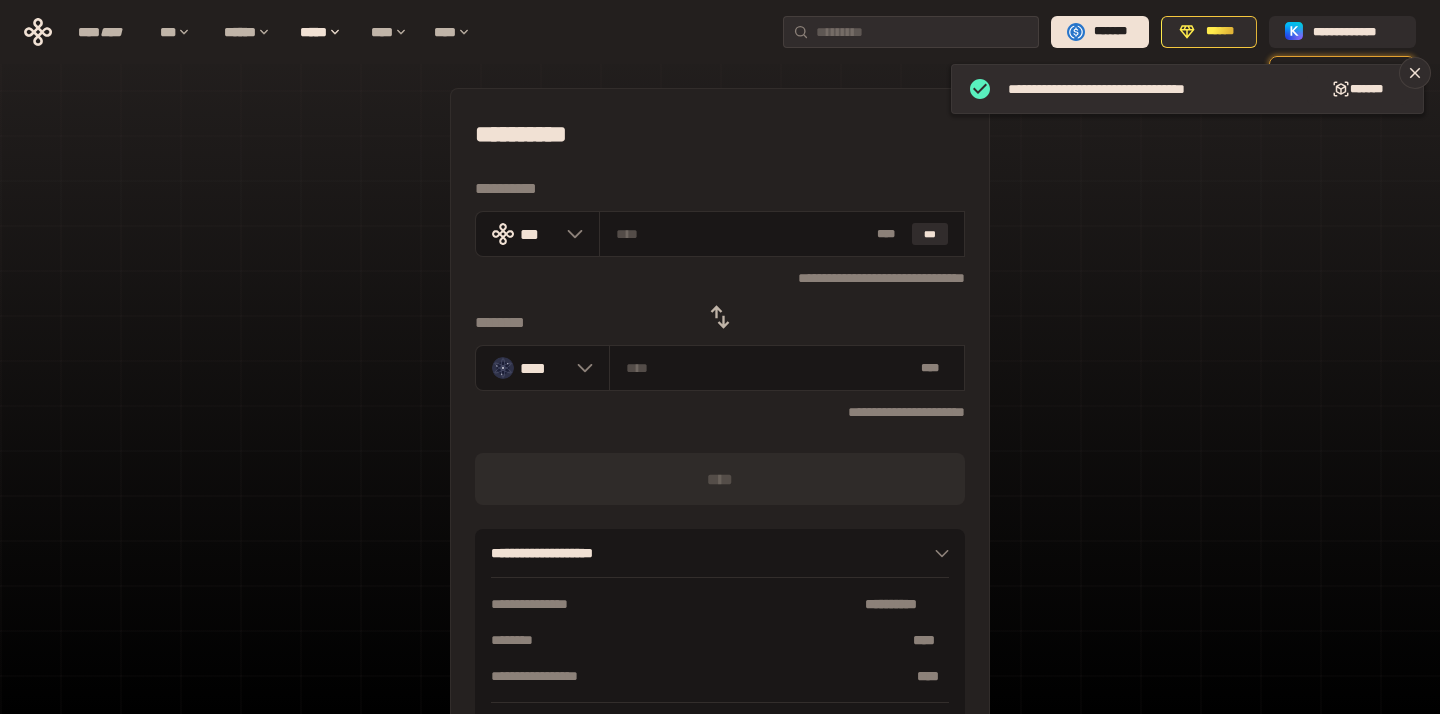 click 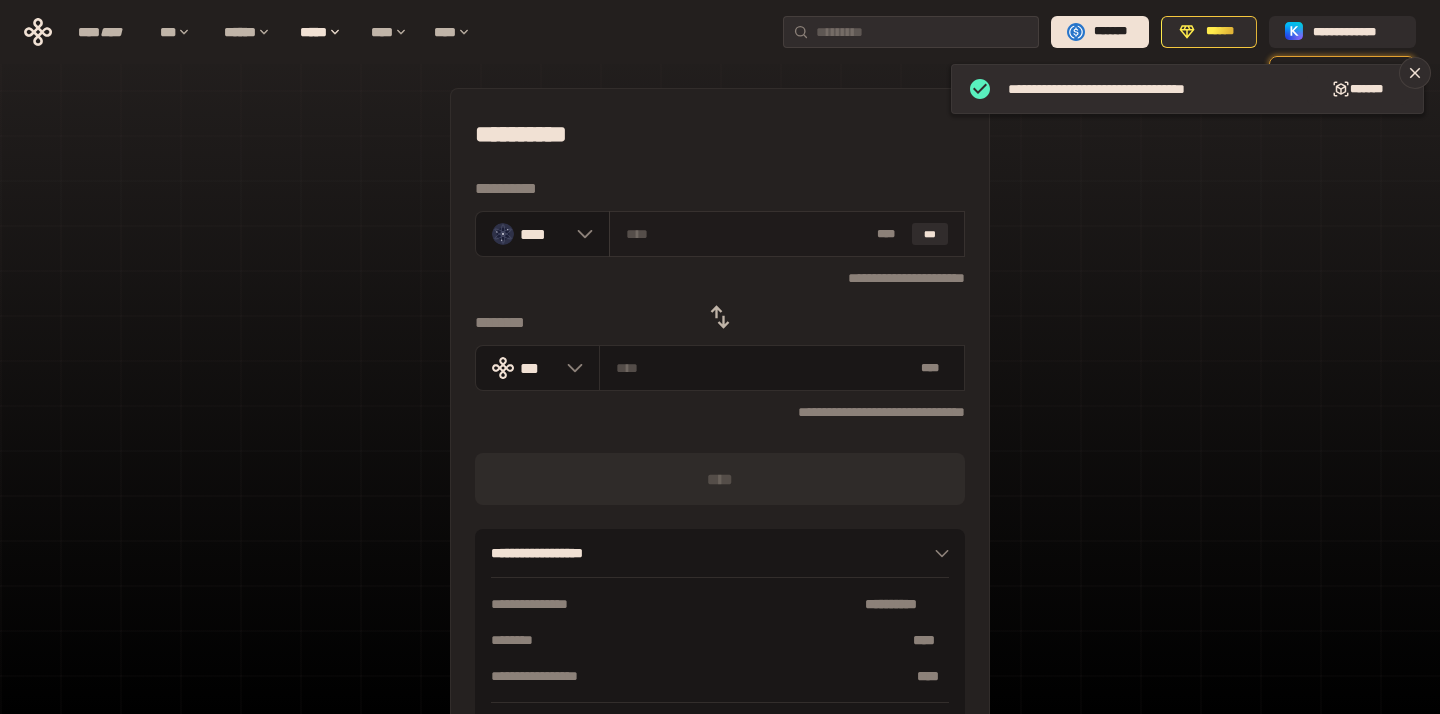 click on "* ** ***" at bounding box center (787, 234) 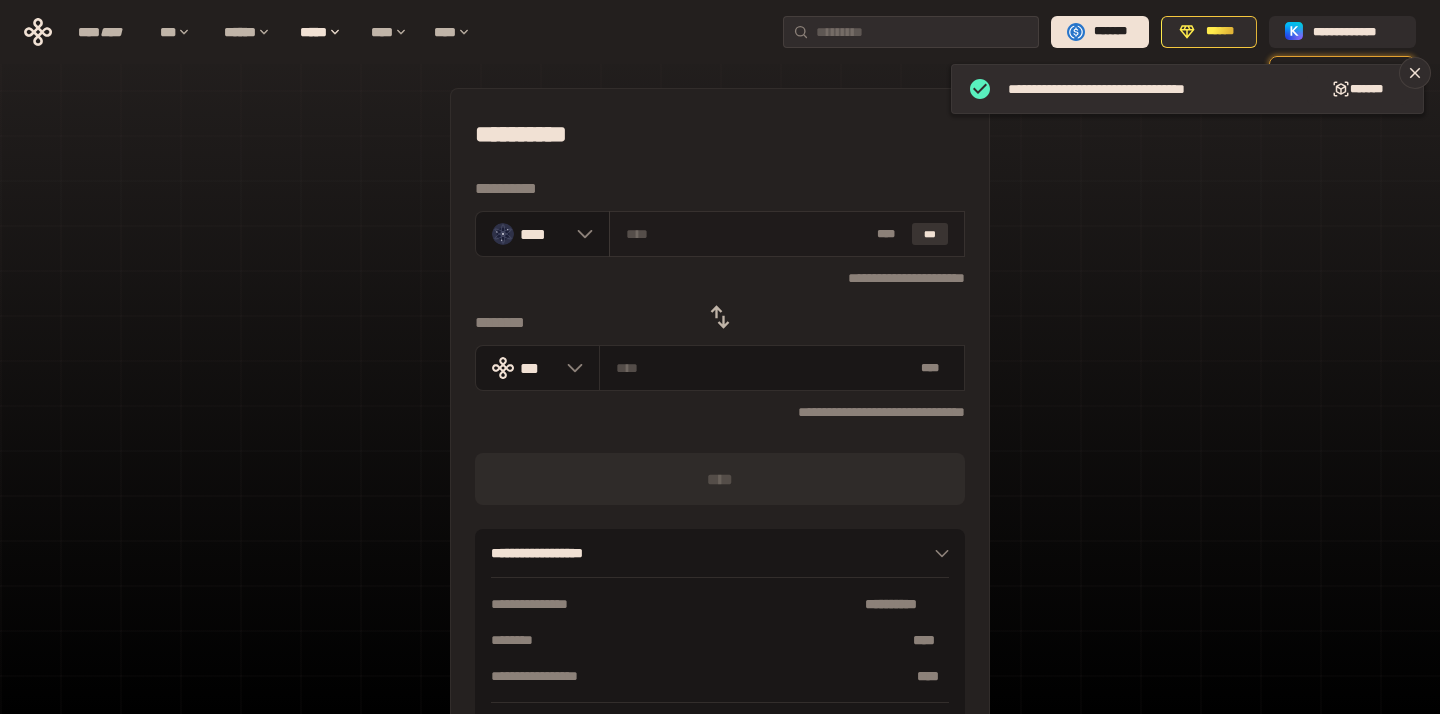 click on "***" at bounding box center [930, 234] 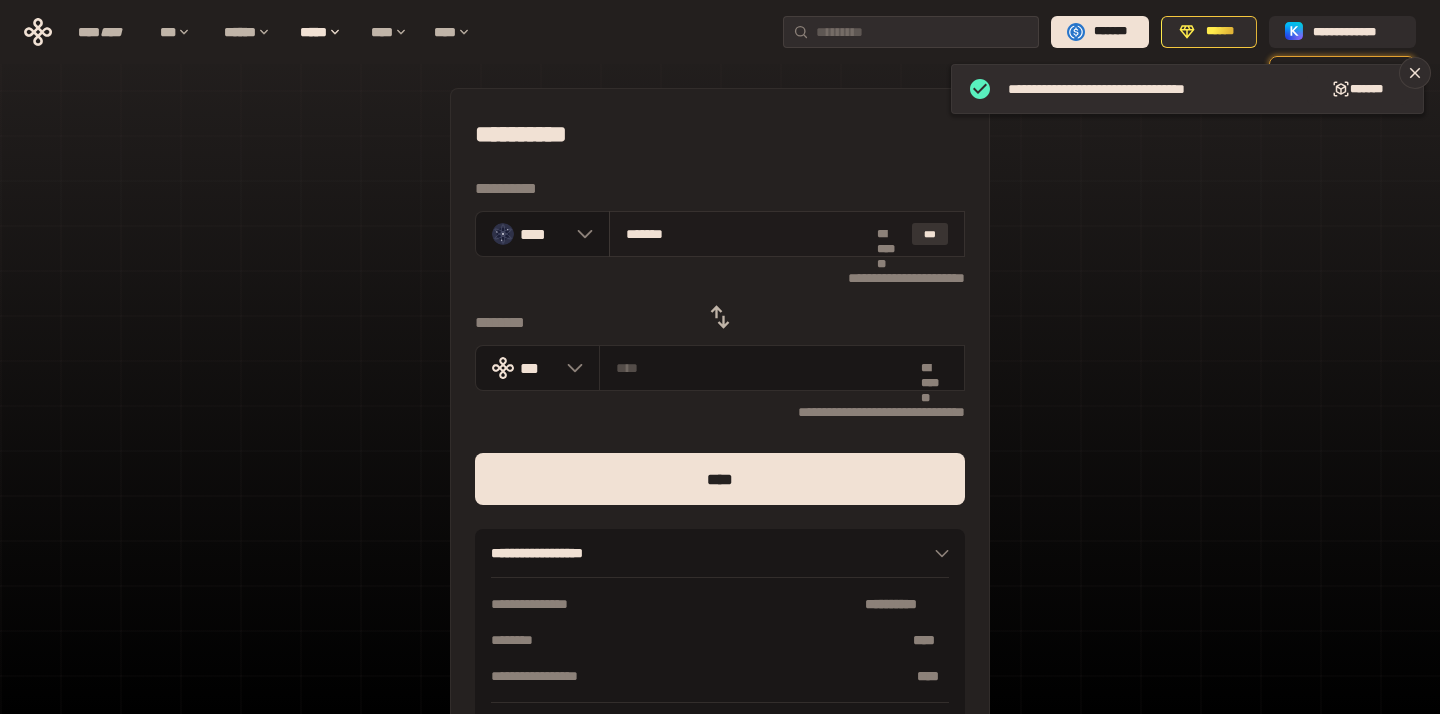type on "**********" 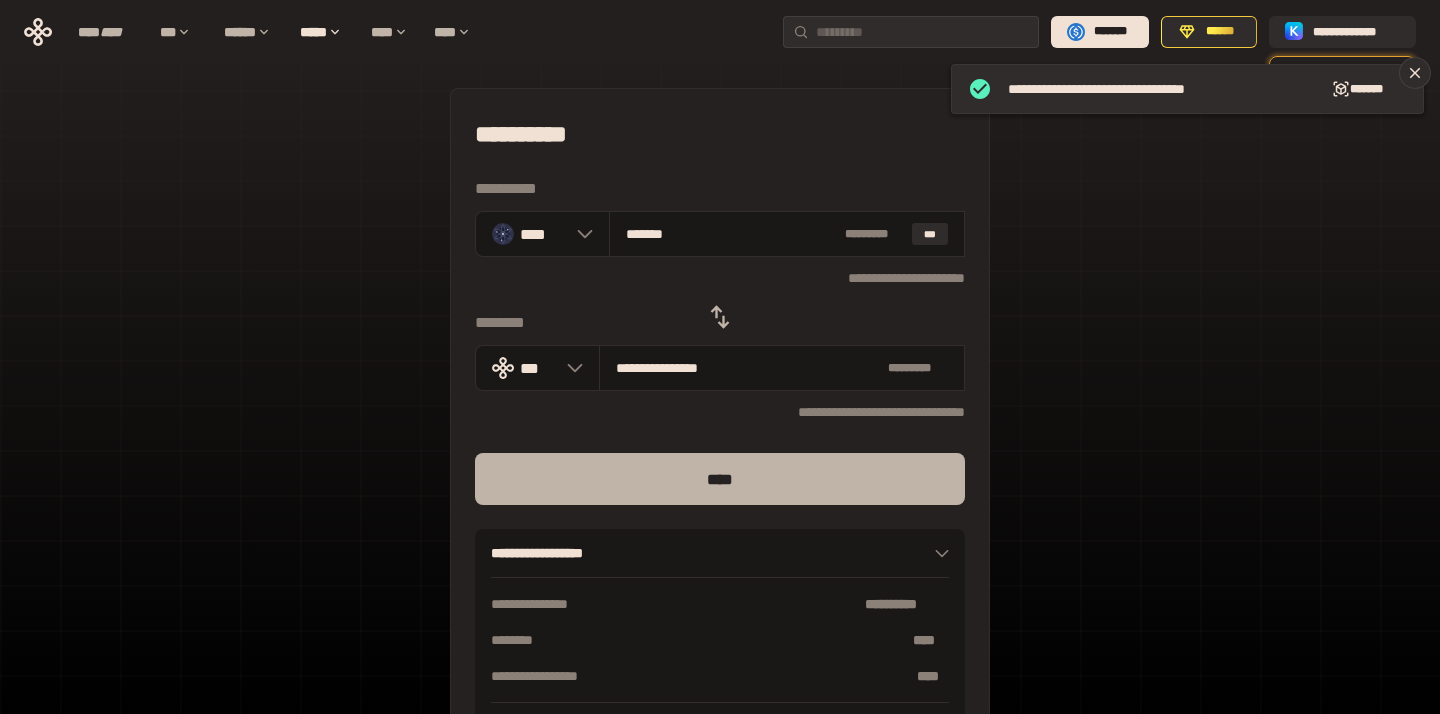 click on "****" at bounding box center (720, 479) 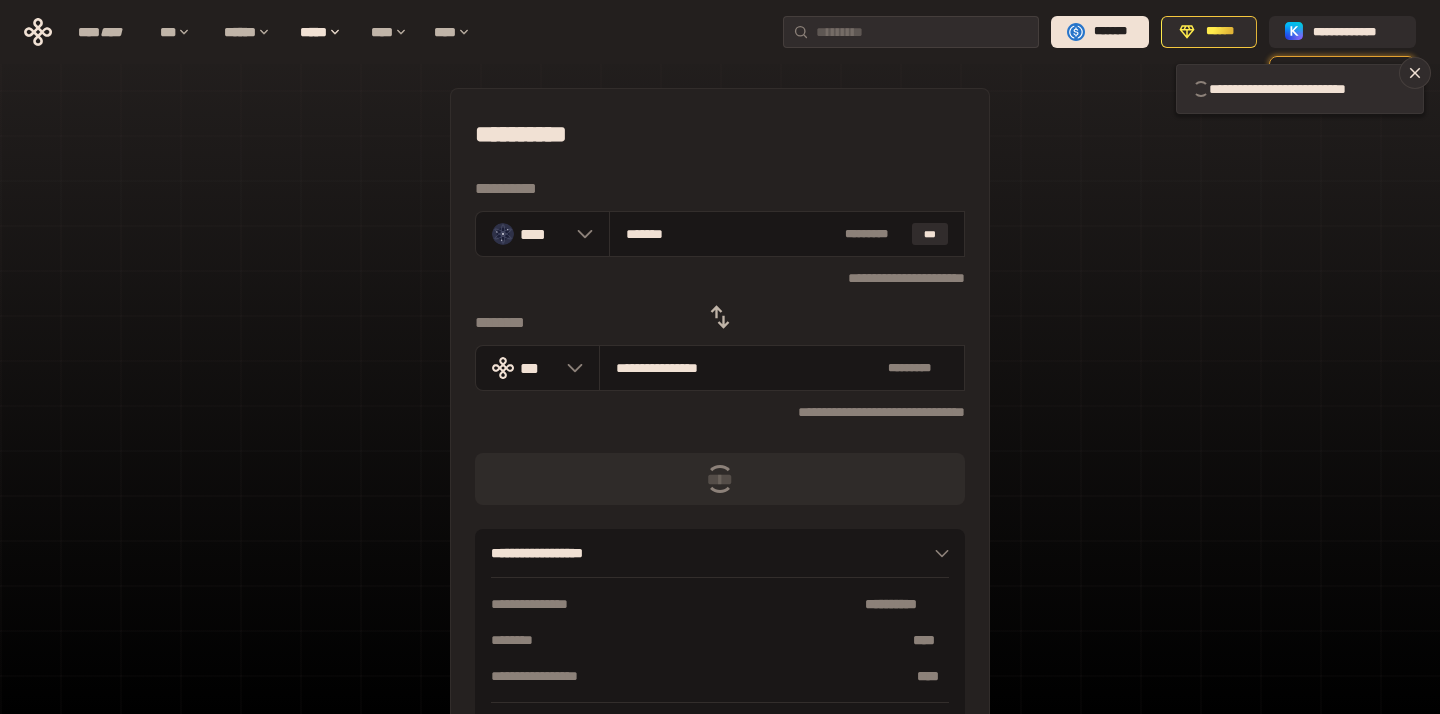 type 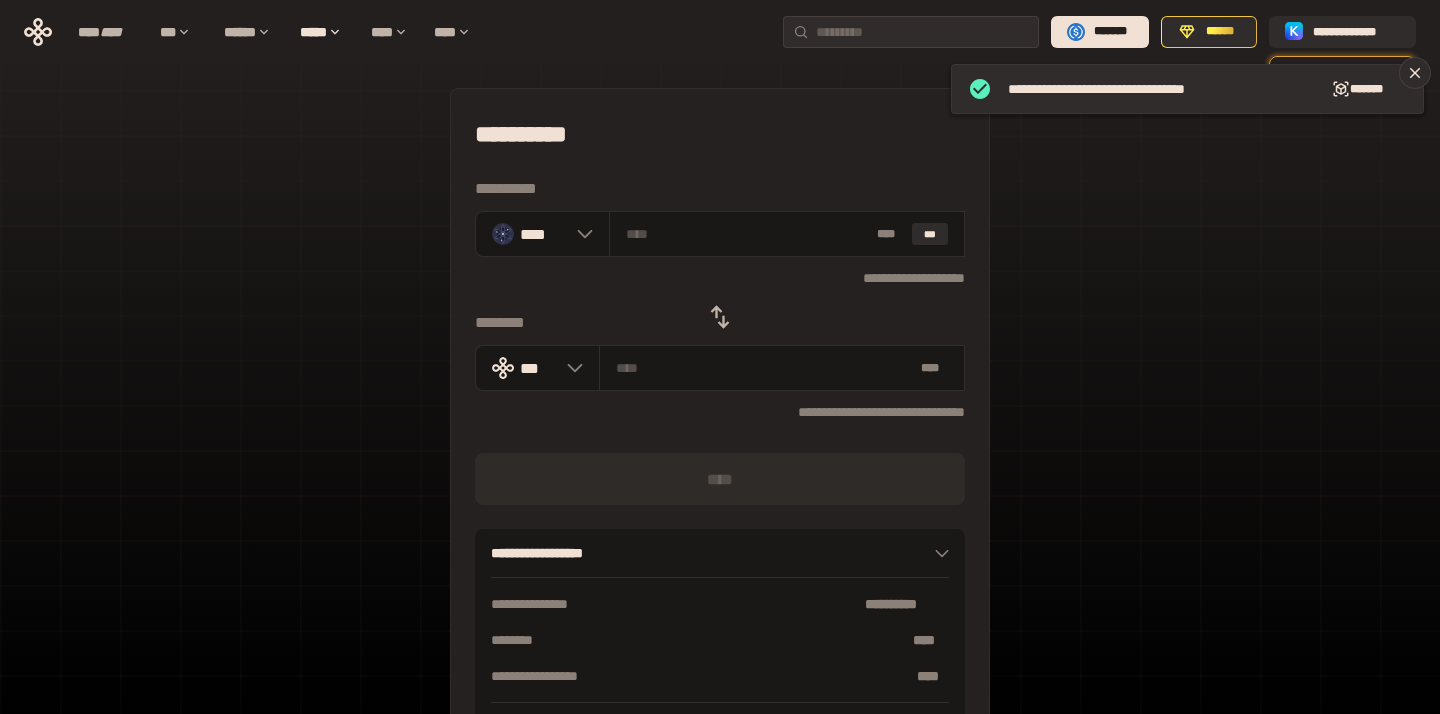 click 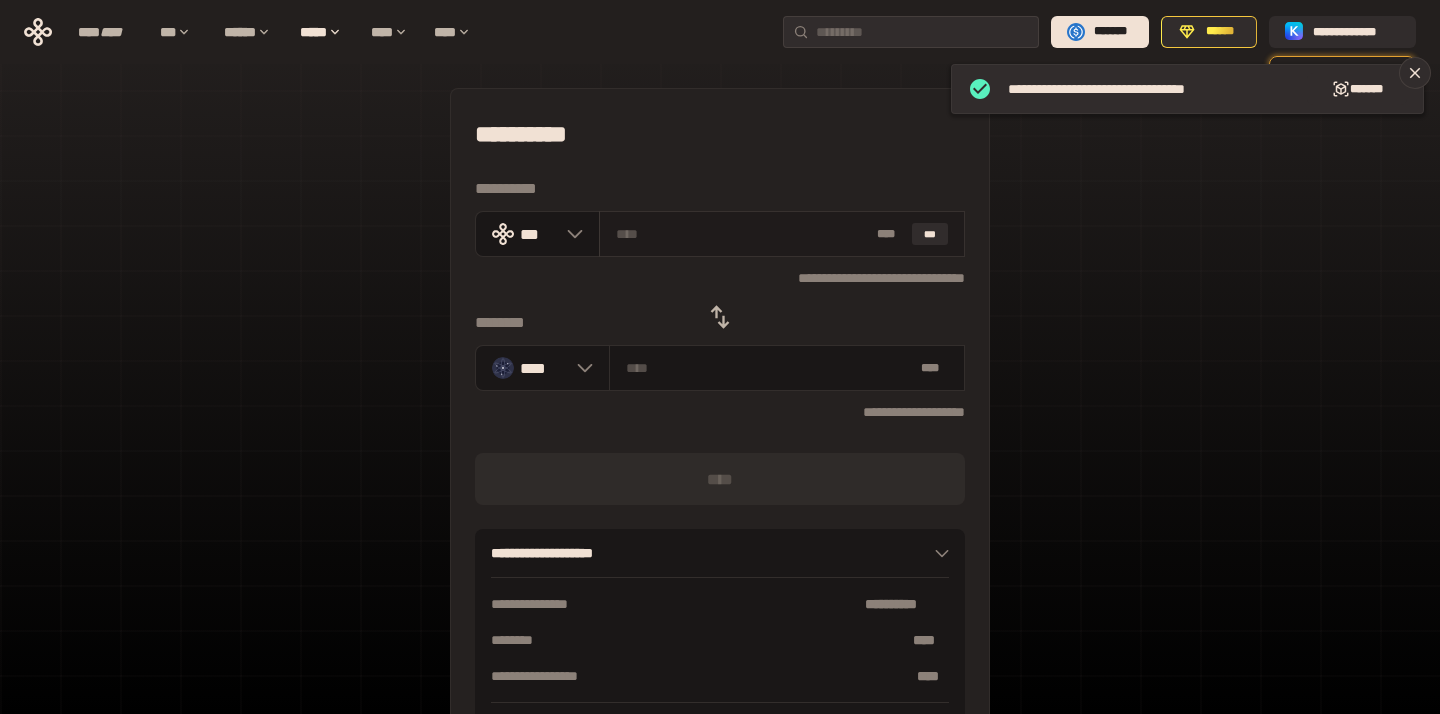 click at bounding box center (743, 234) 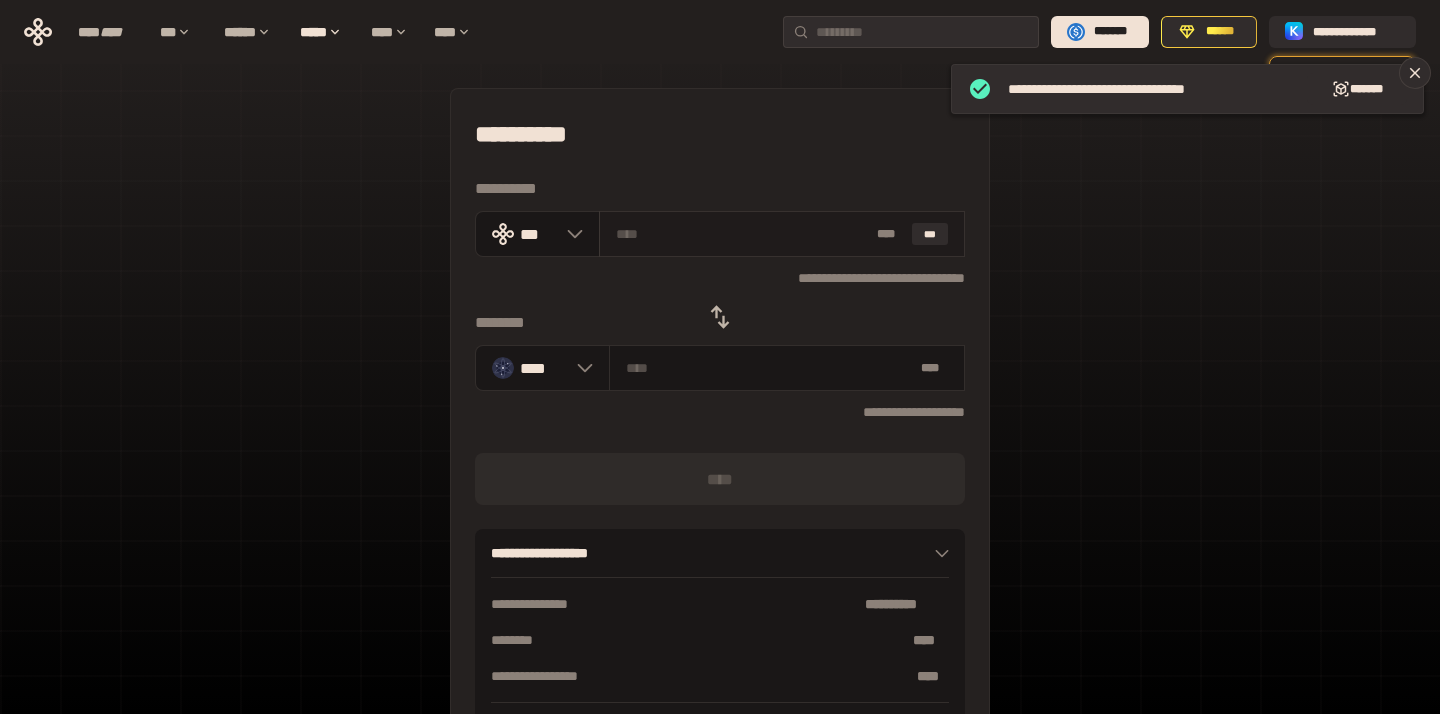 paste on "***" 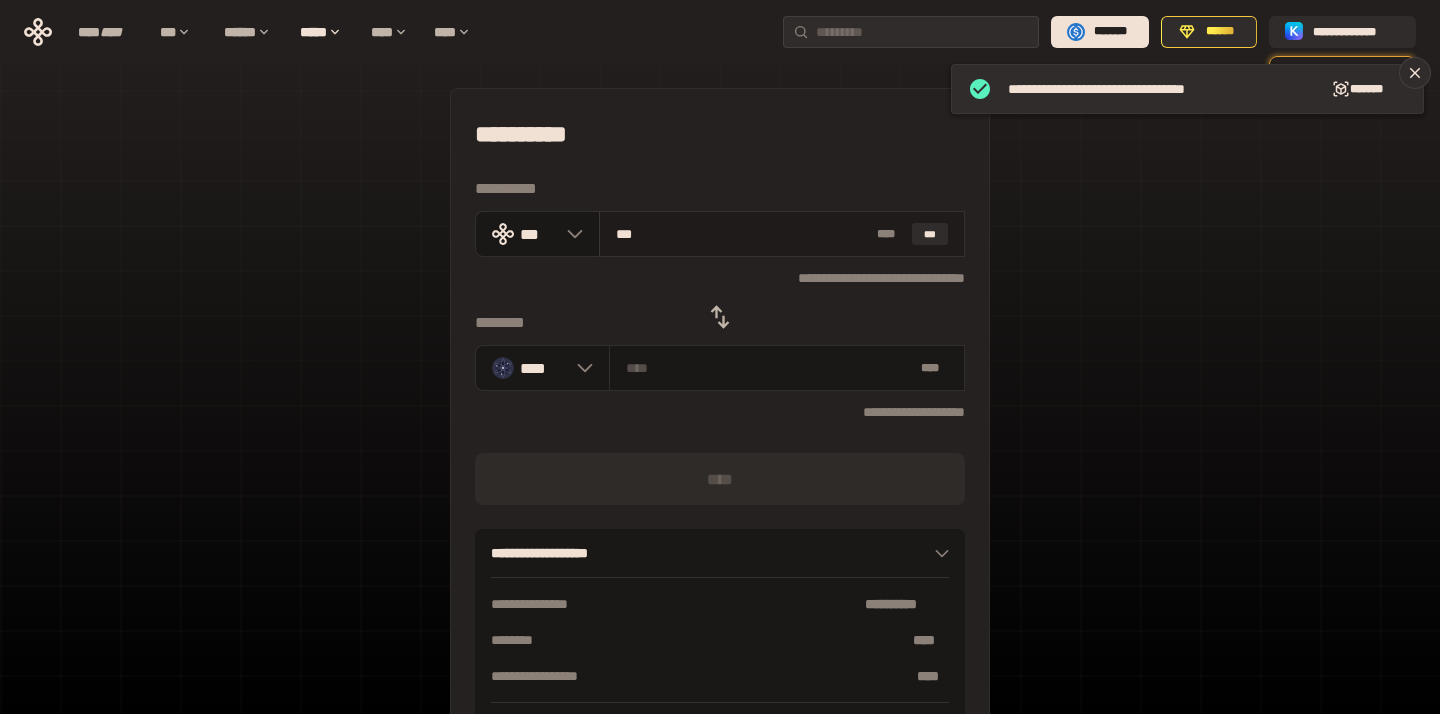 type on "********" 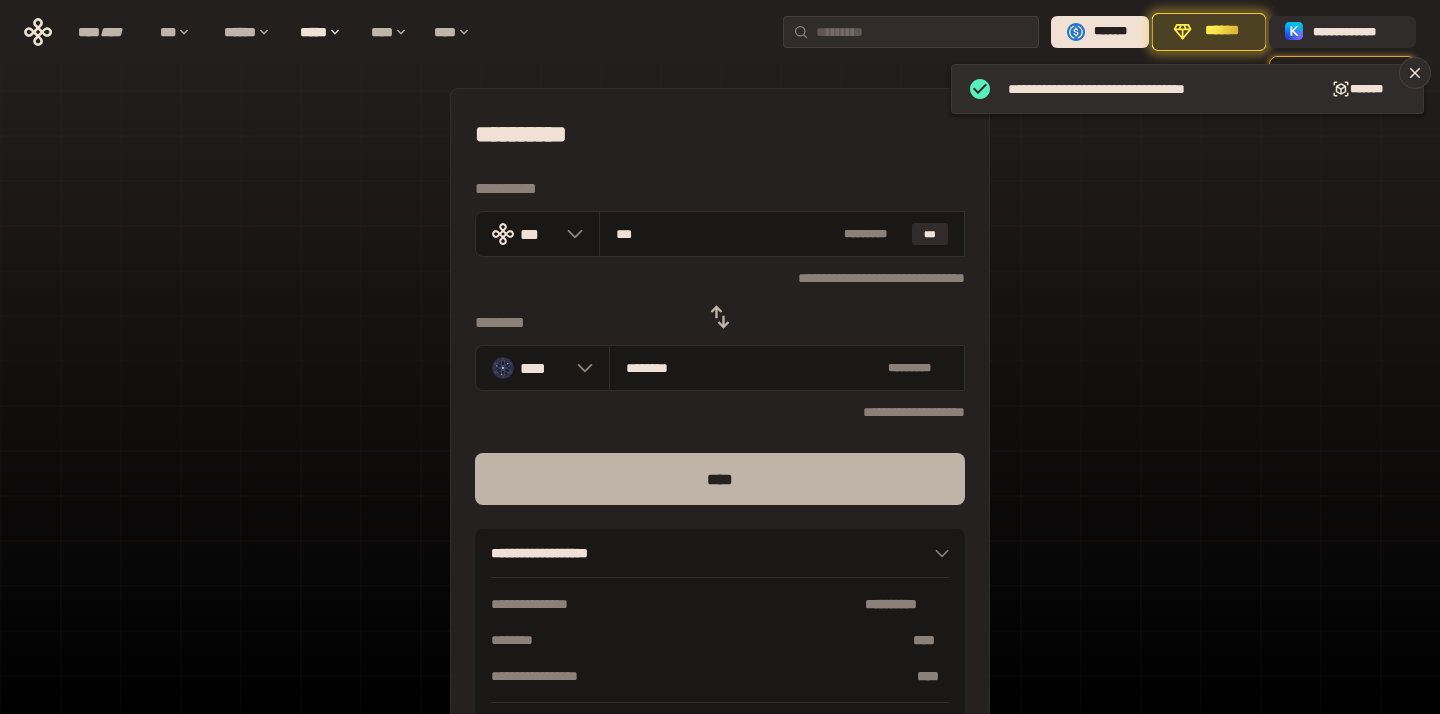 type on "***" 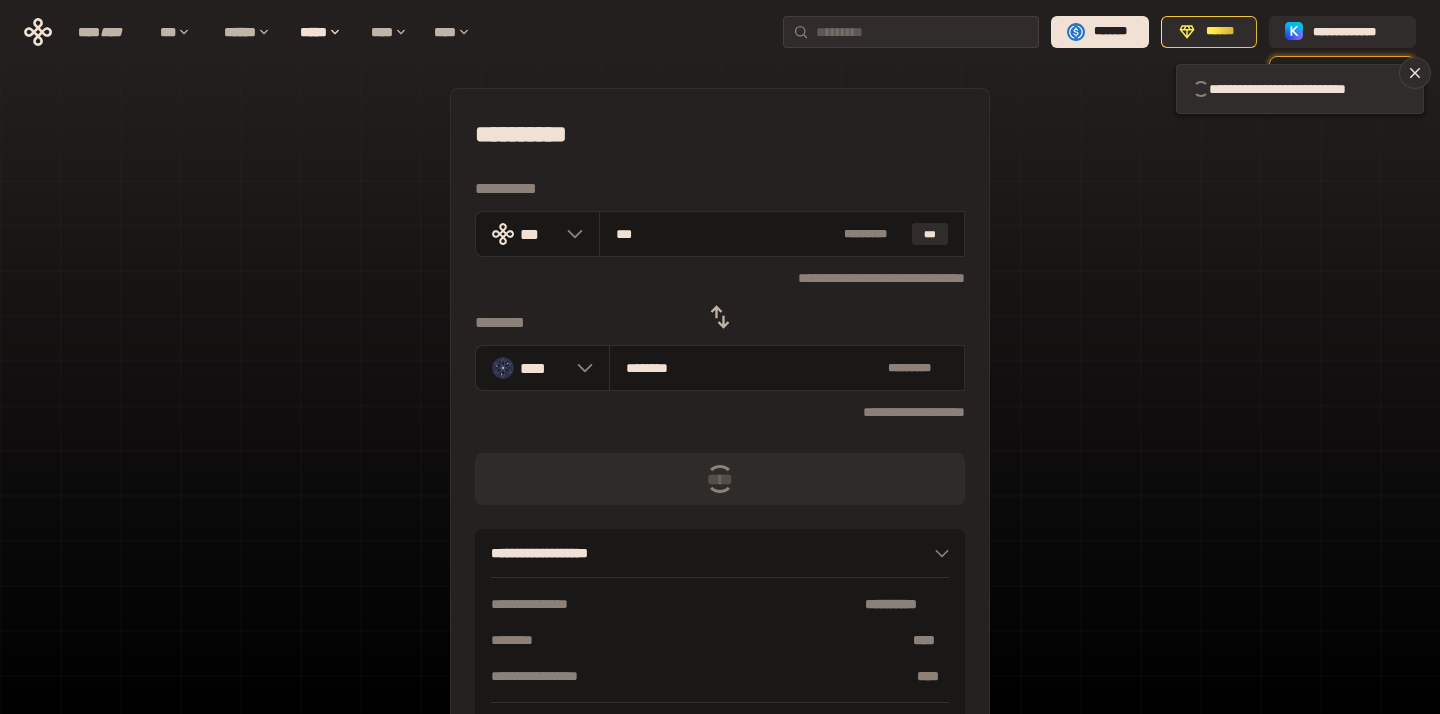 type 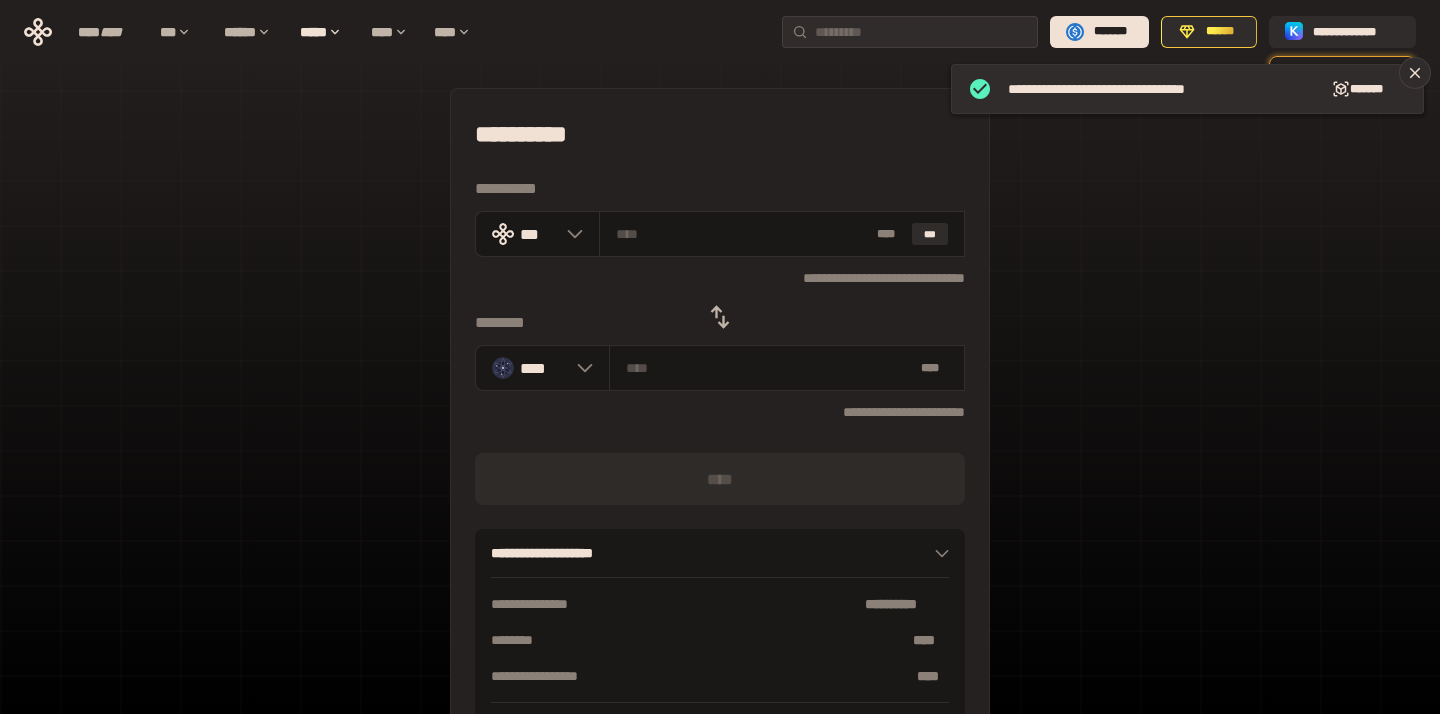 click 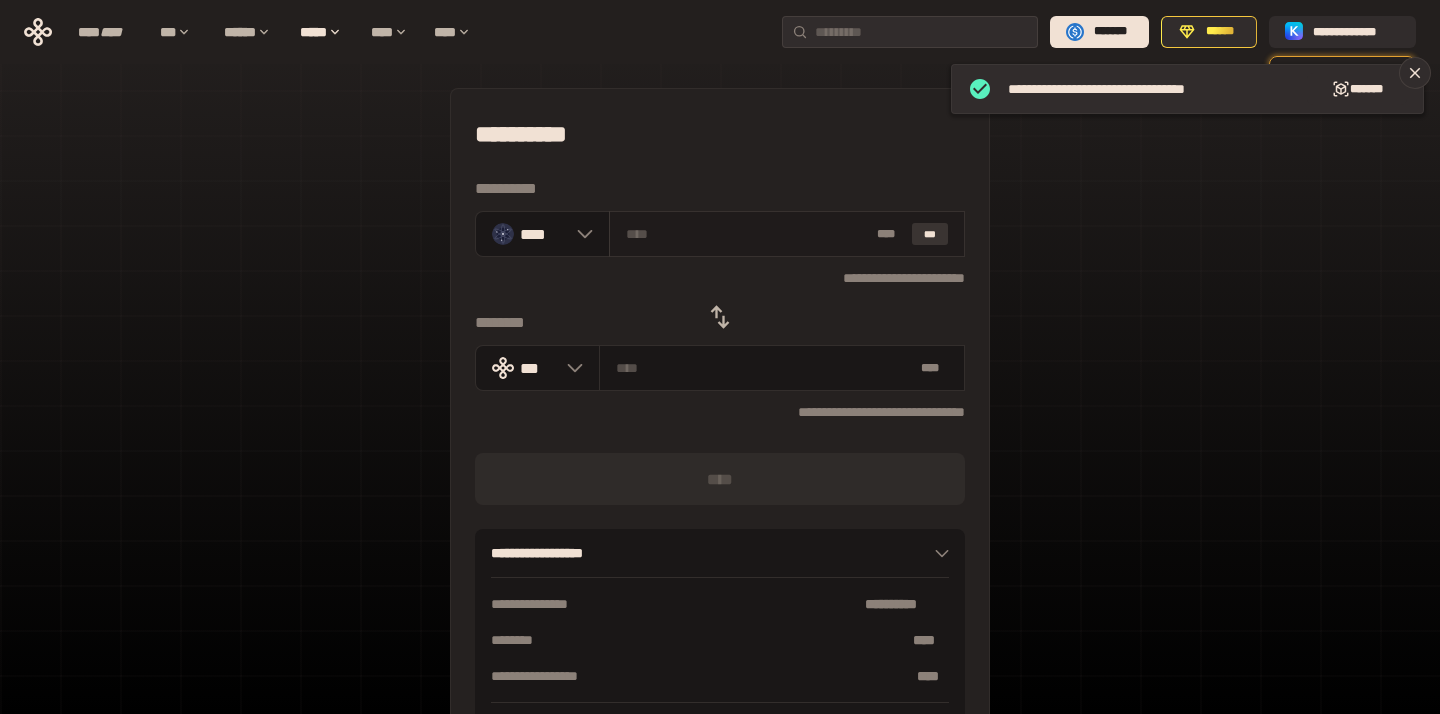 click on "***" at bounding box center (930, 234) 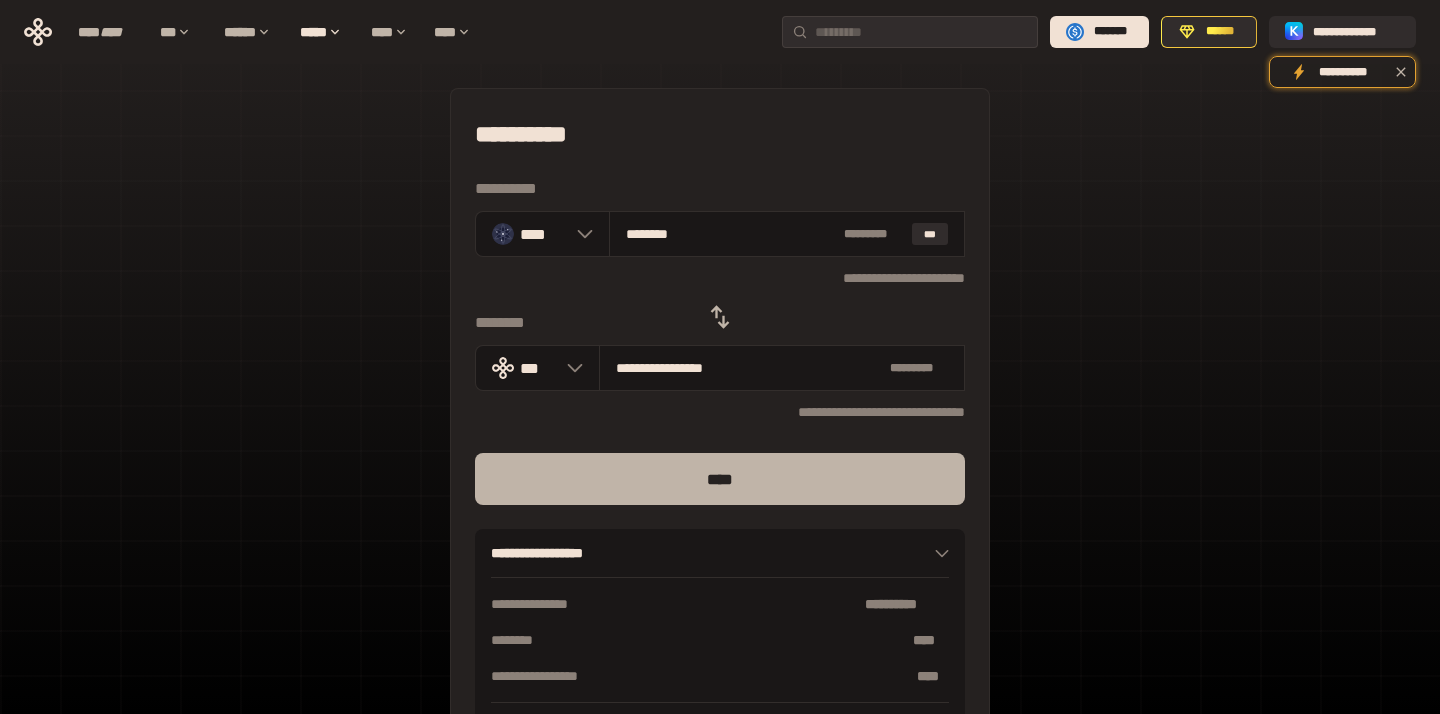 click on "****" at bounding box center [720, 479] 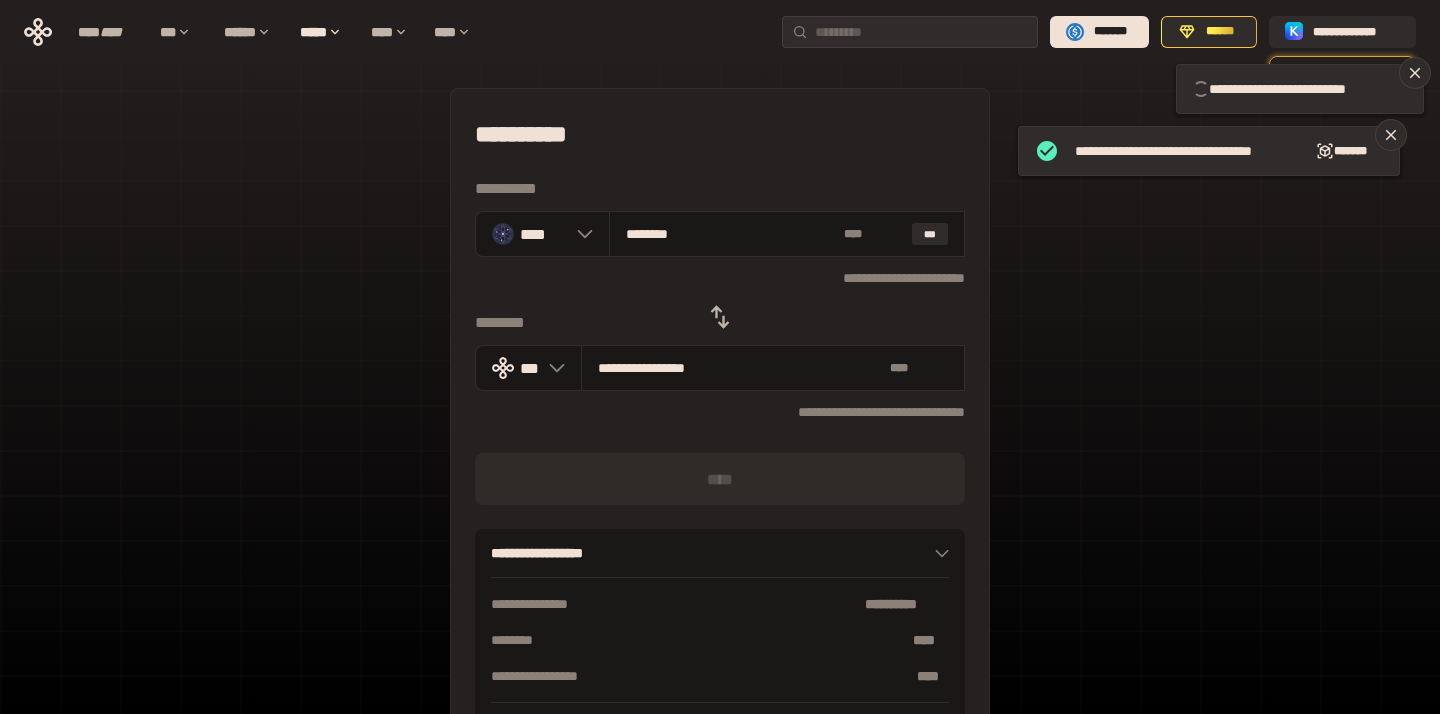 type 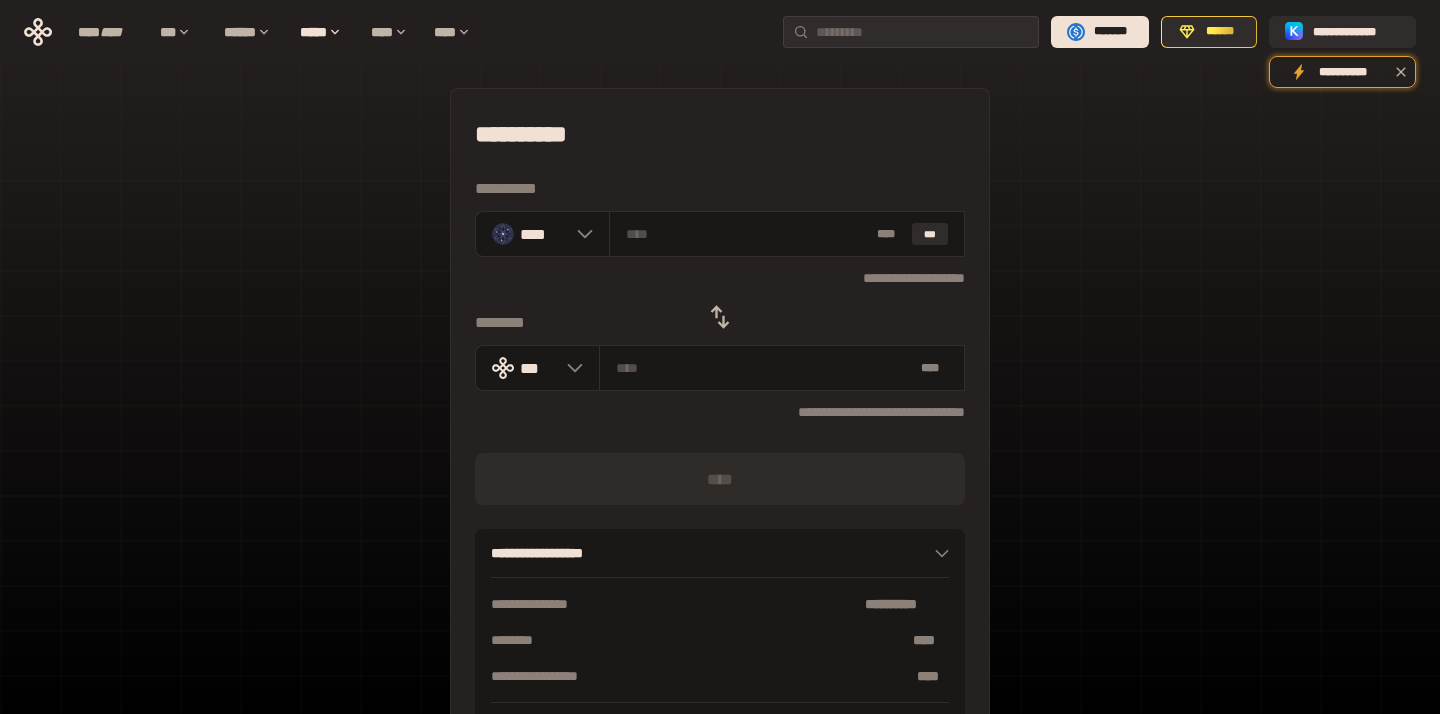 click 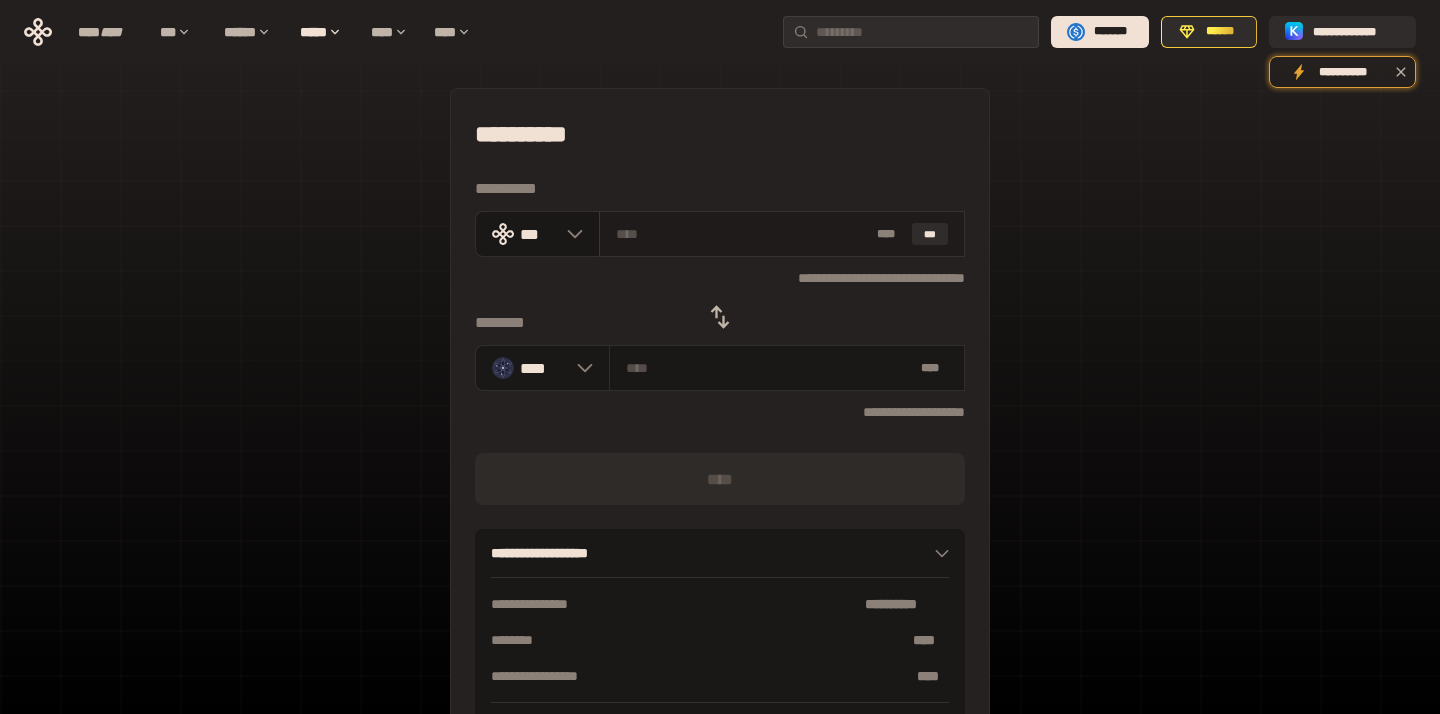 click at bounding box center (743, 234) 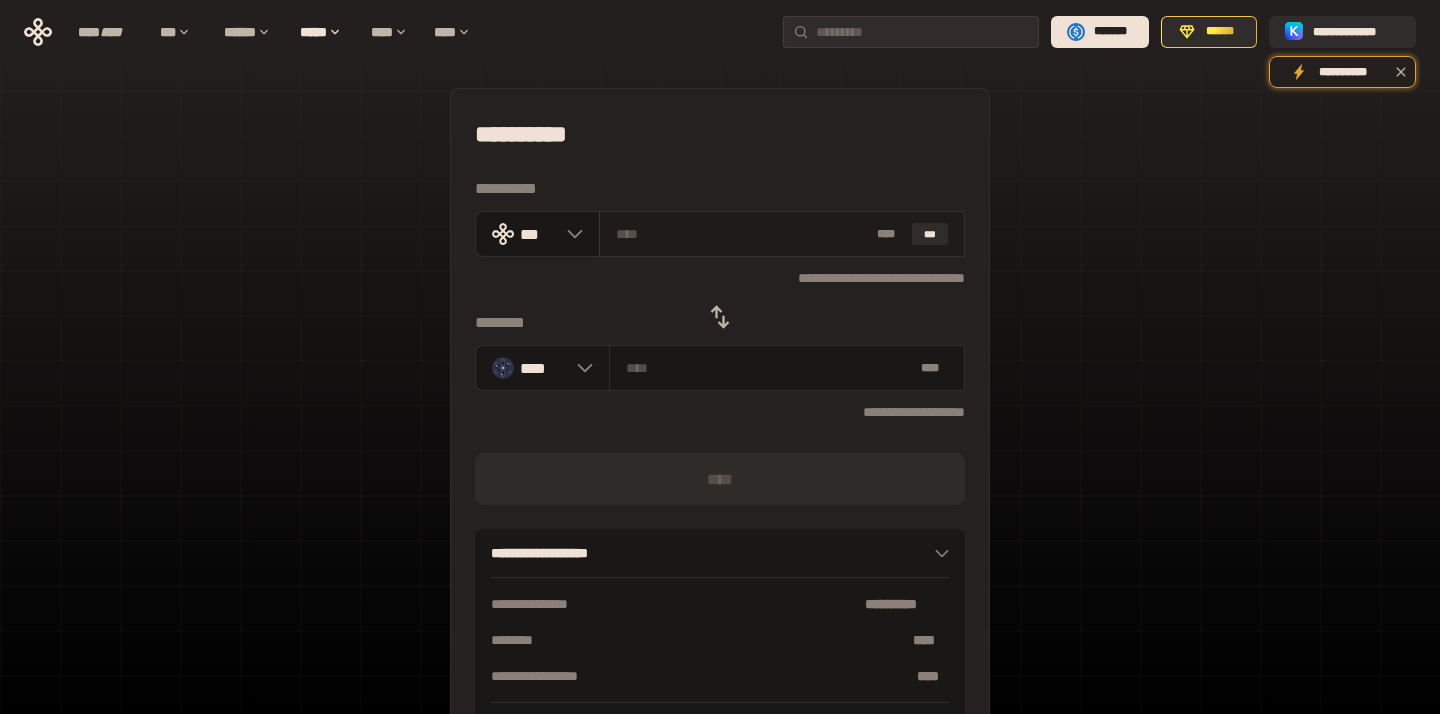 type on "***" 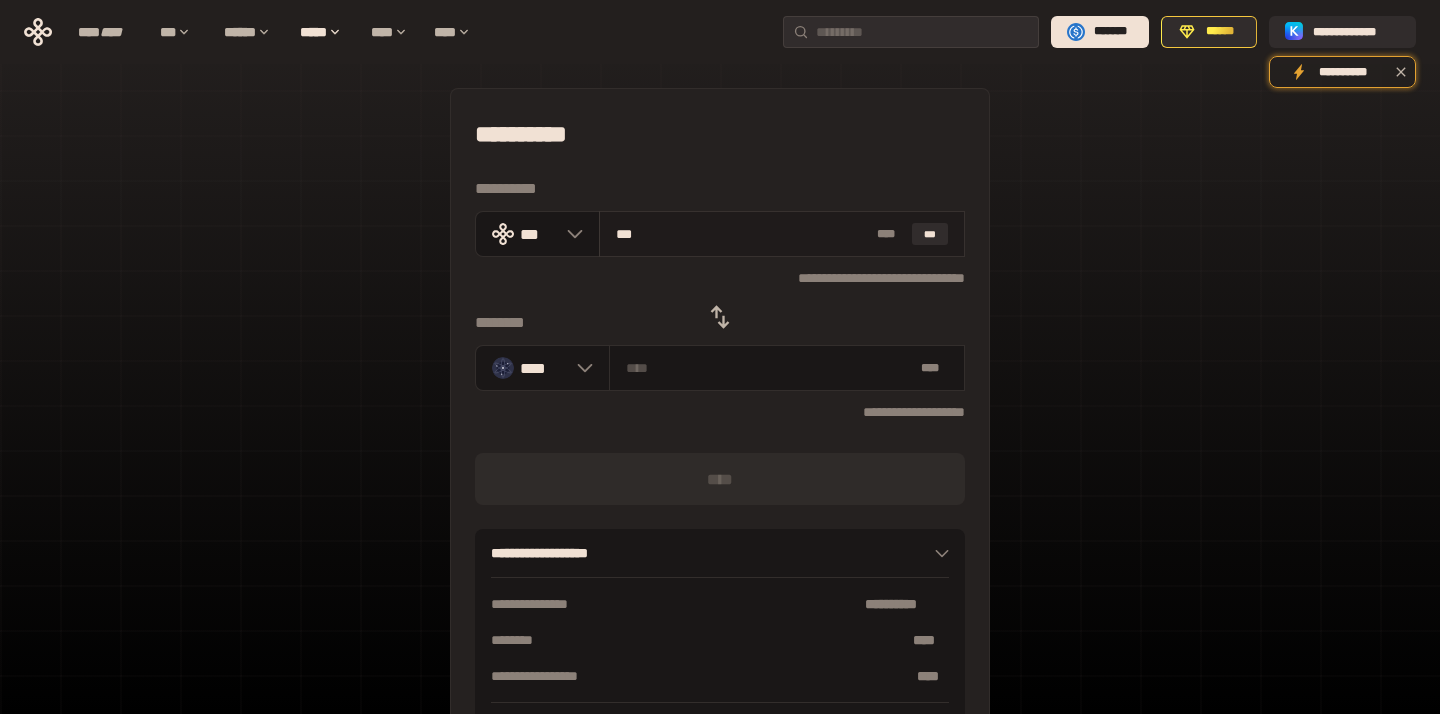 type on "********" 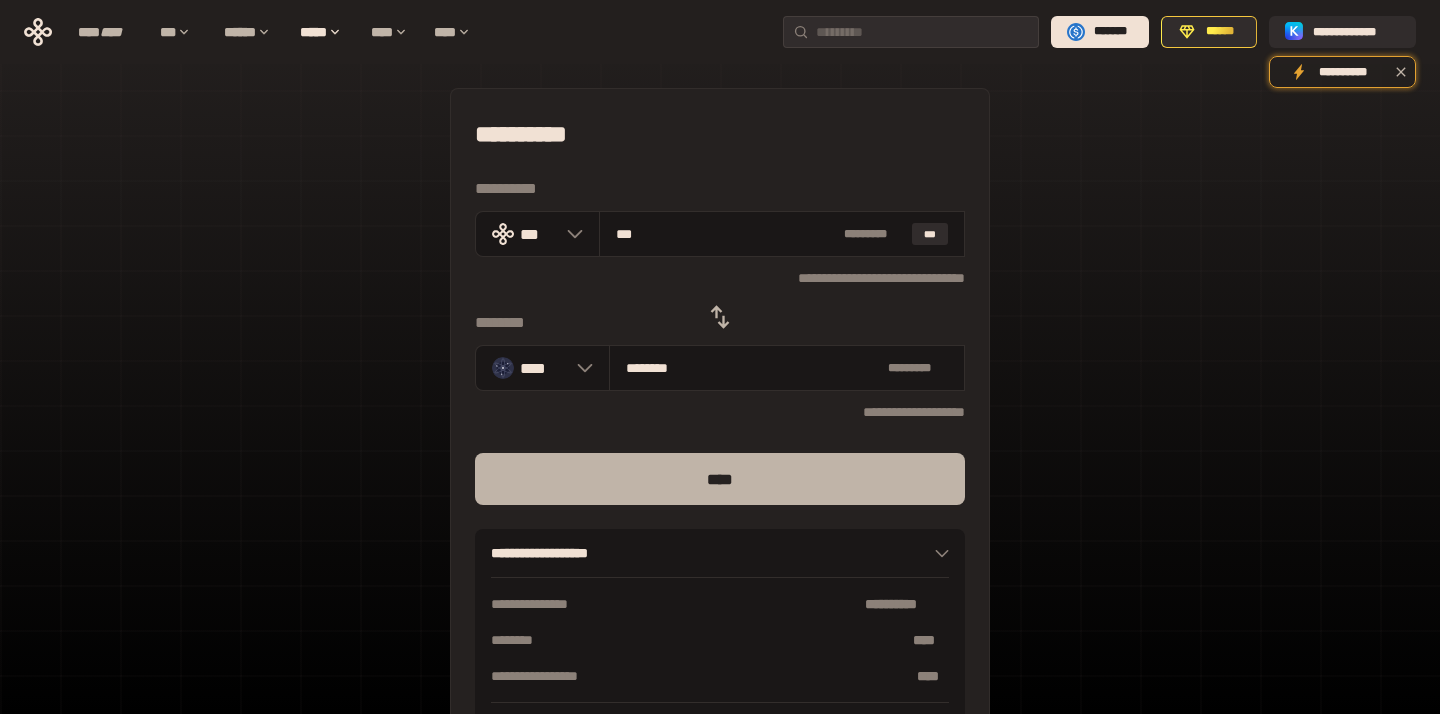 type on "***" 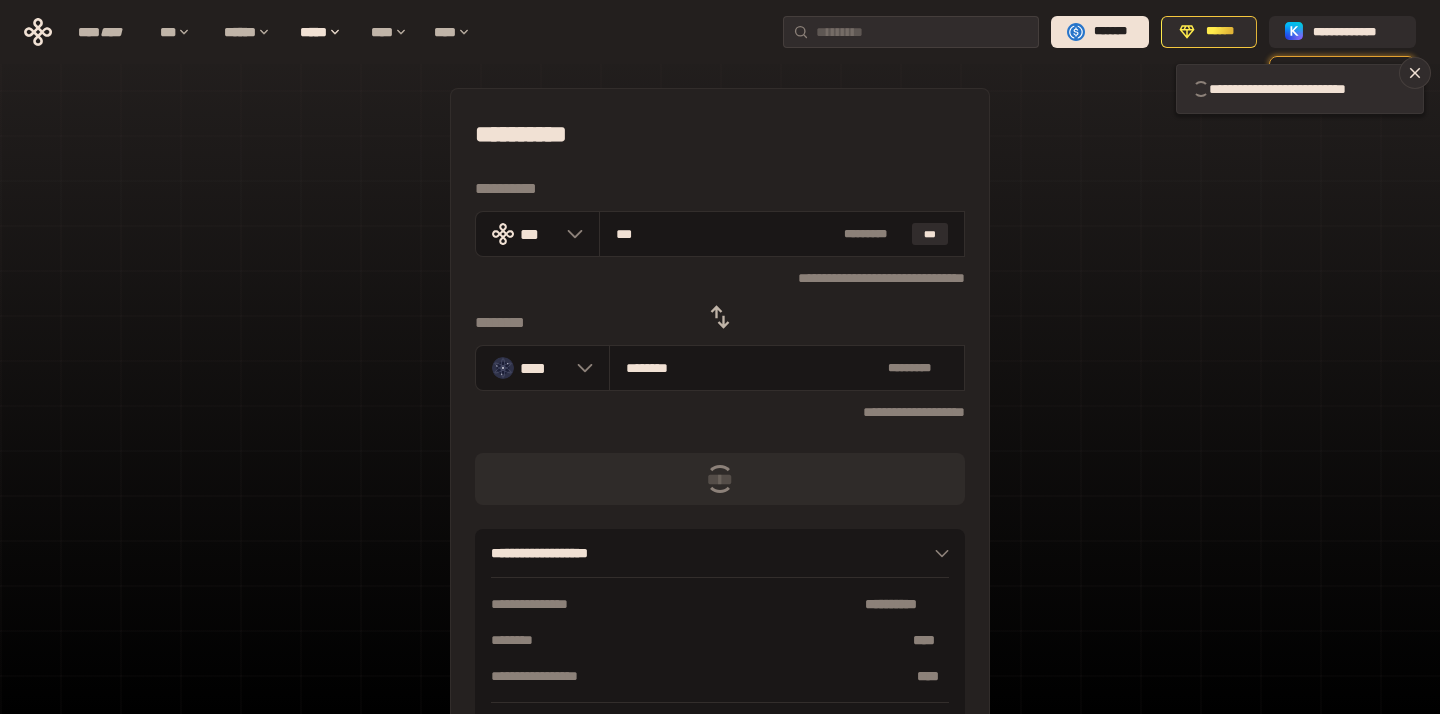 click 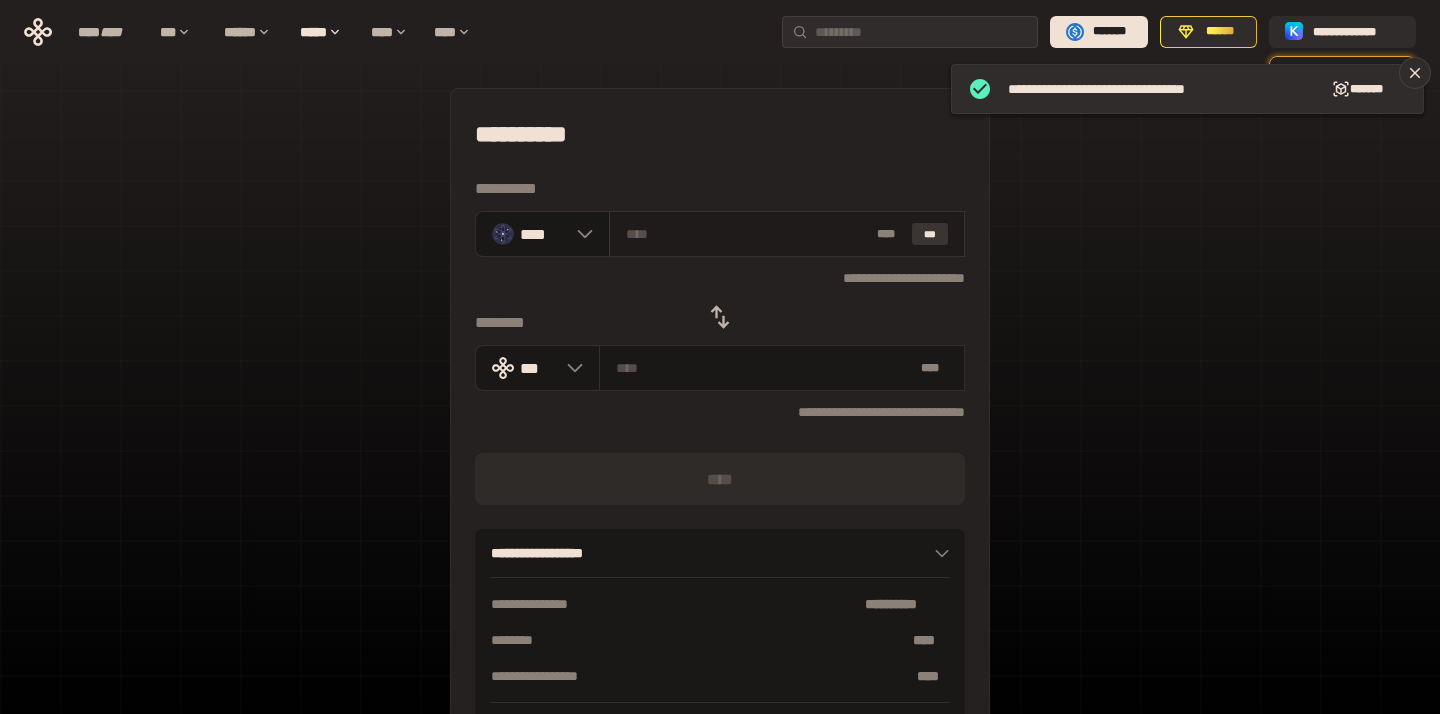 click on "***" at bounding box center (930, 234) 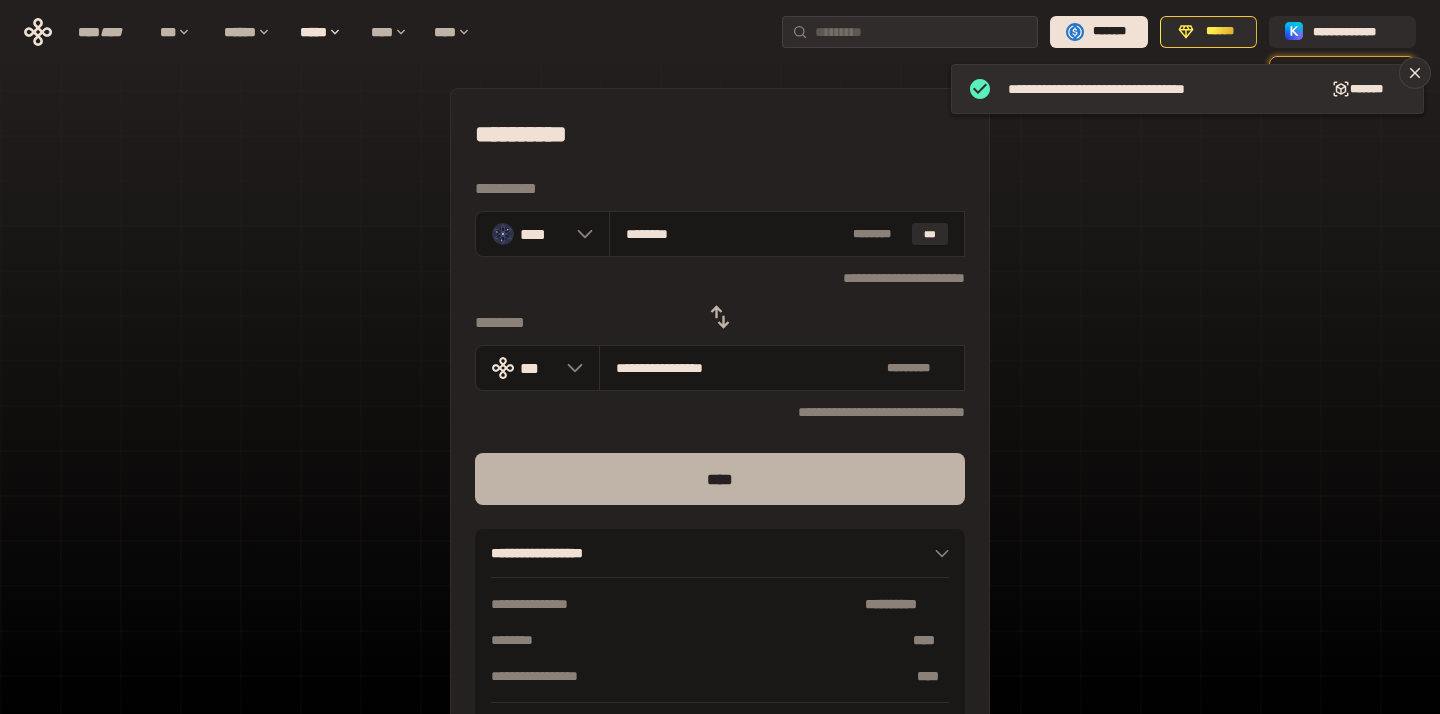 click on "****" at bounding box center (720, 479) 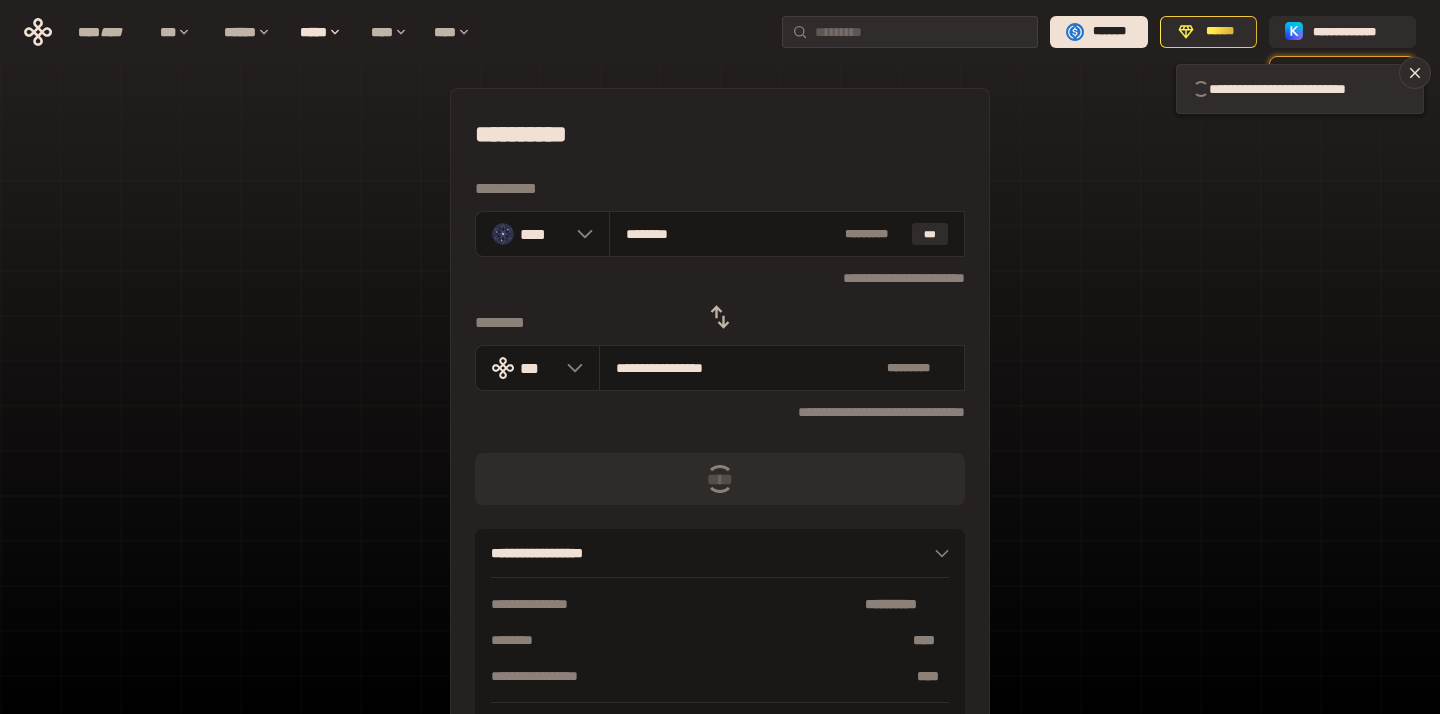 type 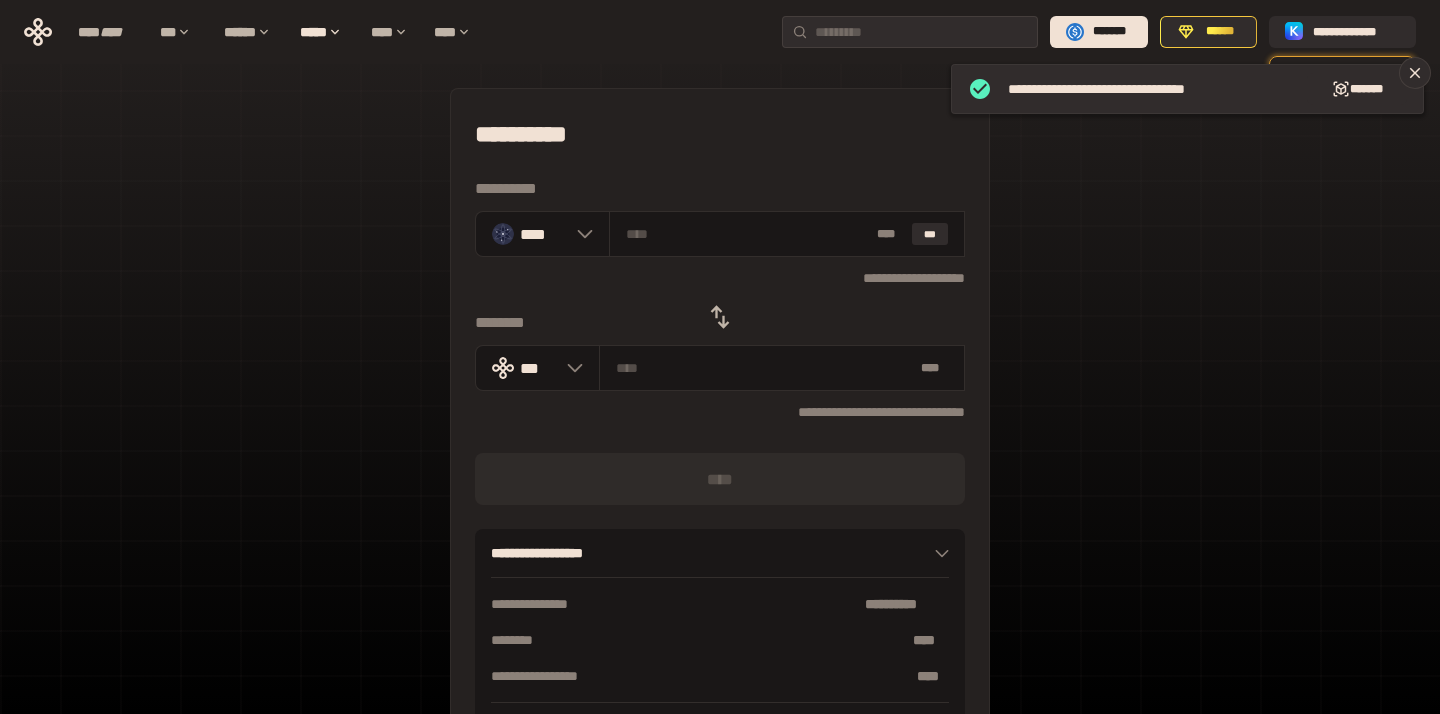 click 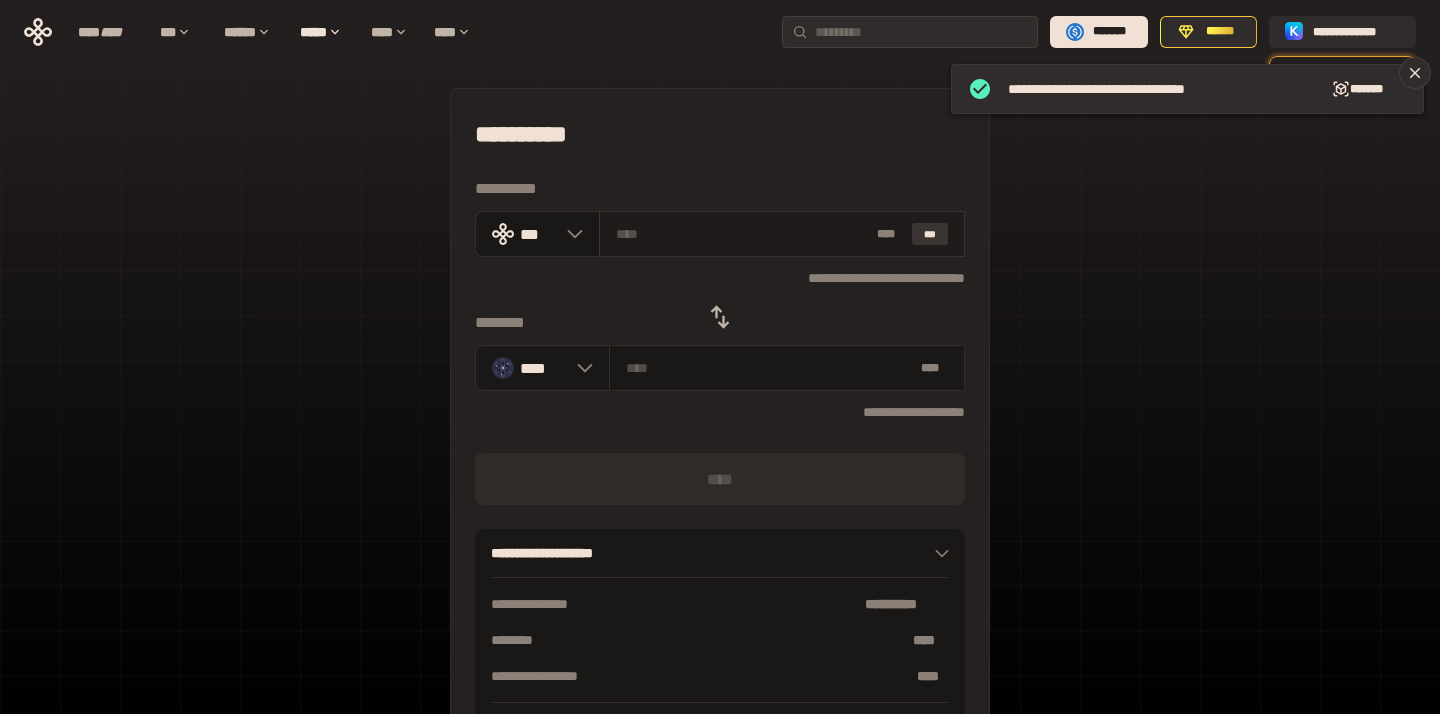 click on "***" at bounding box center [930, 234] 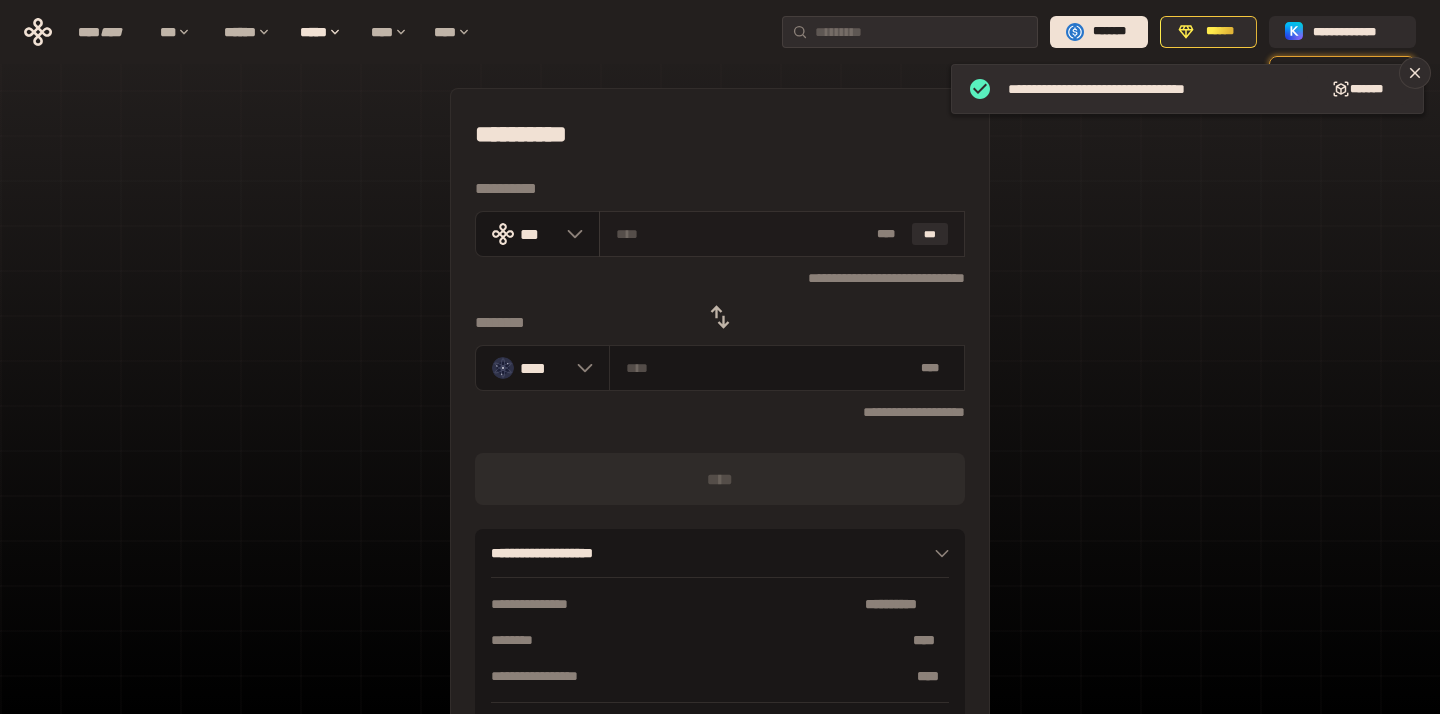 type on "**********" 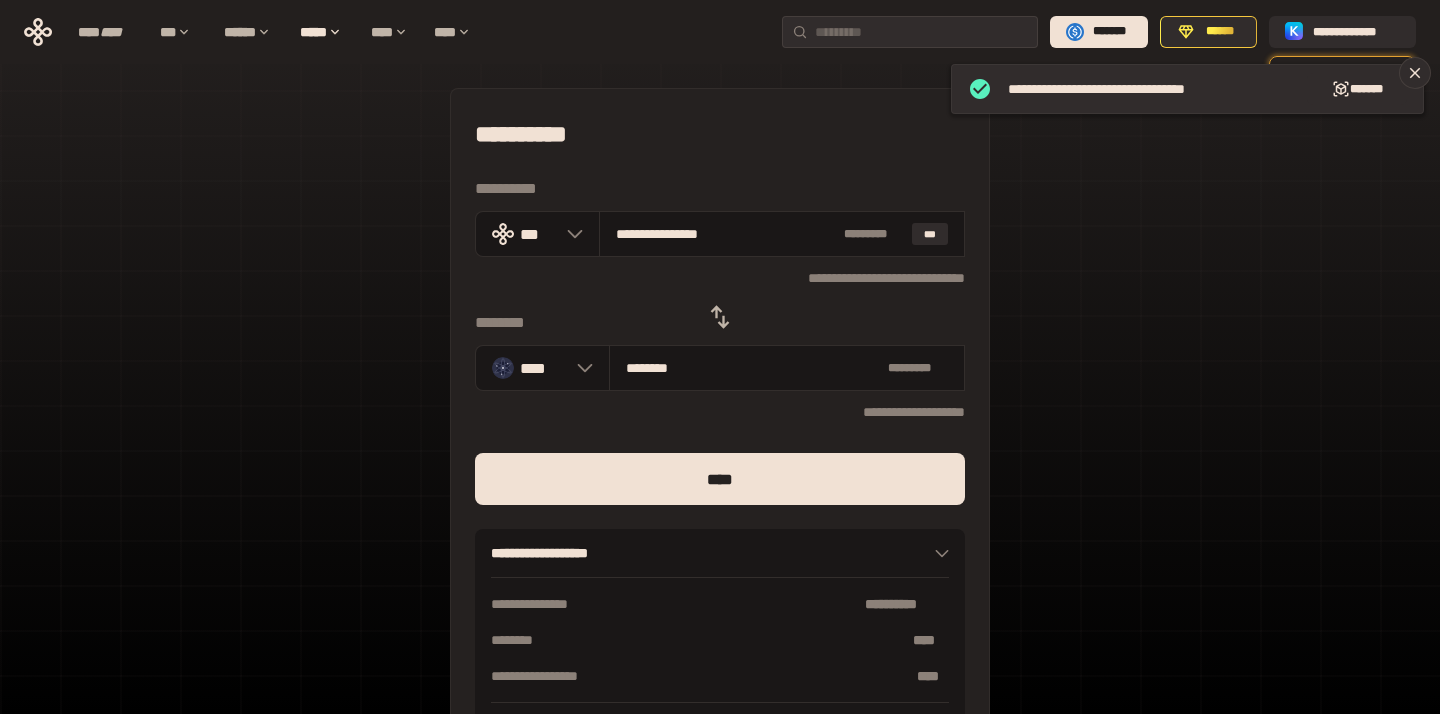 drag, startPoint x: 841, startPoint y: 486, endPoint x: 712, endPoint y: 258, distance: 261.96375 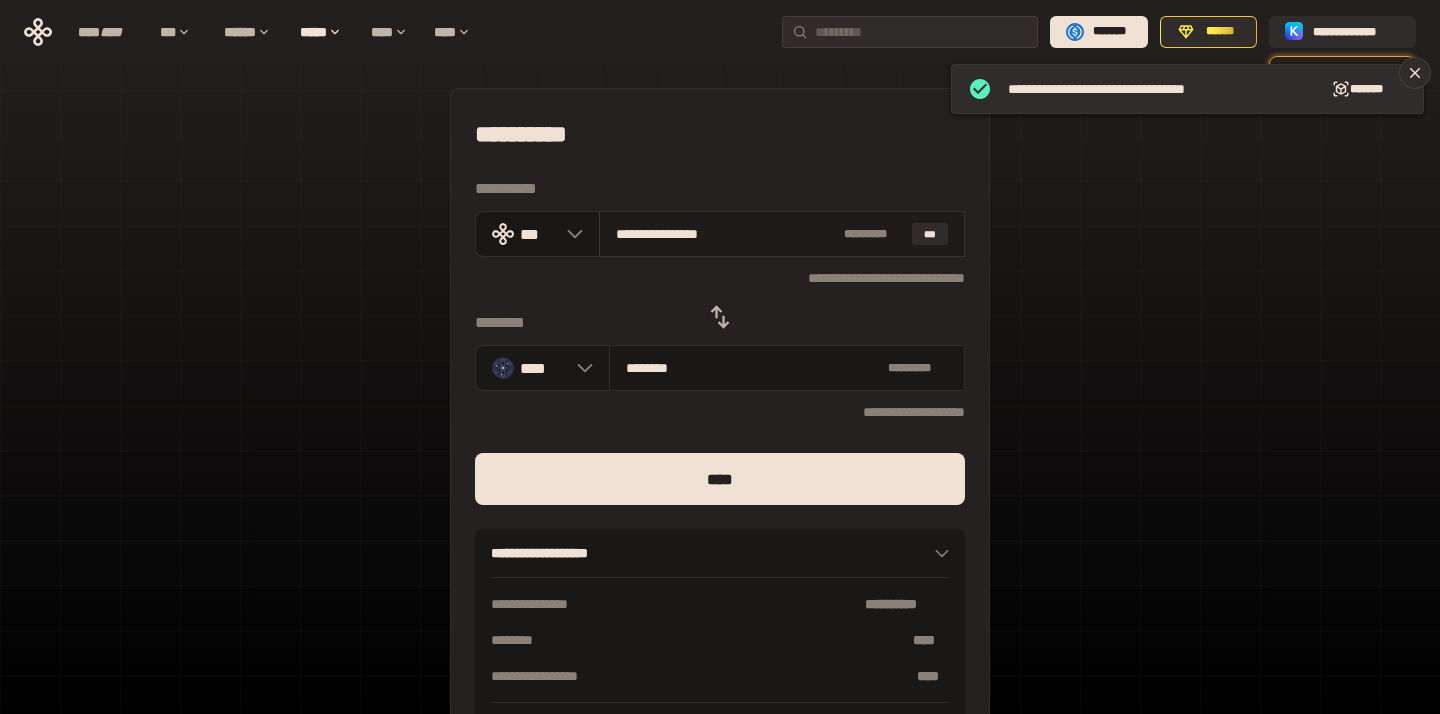 click on "**********" at bounding box center (726, 234) 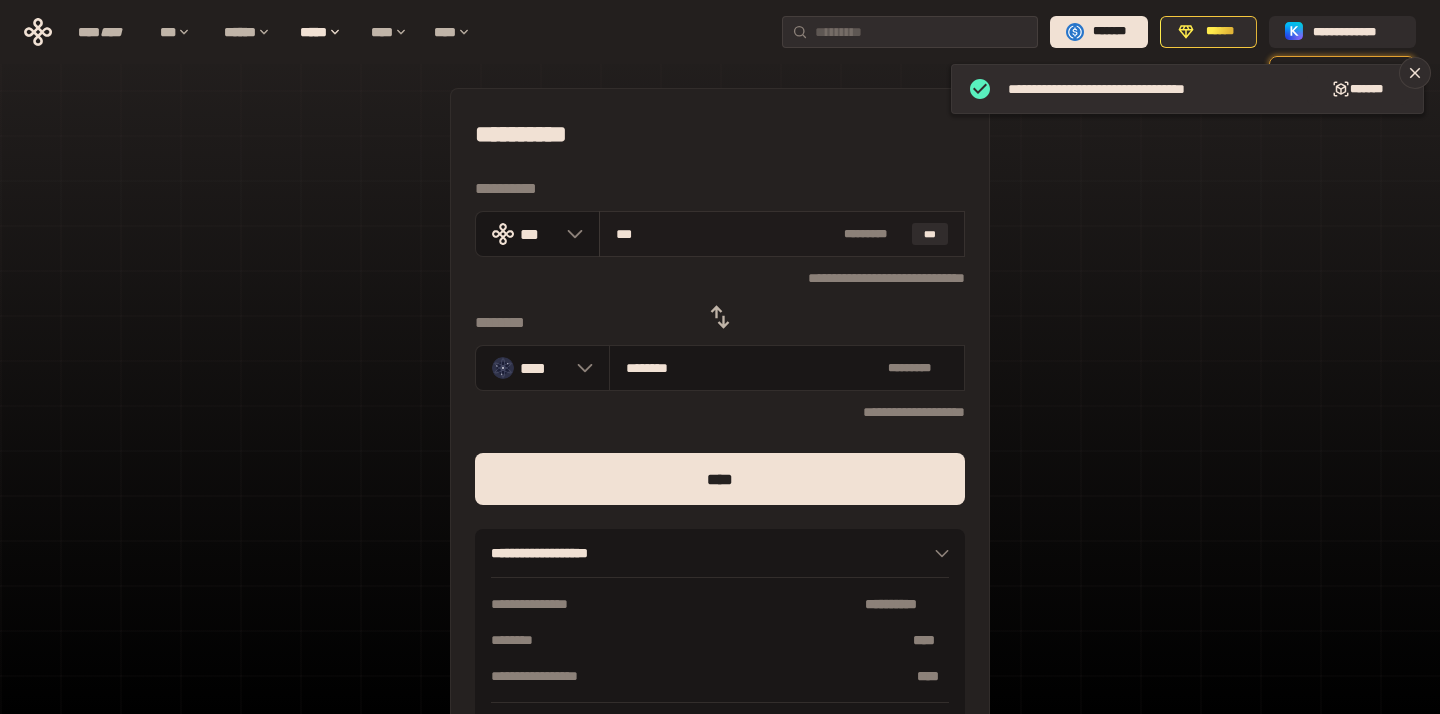type on "*******" 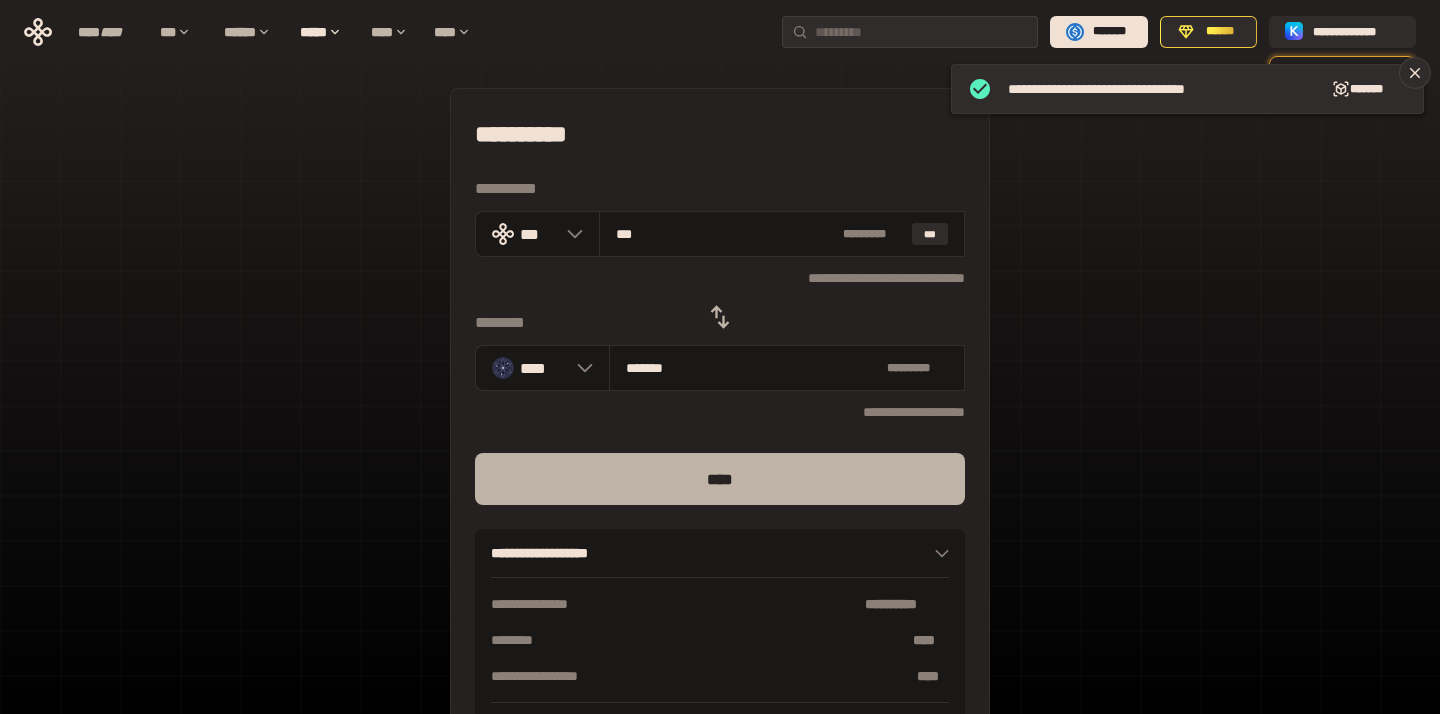 type on "***" 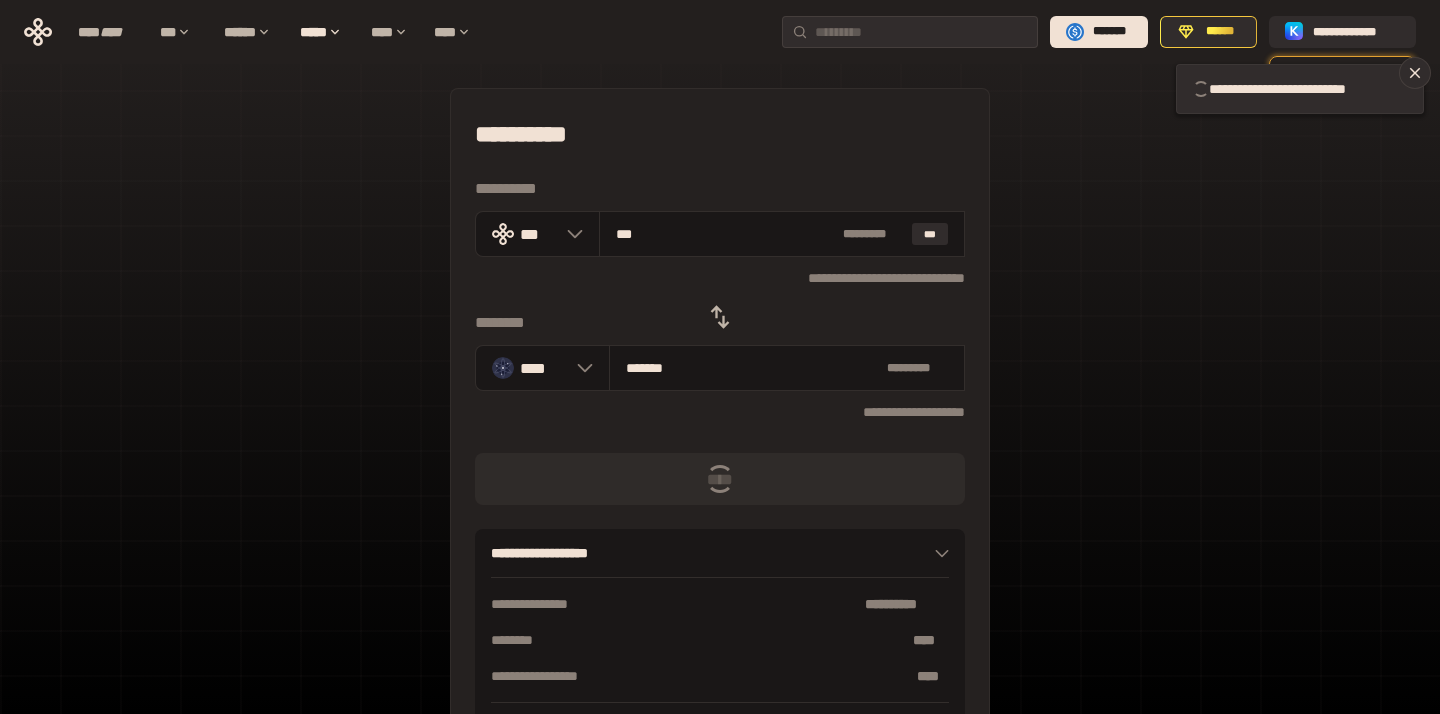 type 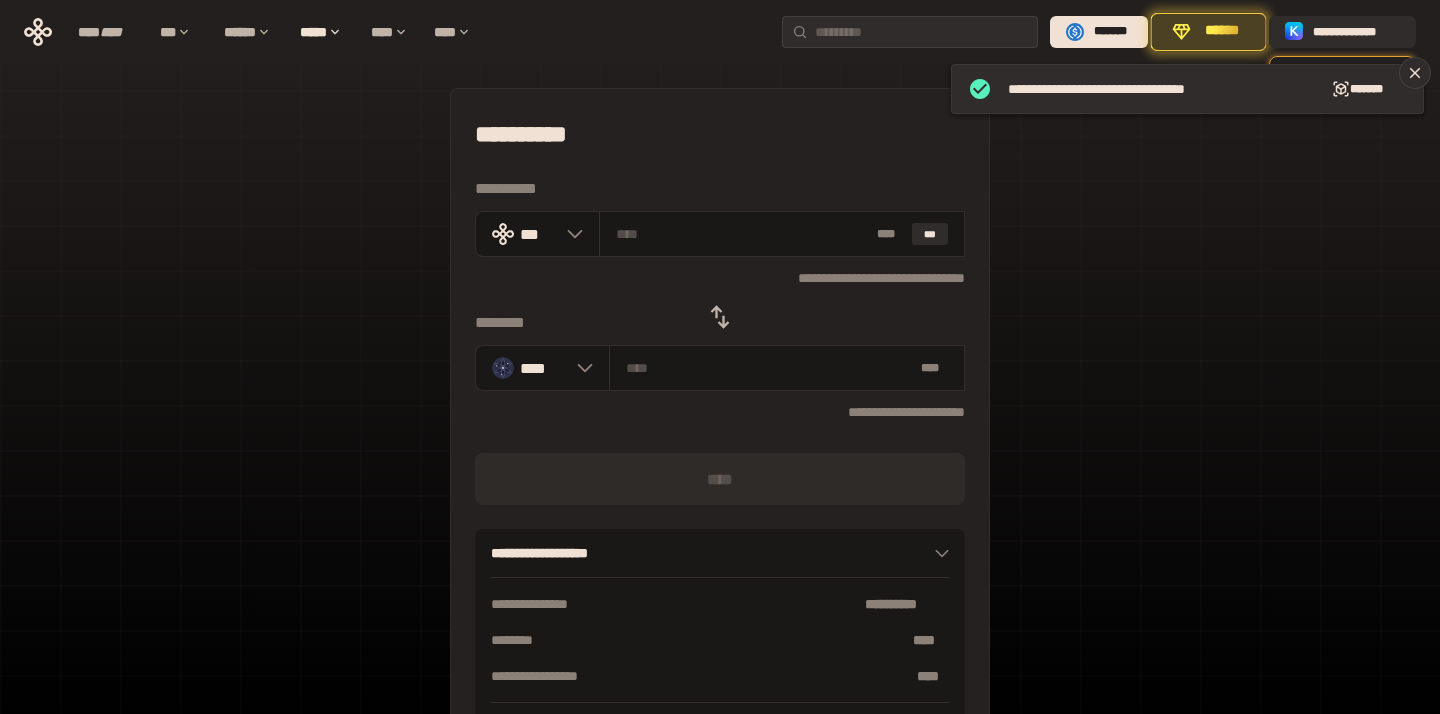 click 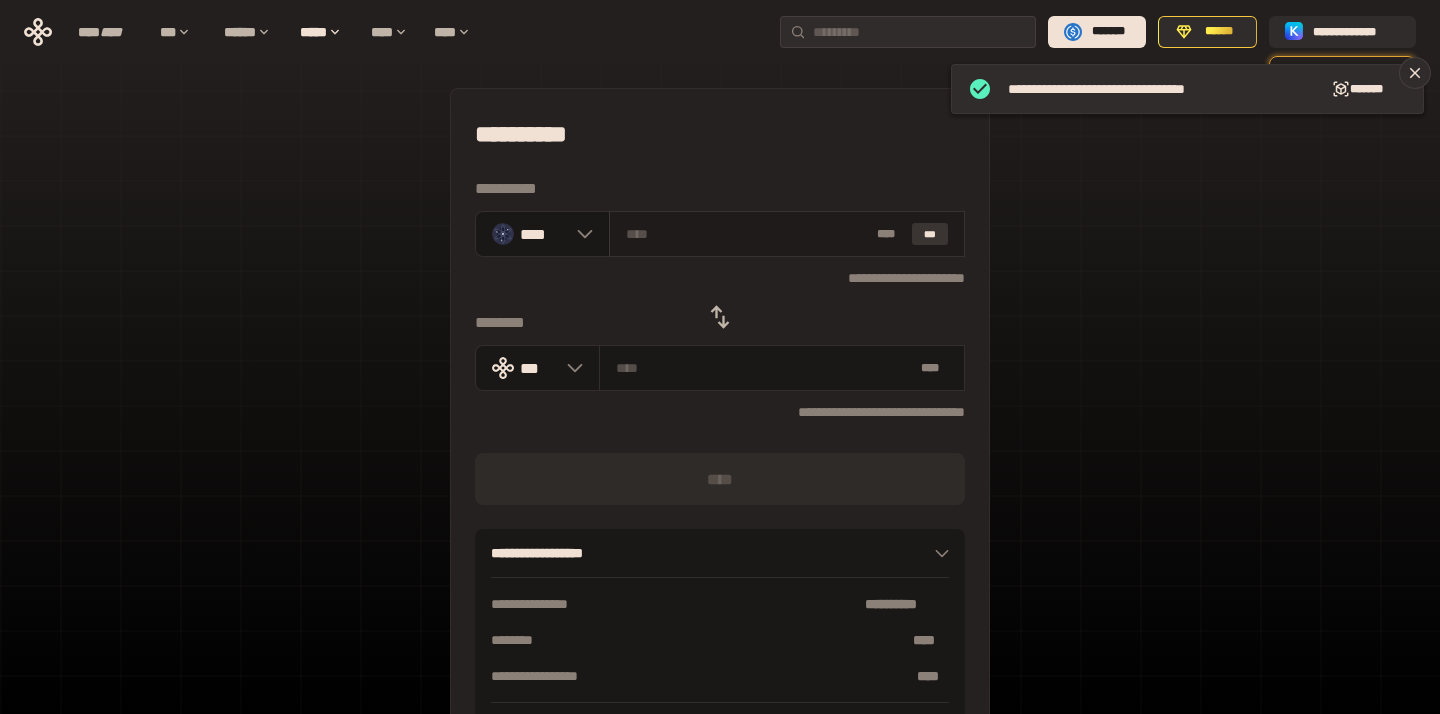 click on "***" at bounding box center [930, 234] 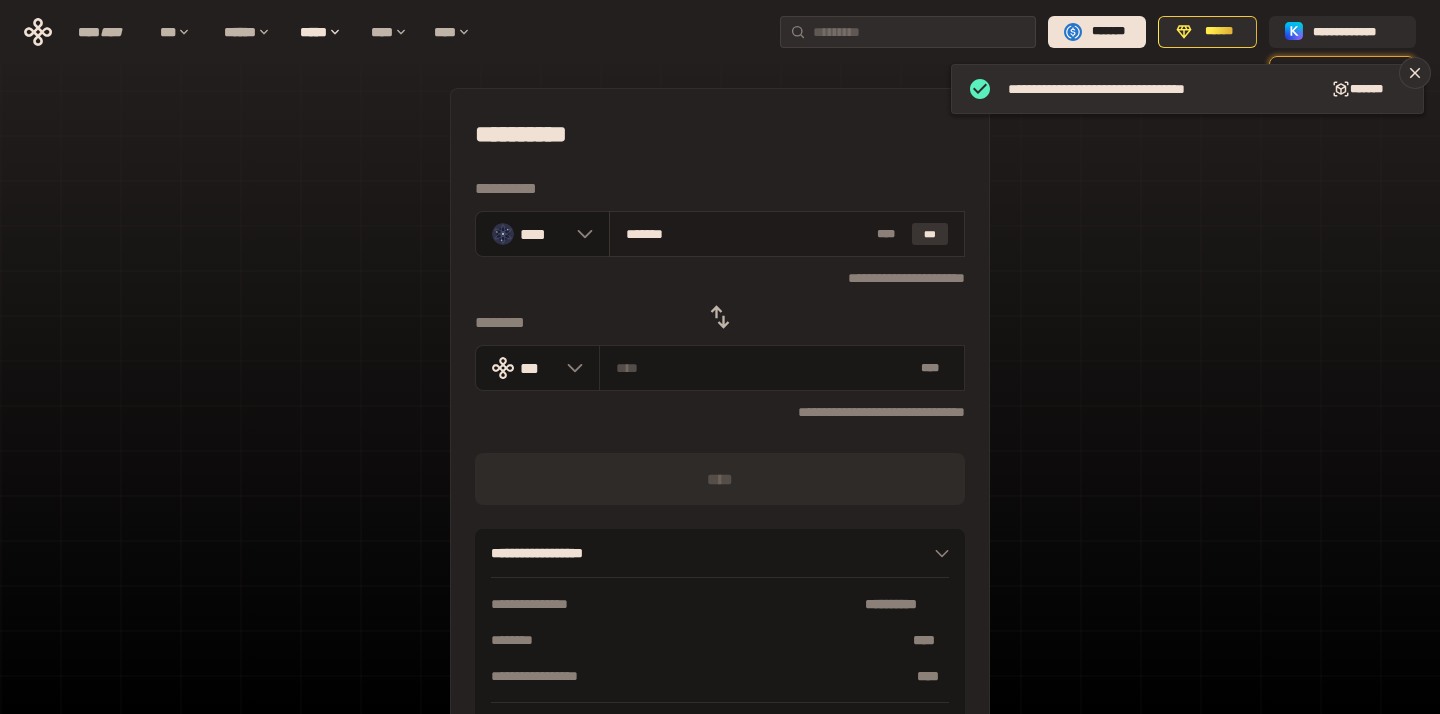type on "**********" 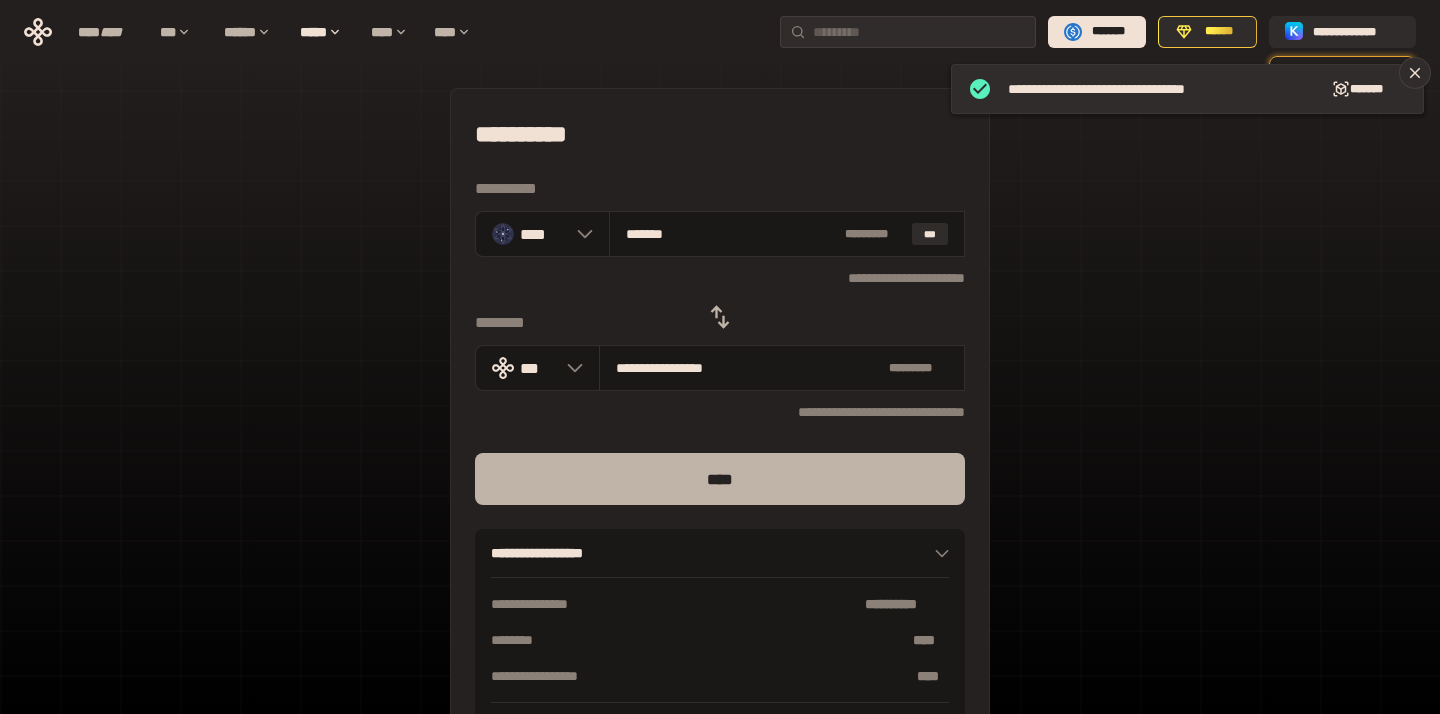 click on "****" at bounding box center (720, 479) 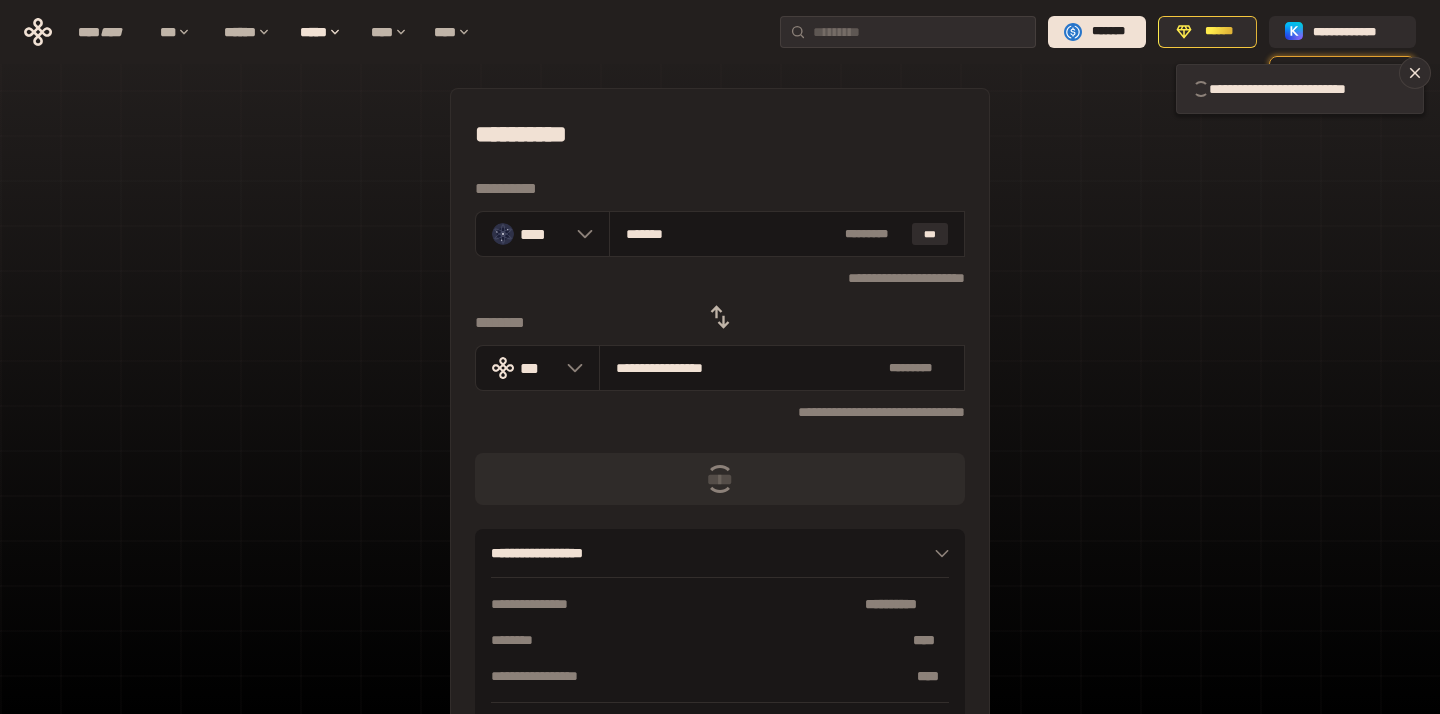 type 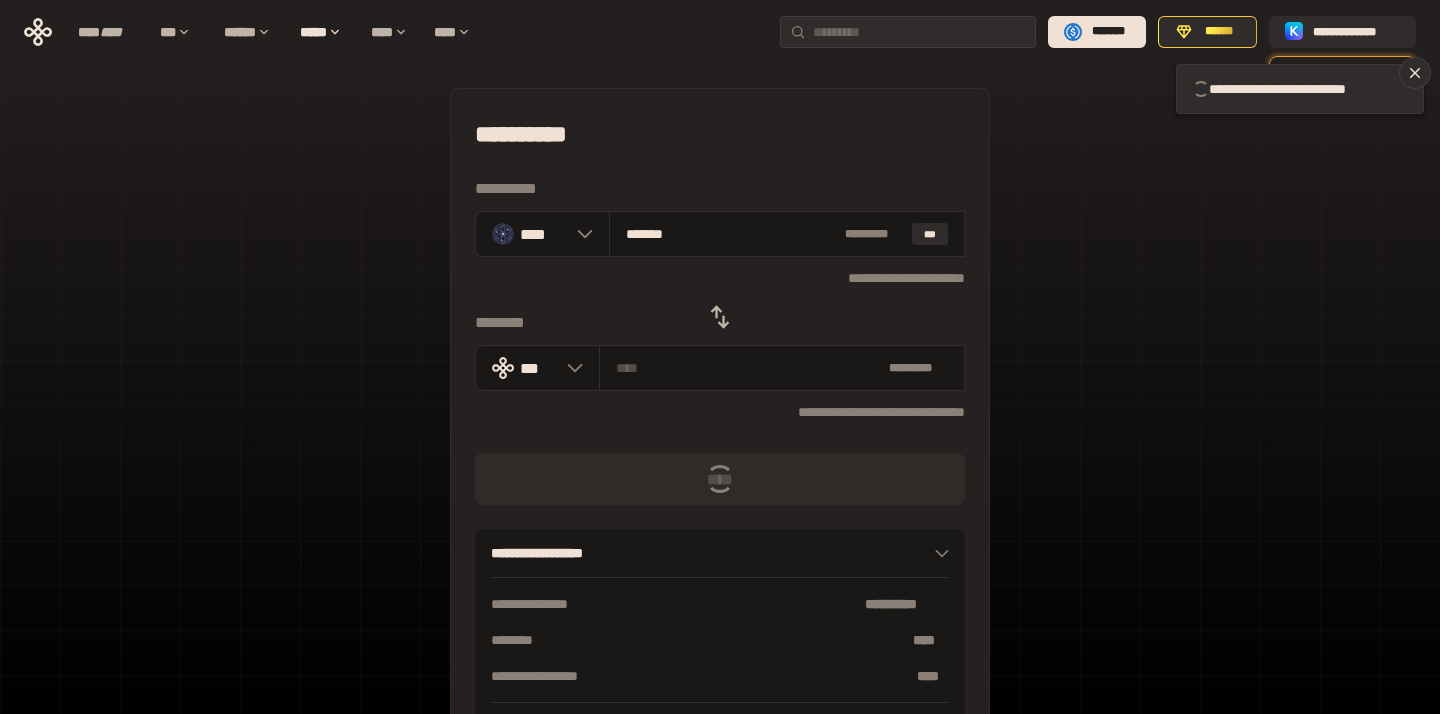 type 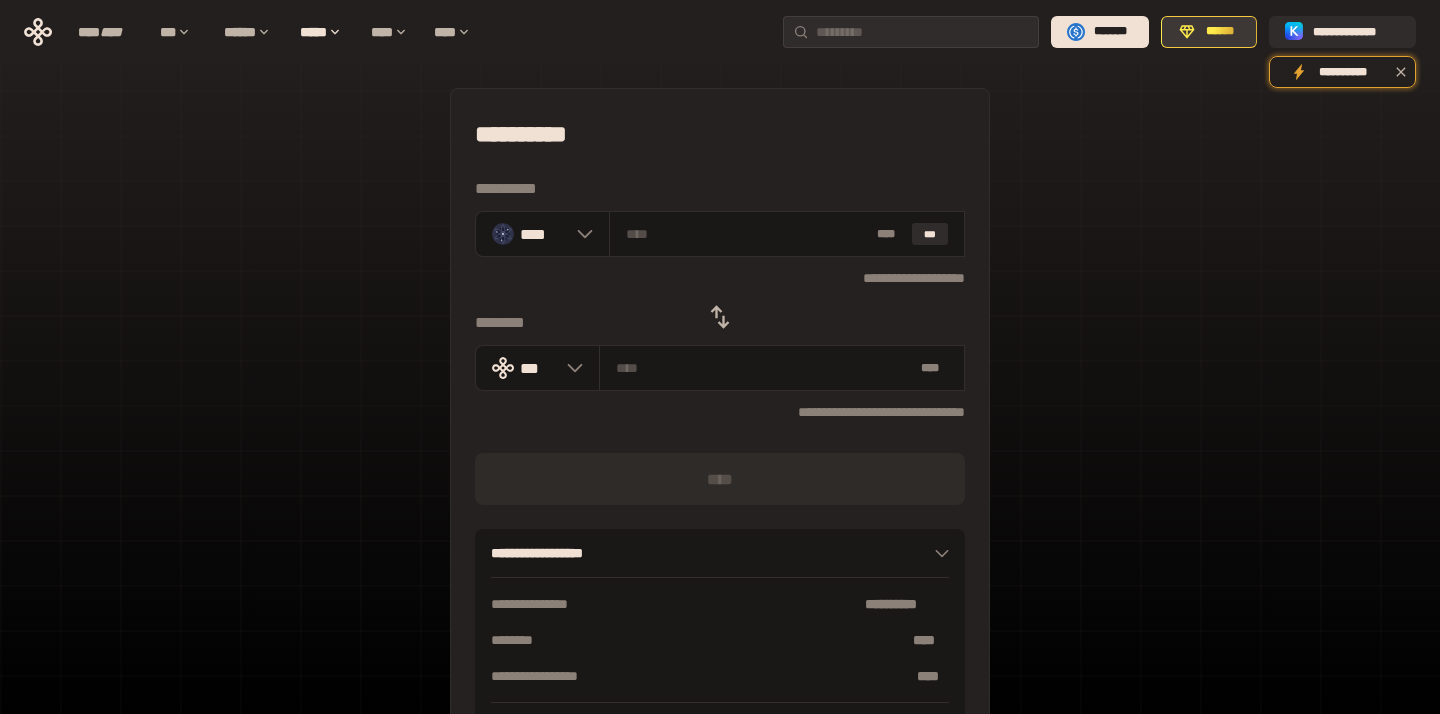click 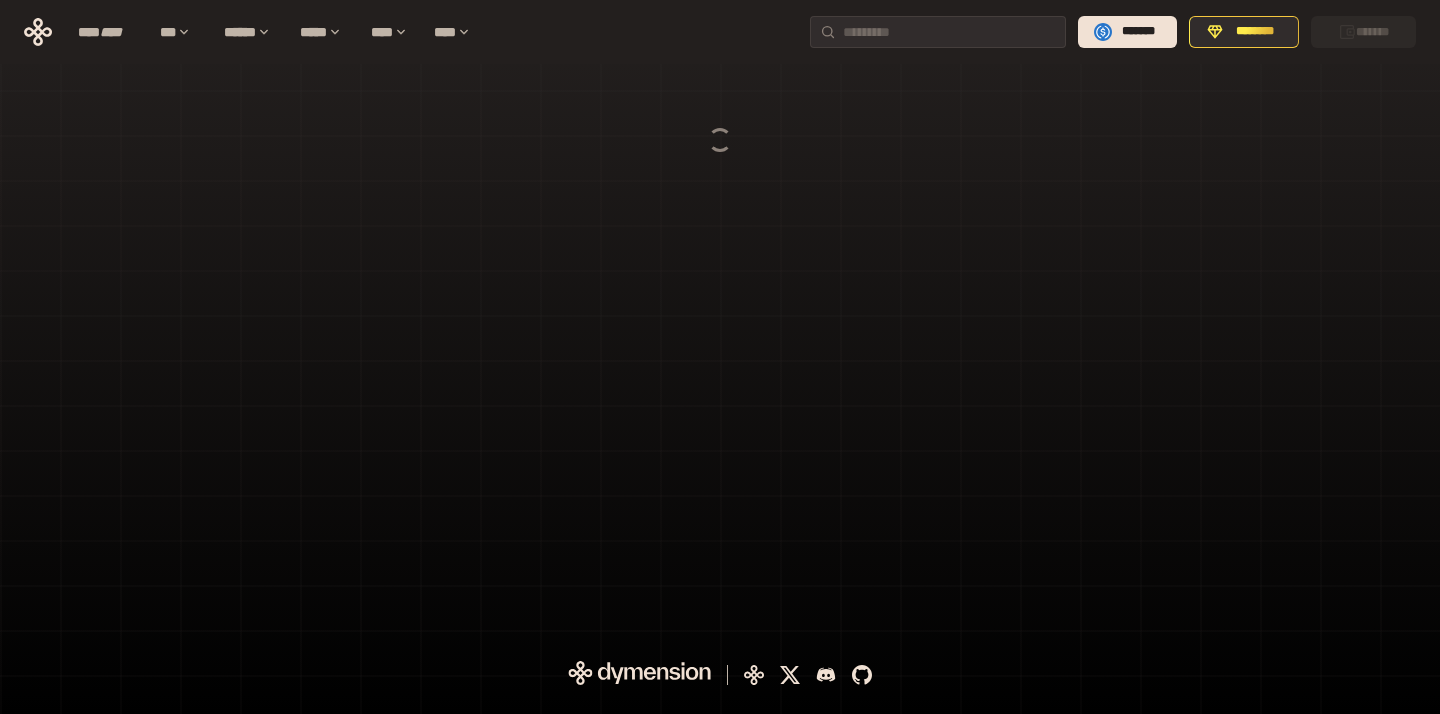 scroll, scrollTop: 0, scrollLeft: 0, axis: both 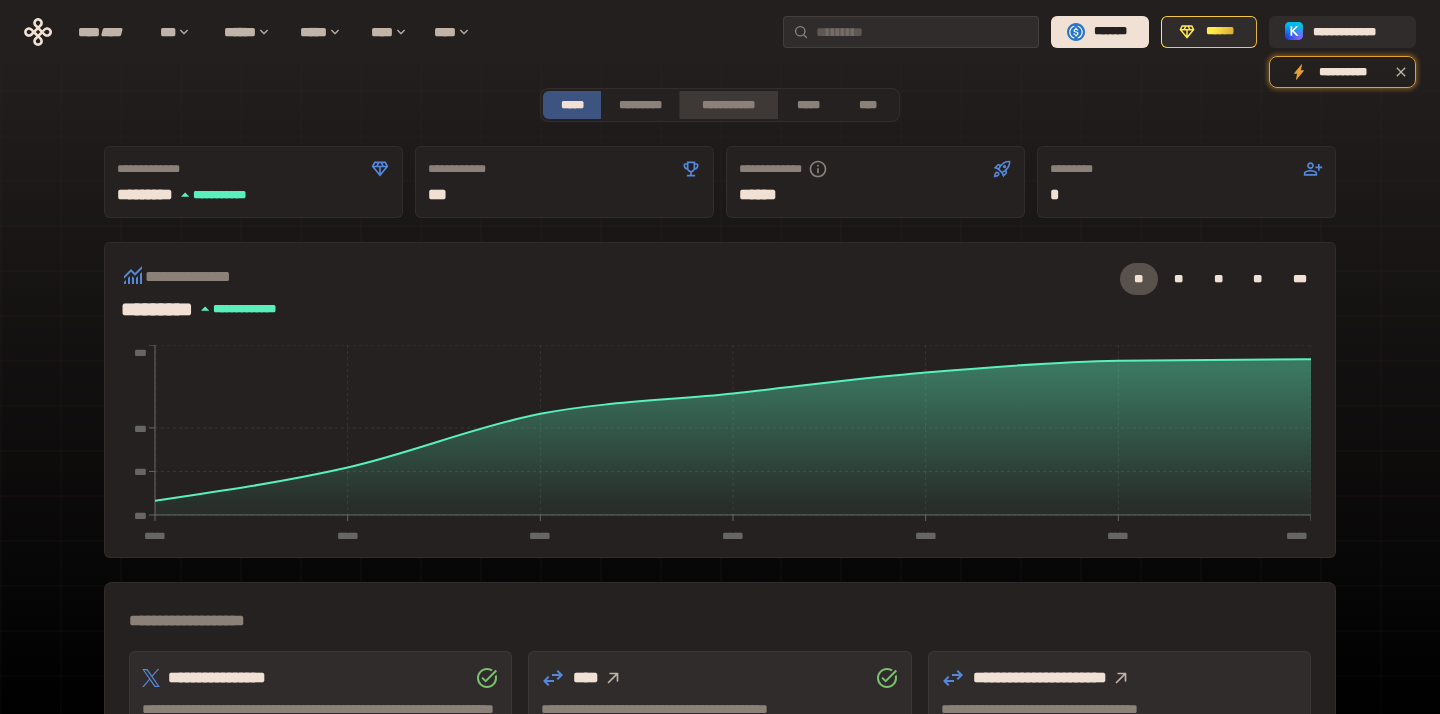 click on "**********" at bounding box center (728, 105) 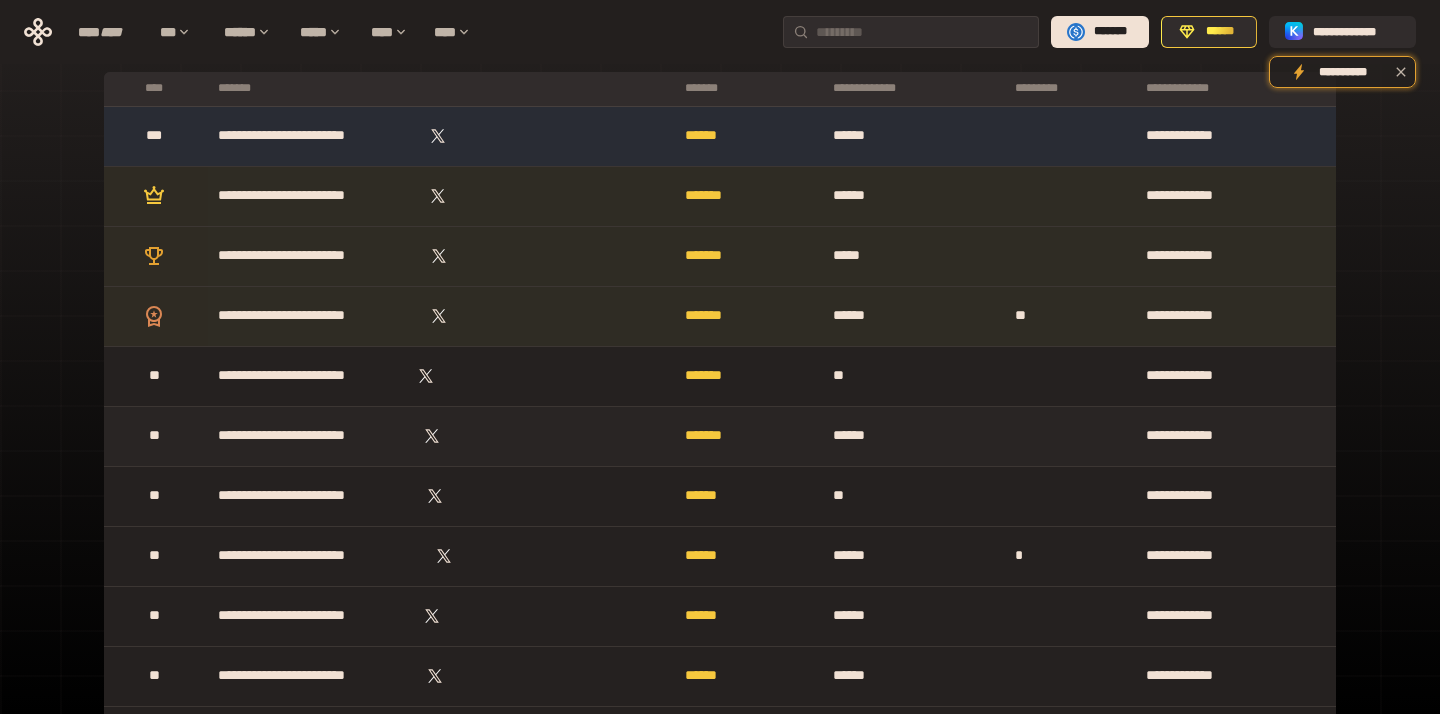 scroll, scrollTop: 111, scrollLeft: 0, axis: vertical 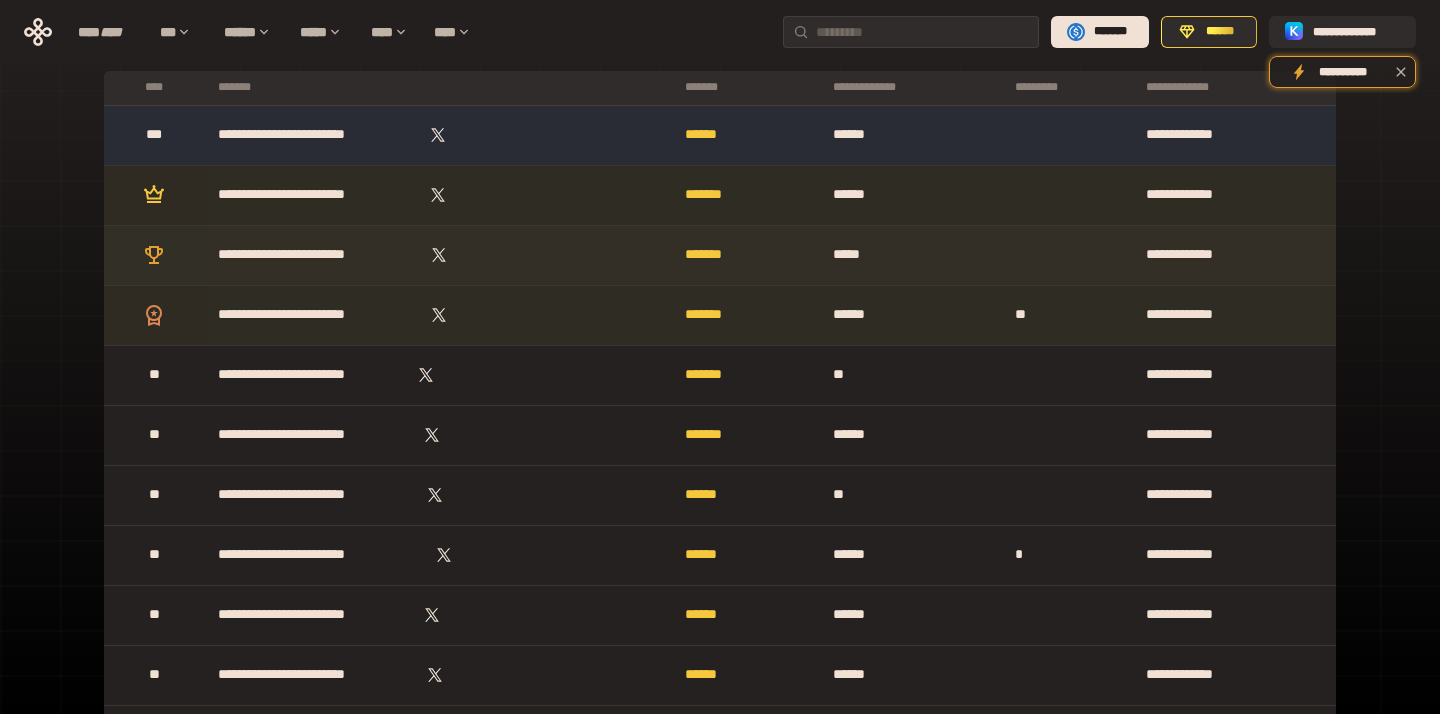 click 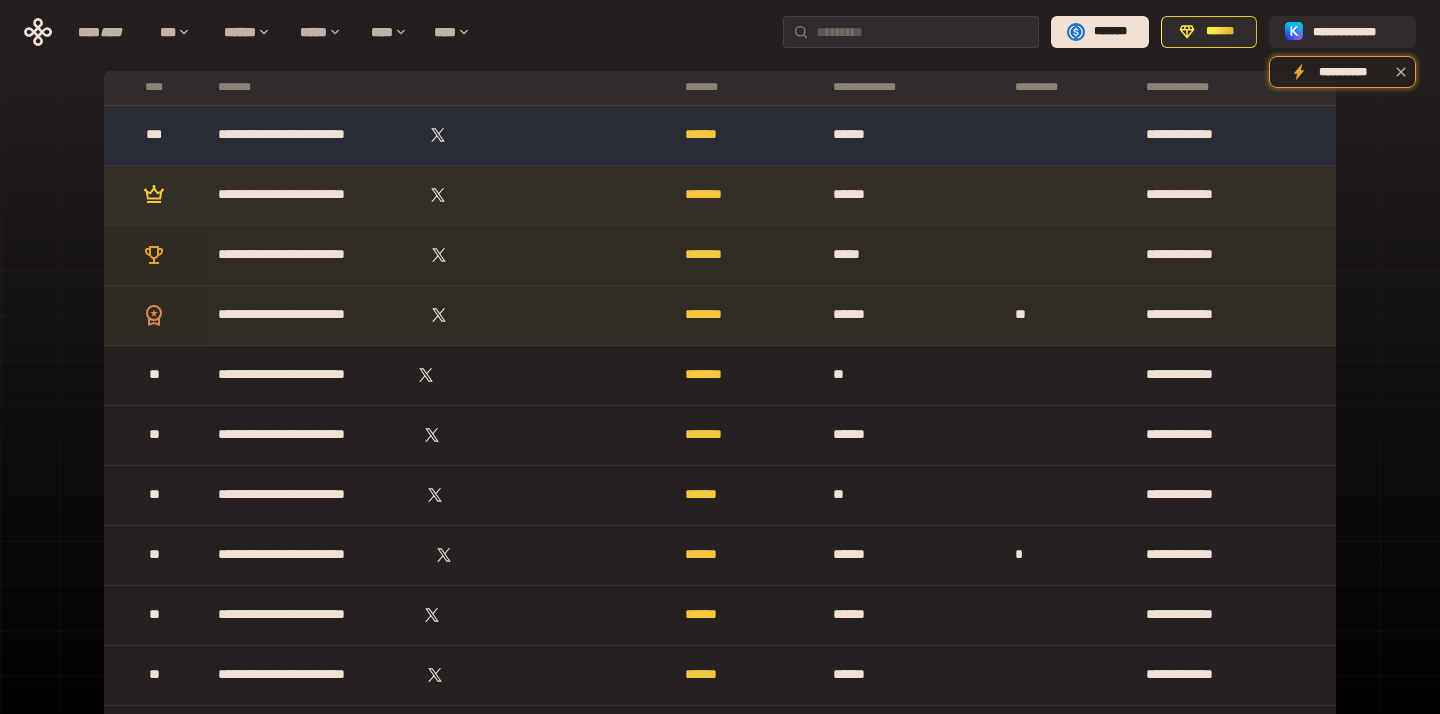 click 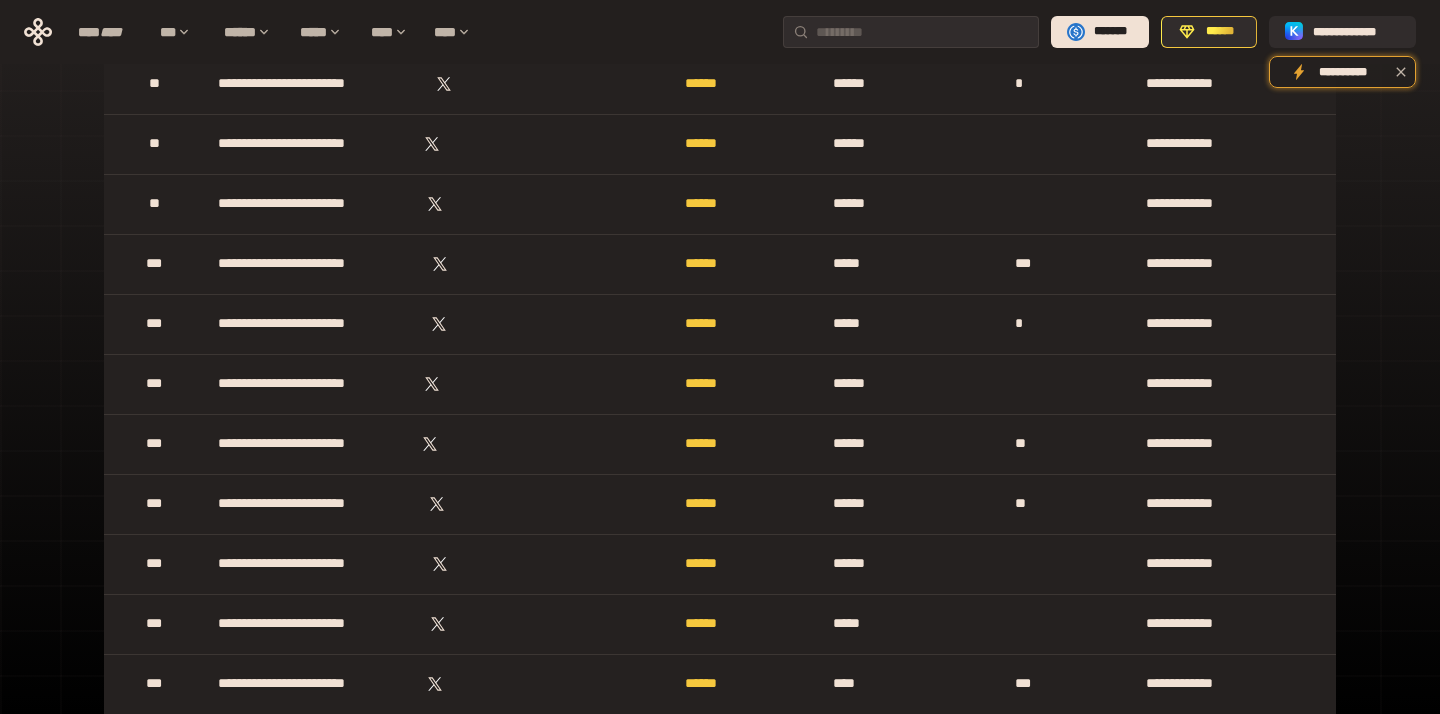 scroll, scrollTop: 590, scrollLeft: 0, axis: vertical 